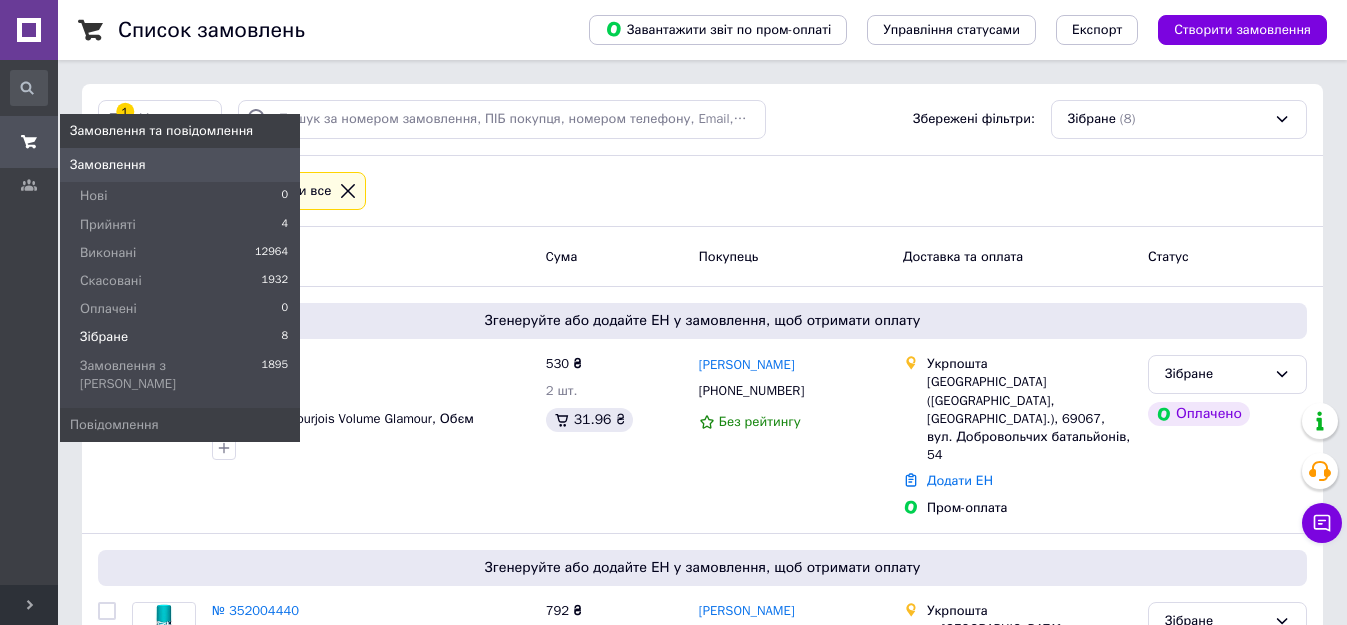 scroll, scrollTop: 100, scrollLeft: 0, axis: vertical 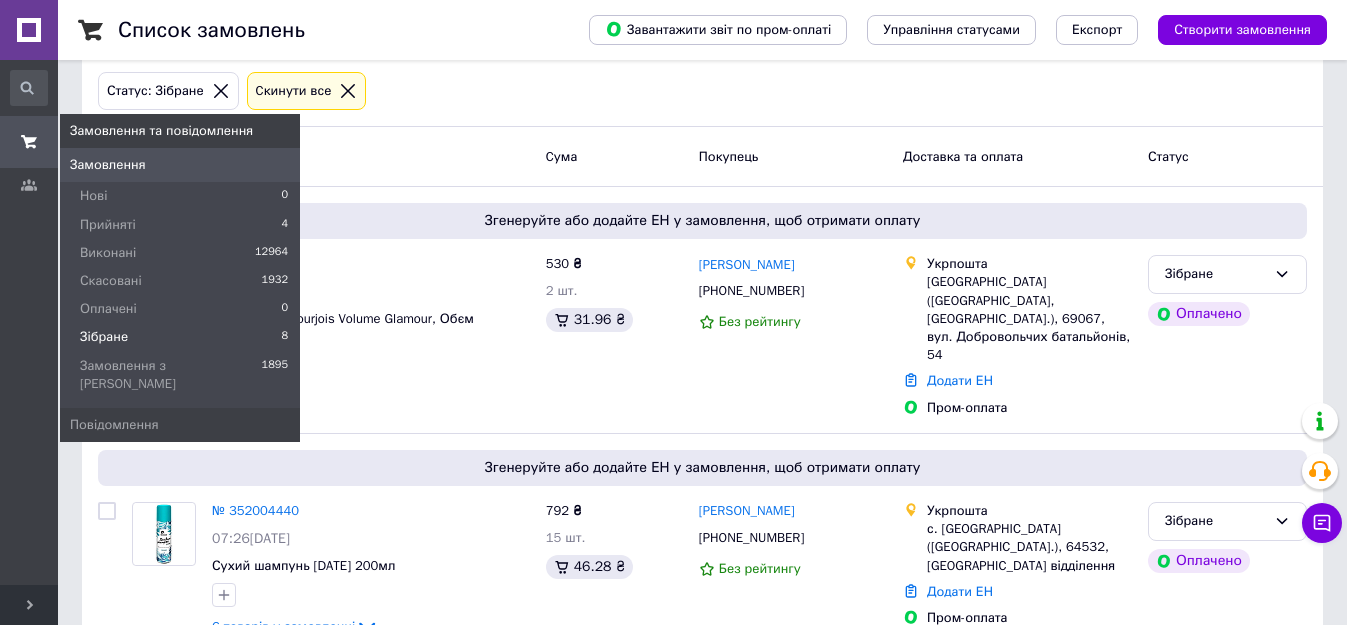 click on "Прийняті" at bounding box center [108, 225] 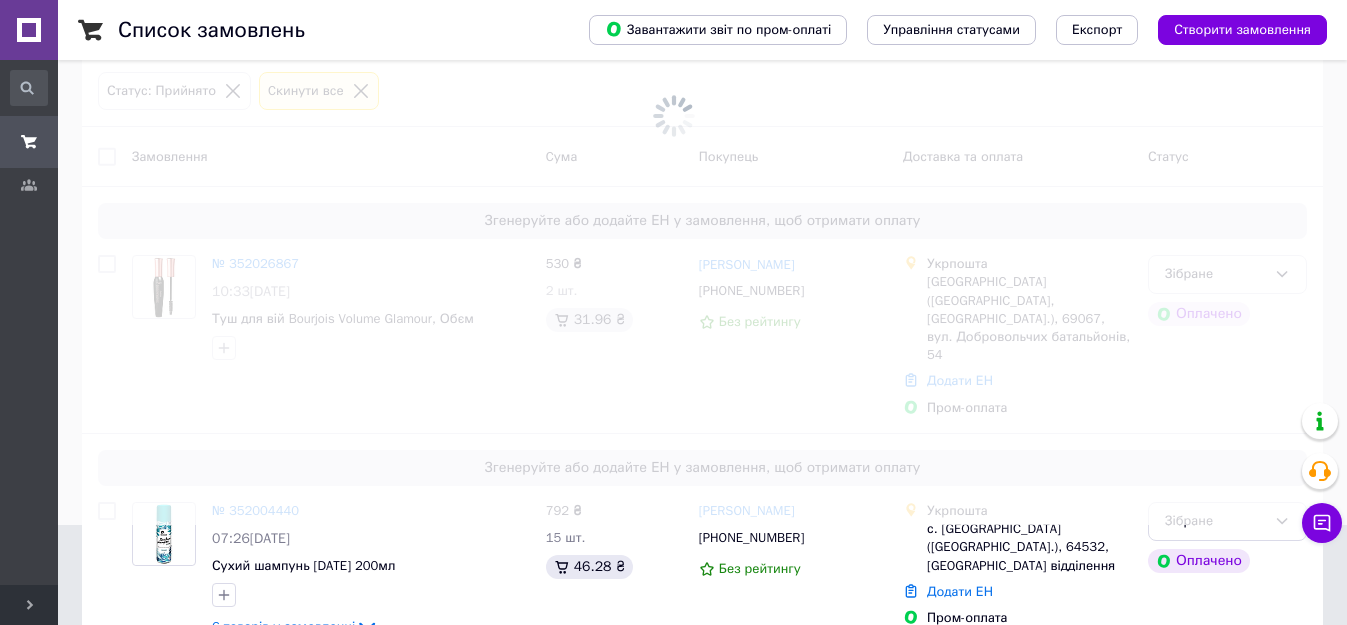 scroll, scrollTop: 0, scrollLeft: 0, axis: both 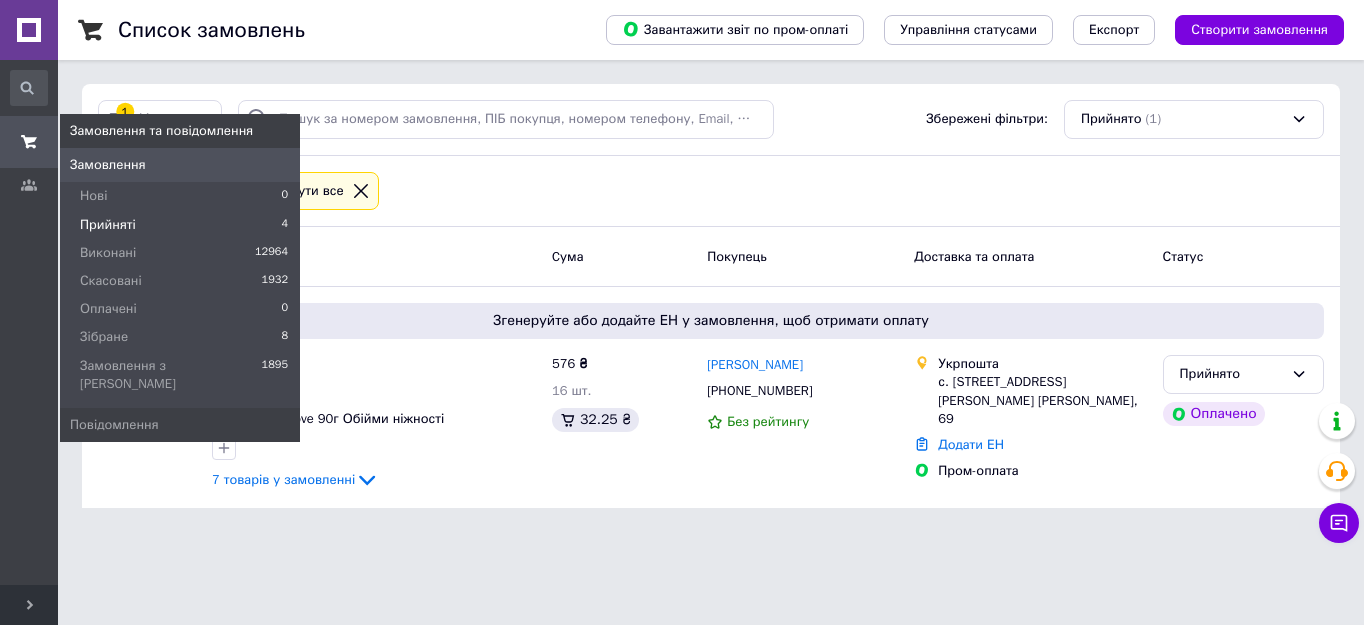 click on "Зібране 8" at bounding box center [180, 337] 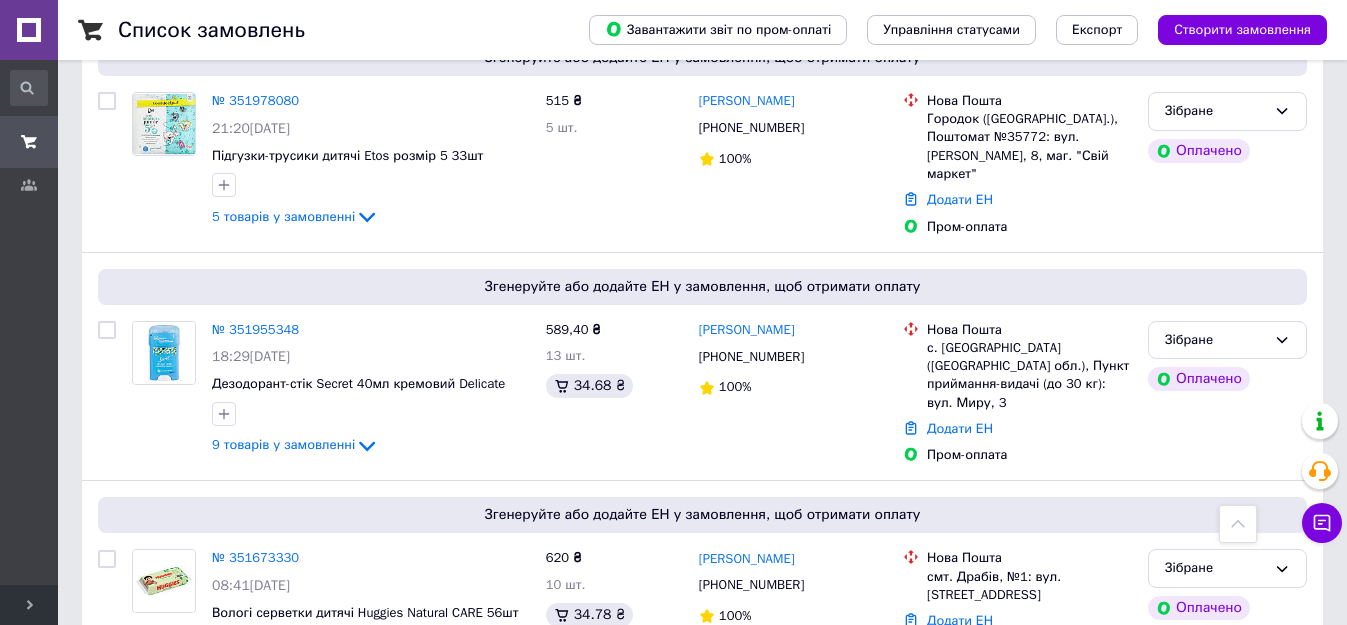 scroll, scrollTop: 1700, scrollLeft: 0, axis: vertical 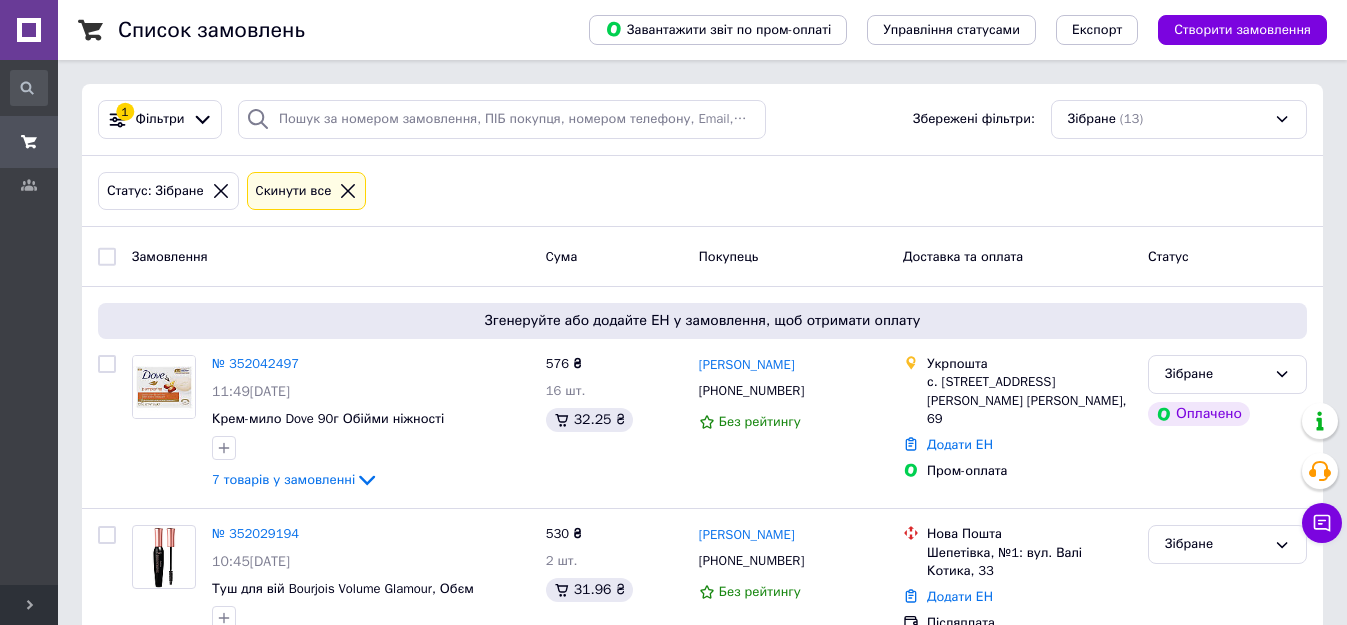 click on "№ 352042497" at bounding box center (255, 363) 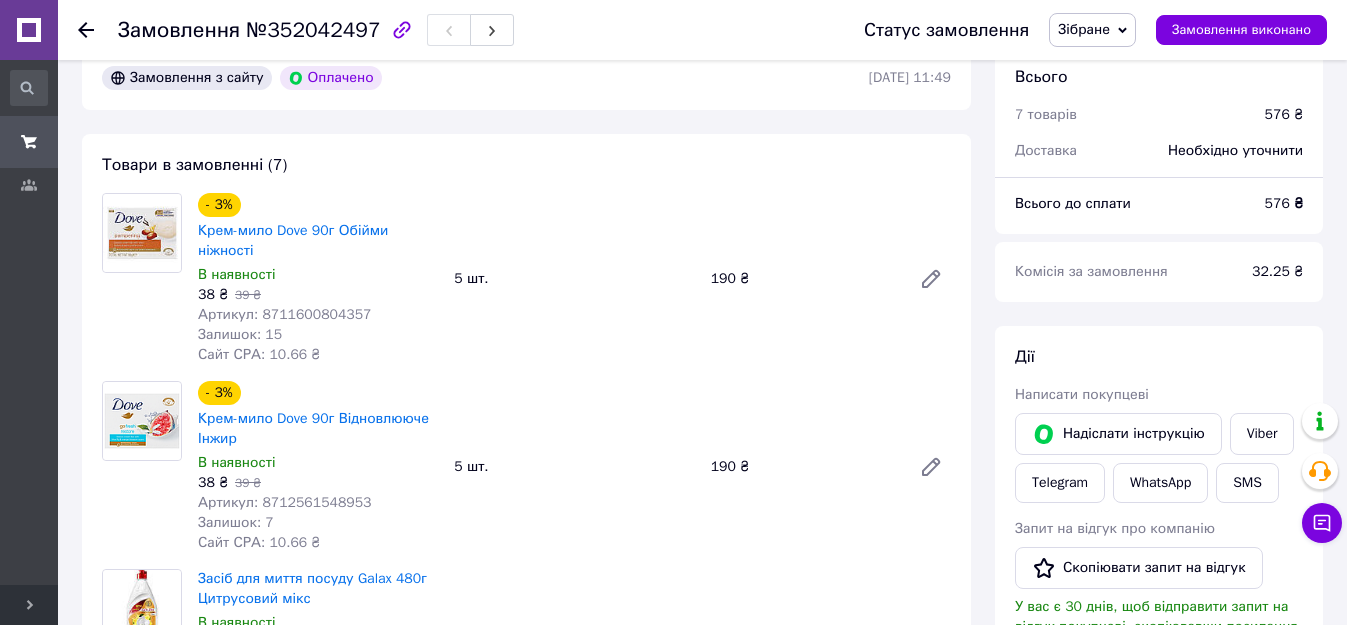 scroll, scrollTop: 0, scrollLeft: 0, axis: both 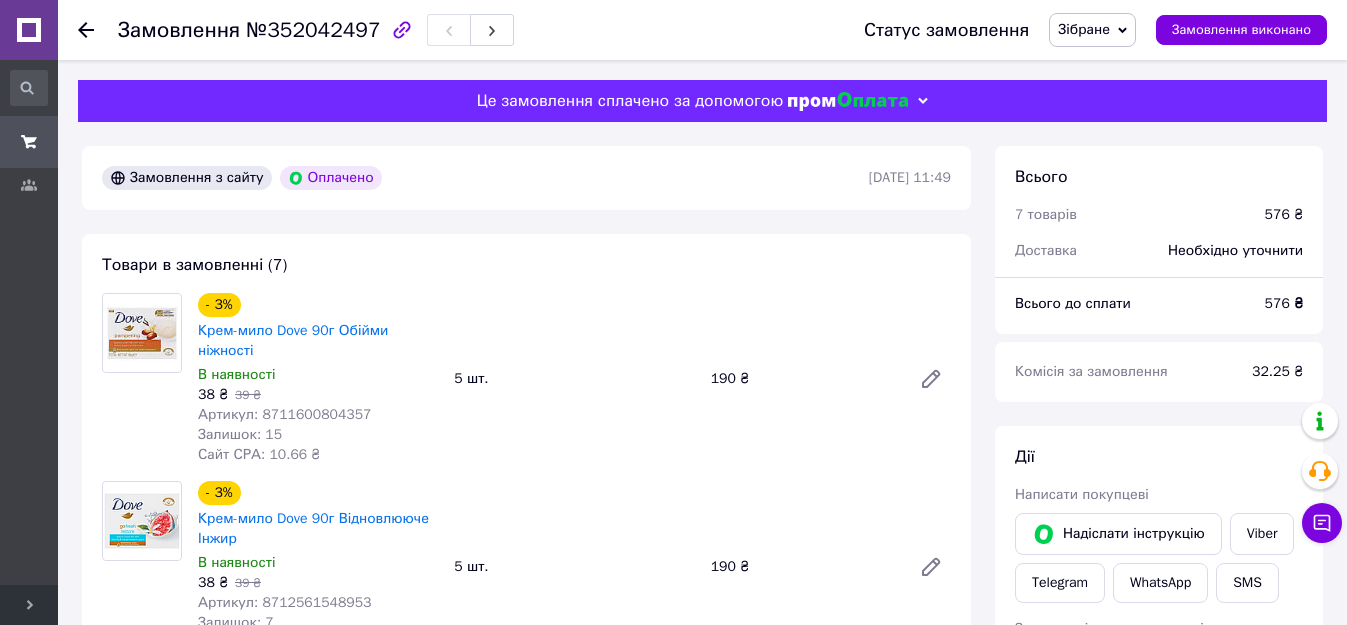 click 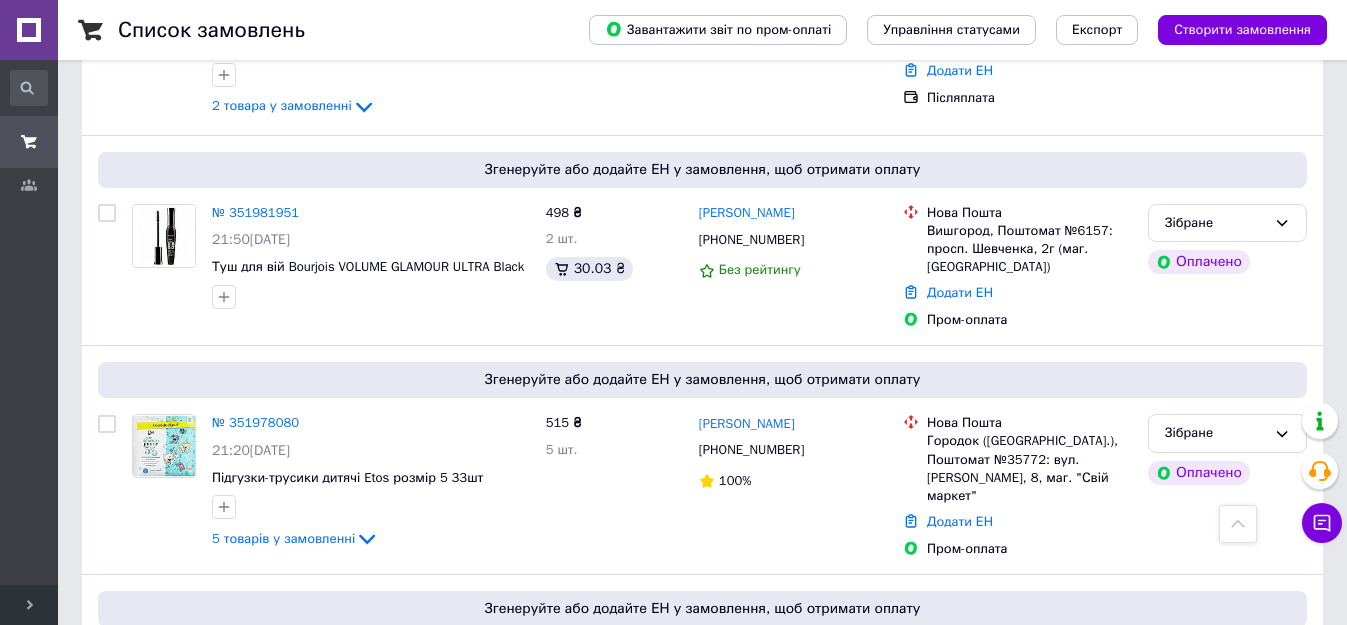 scroll, scrollTop: 2111, scrollLeft: 0, axis: vertical 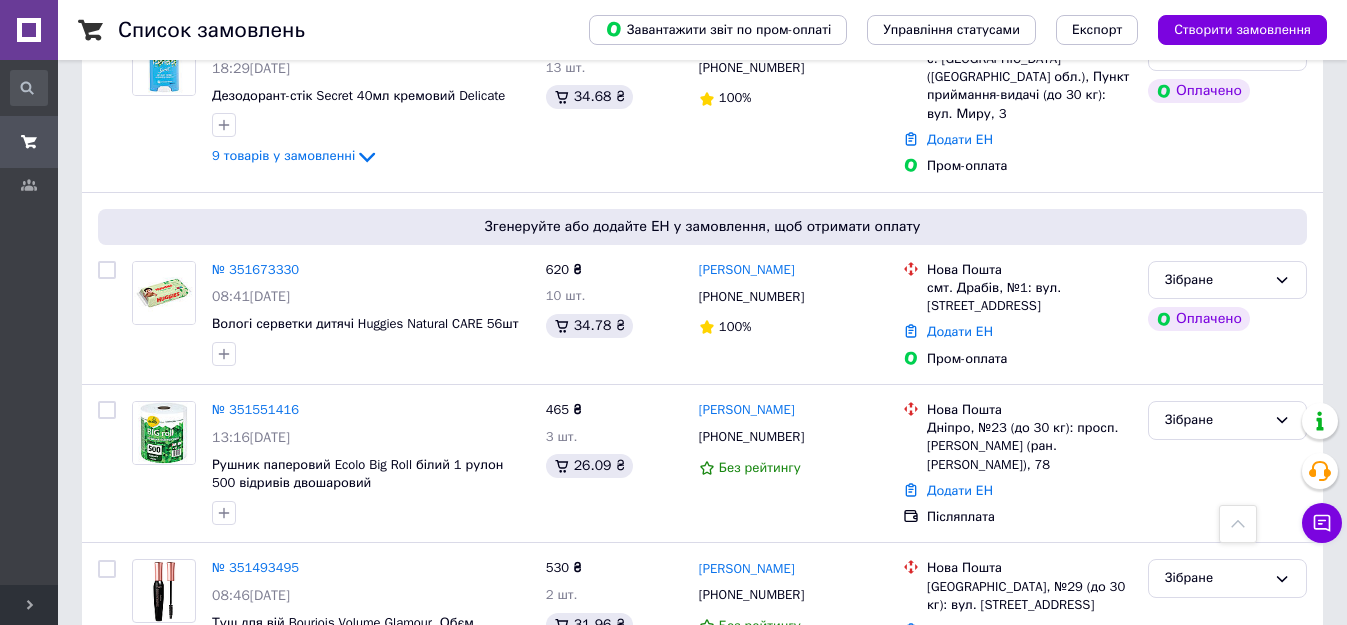 click 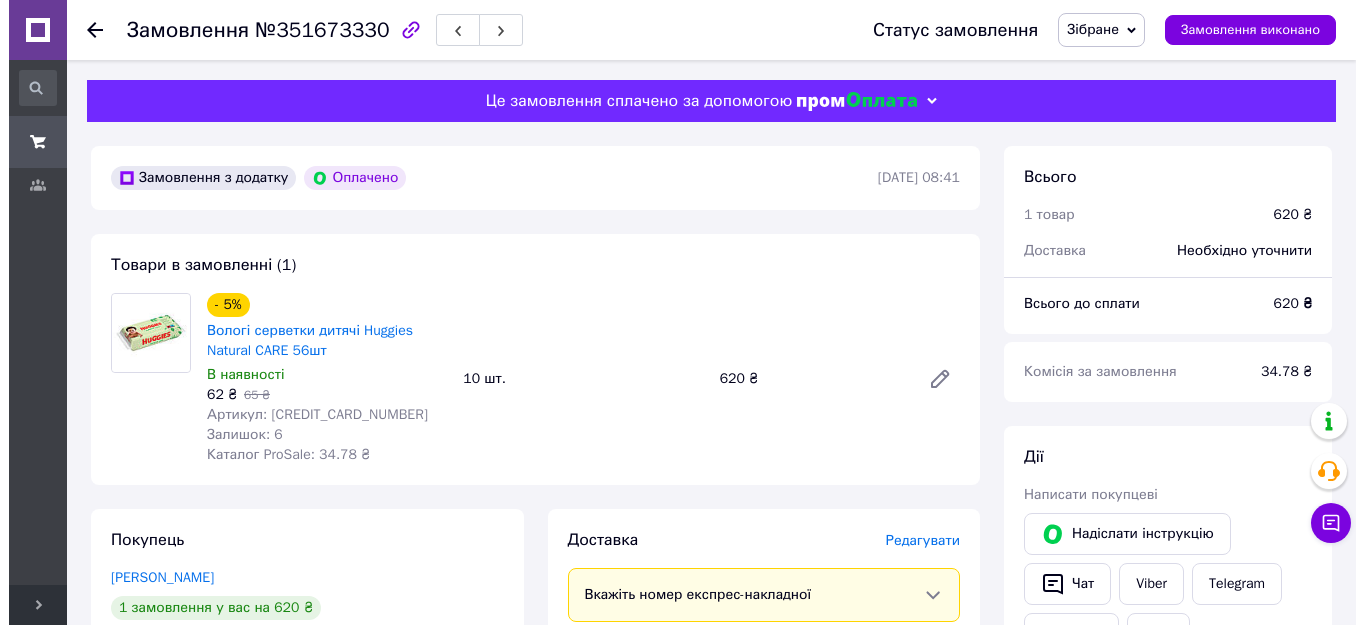 scroll, scrollTop: 200, scrollLeft: 0, axis: vertical 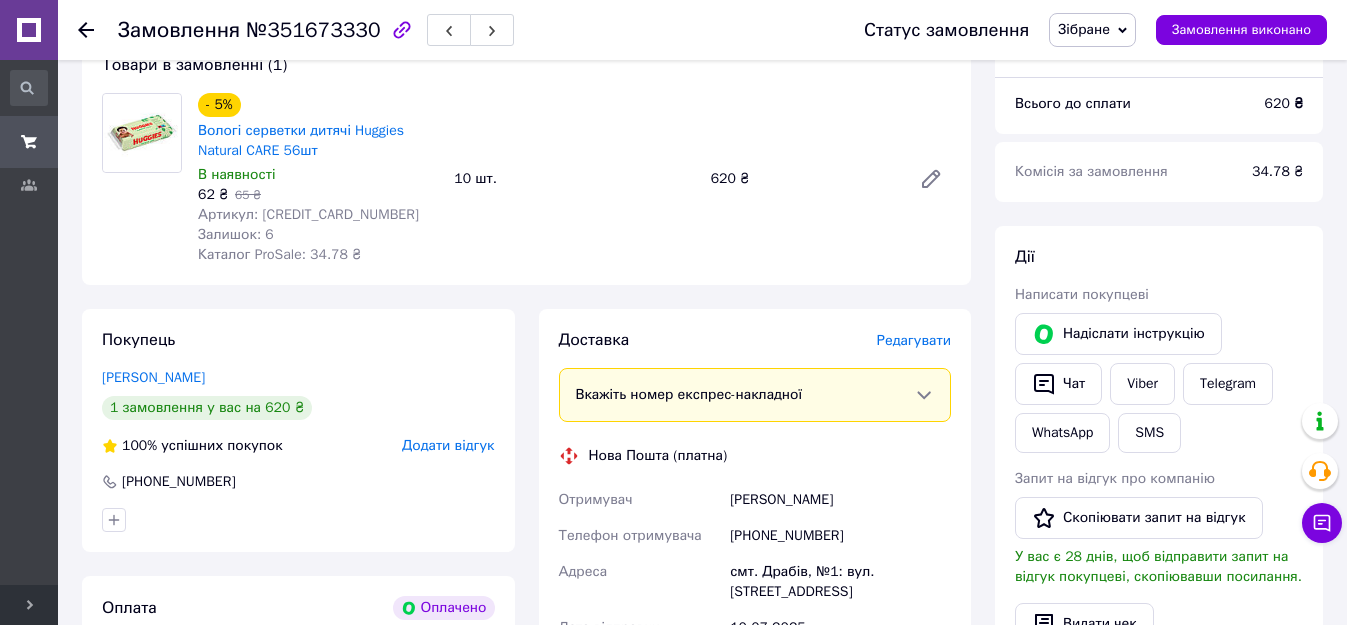 click on "Редагувати" at bounding box center (914, 340) 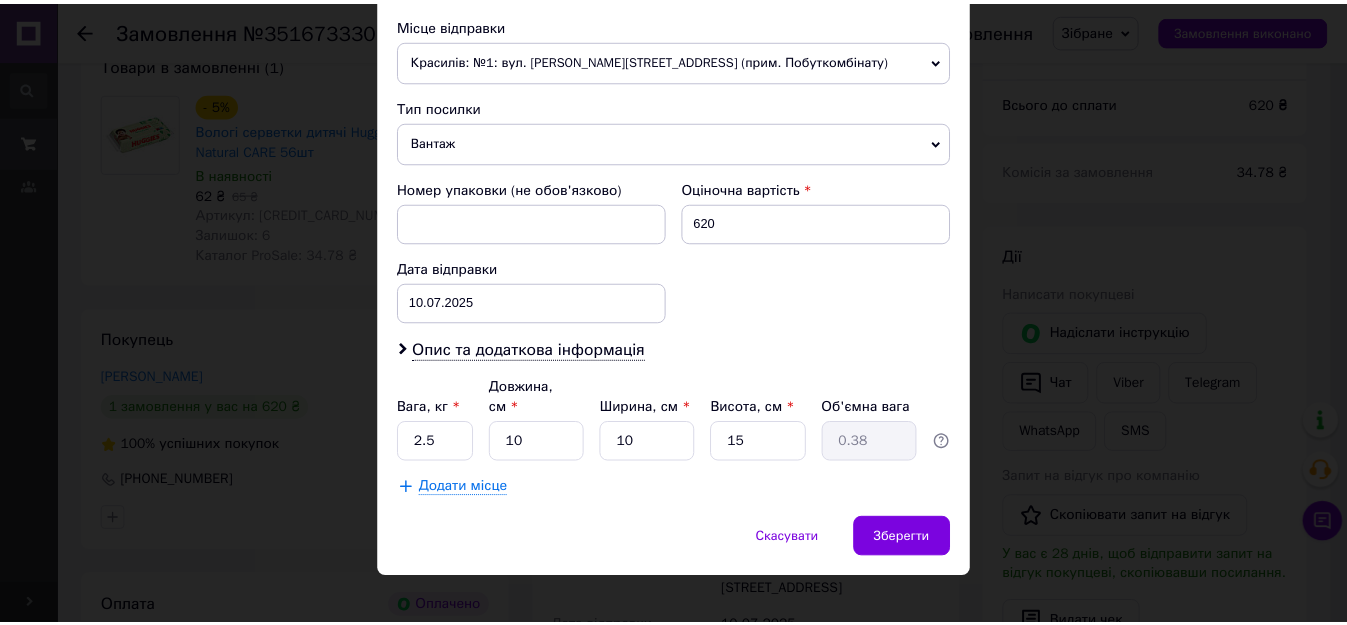 scroll, scrollTop: 703, scrollLeft: 0, axis: vertical 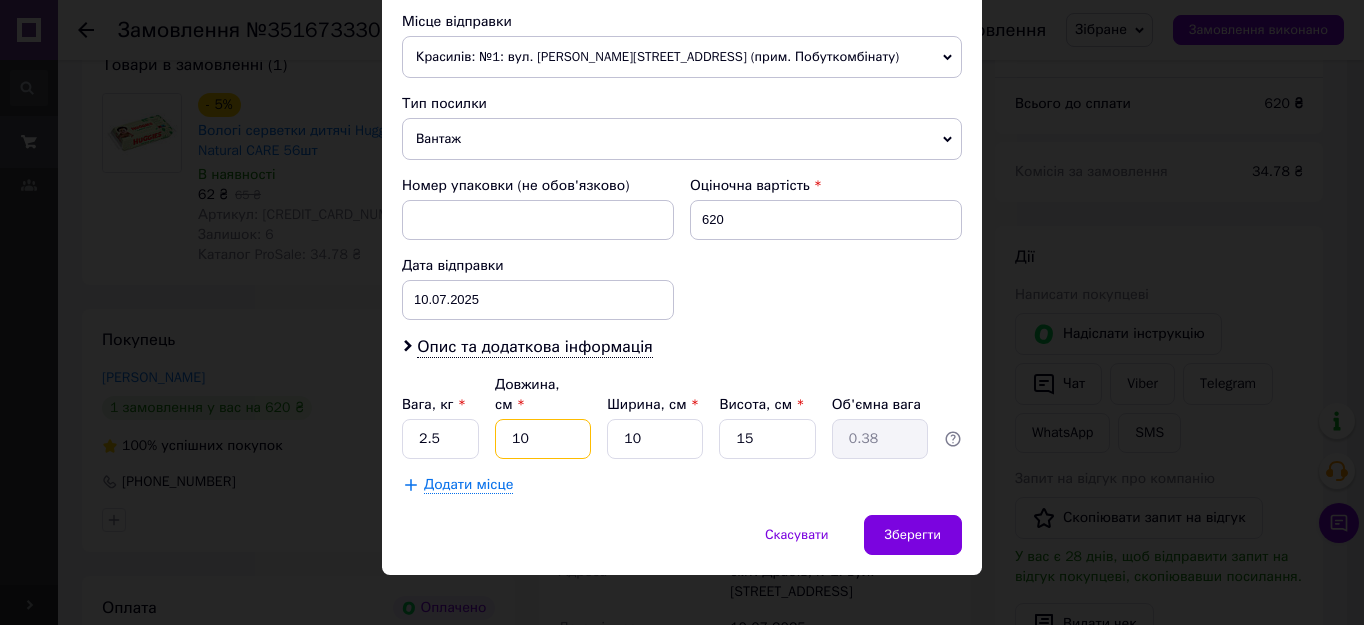 click on "10" at bounding box center [543, 439] 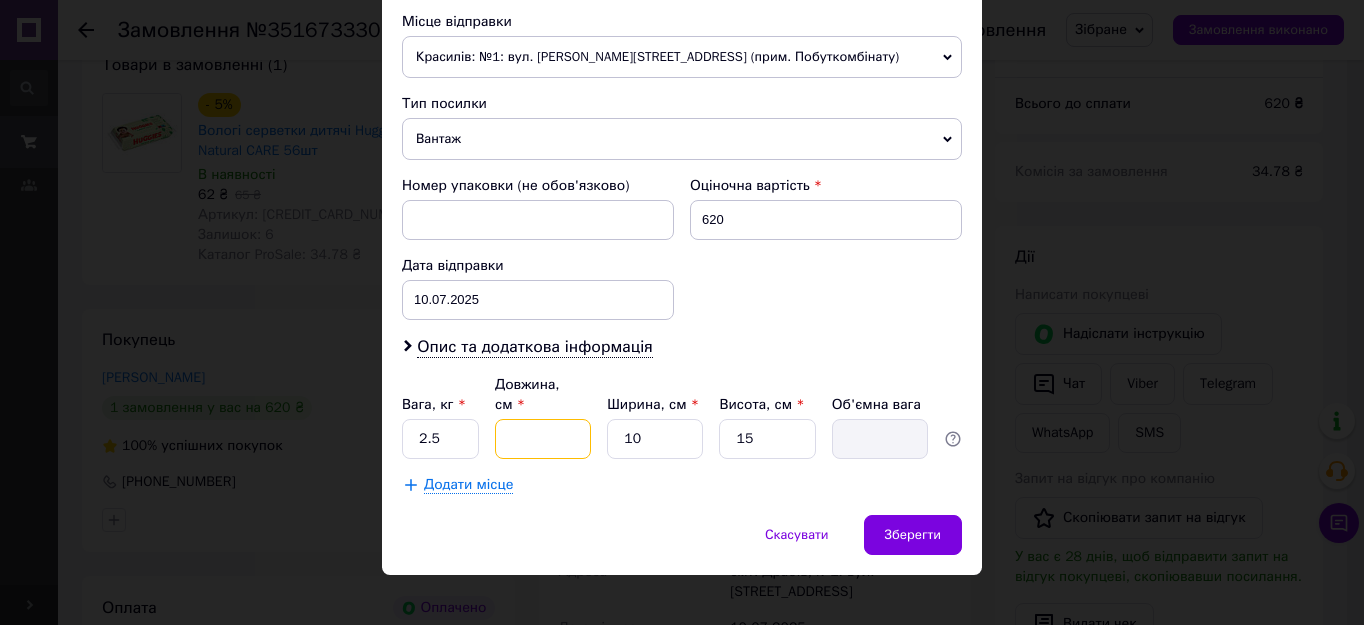 type on "2" 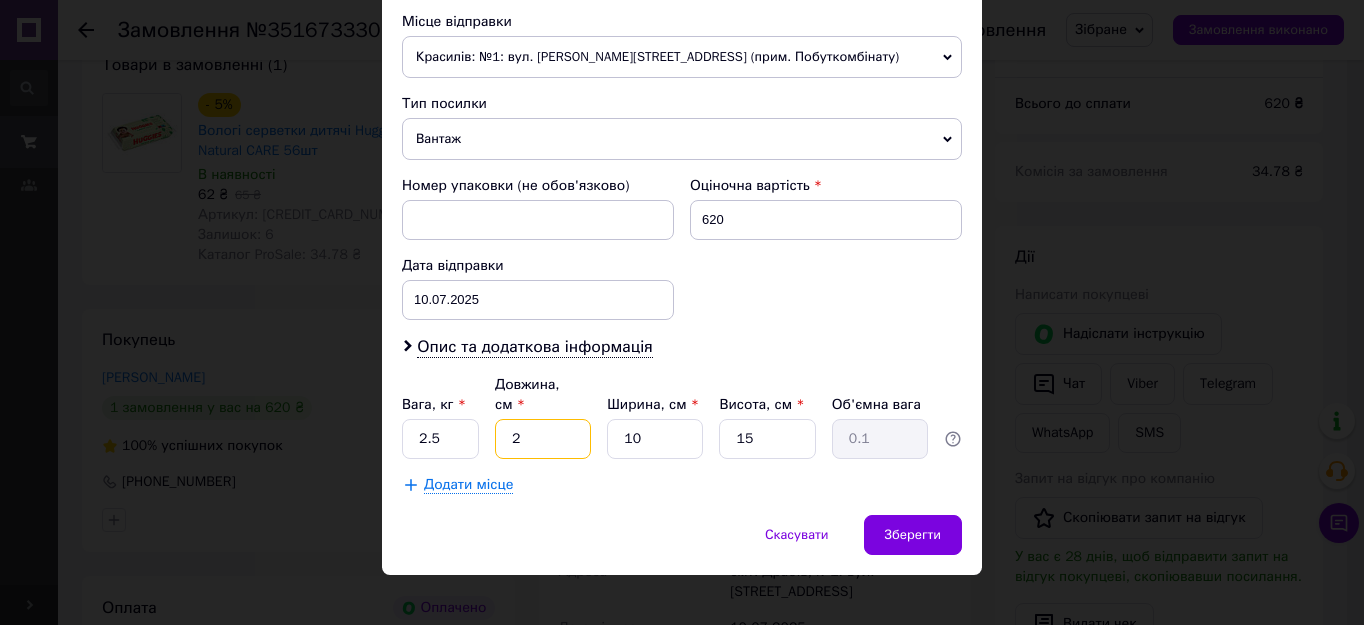 type on "20" 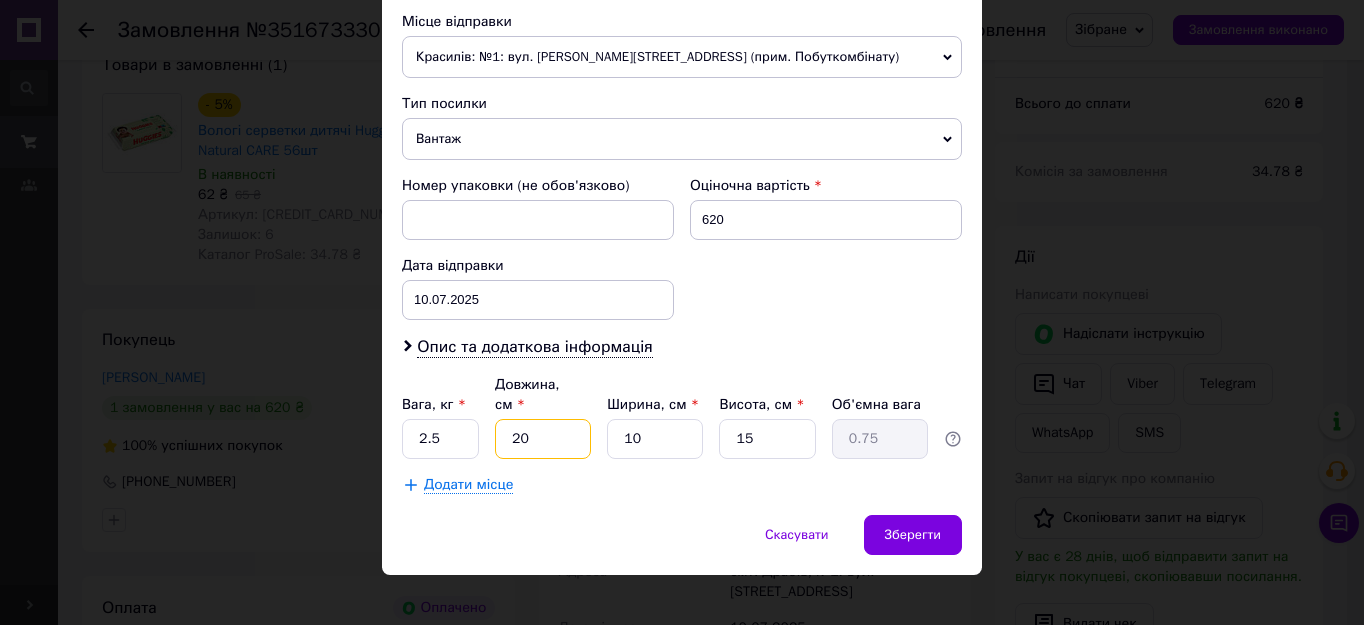 type on "20" 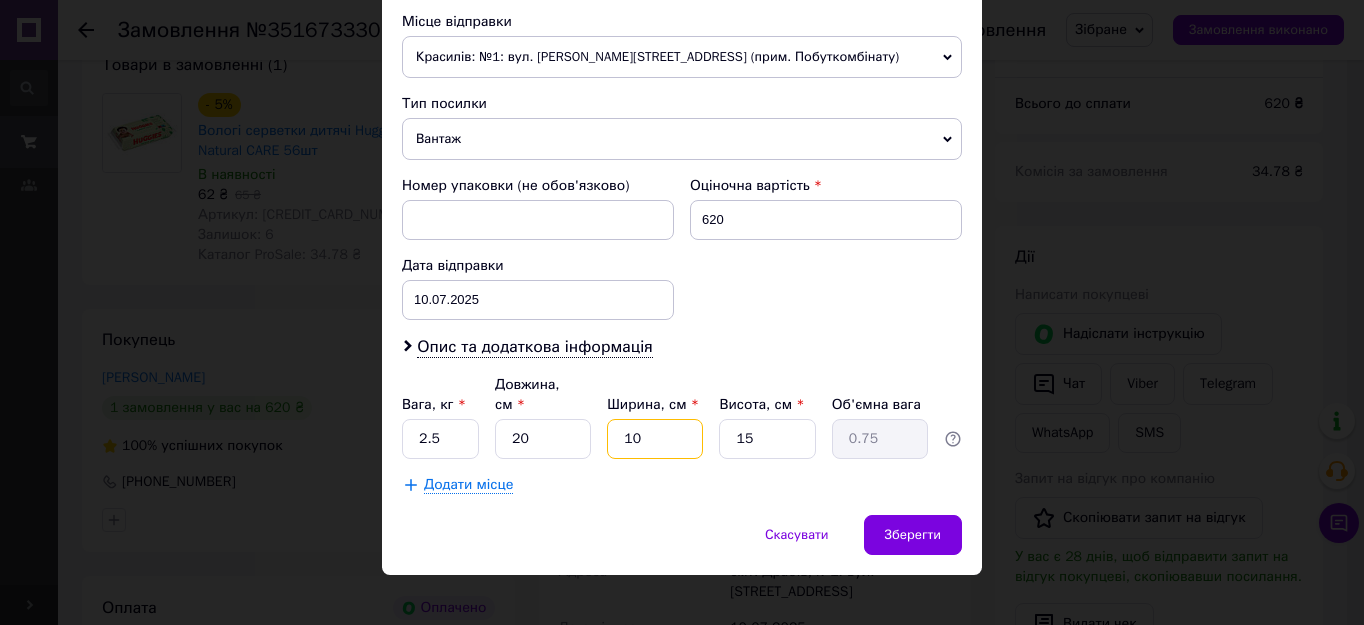 click on "10" at bounding box center (655, 439) 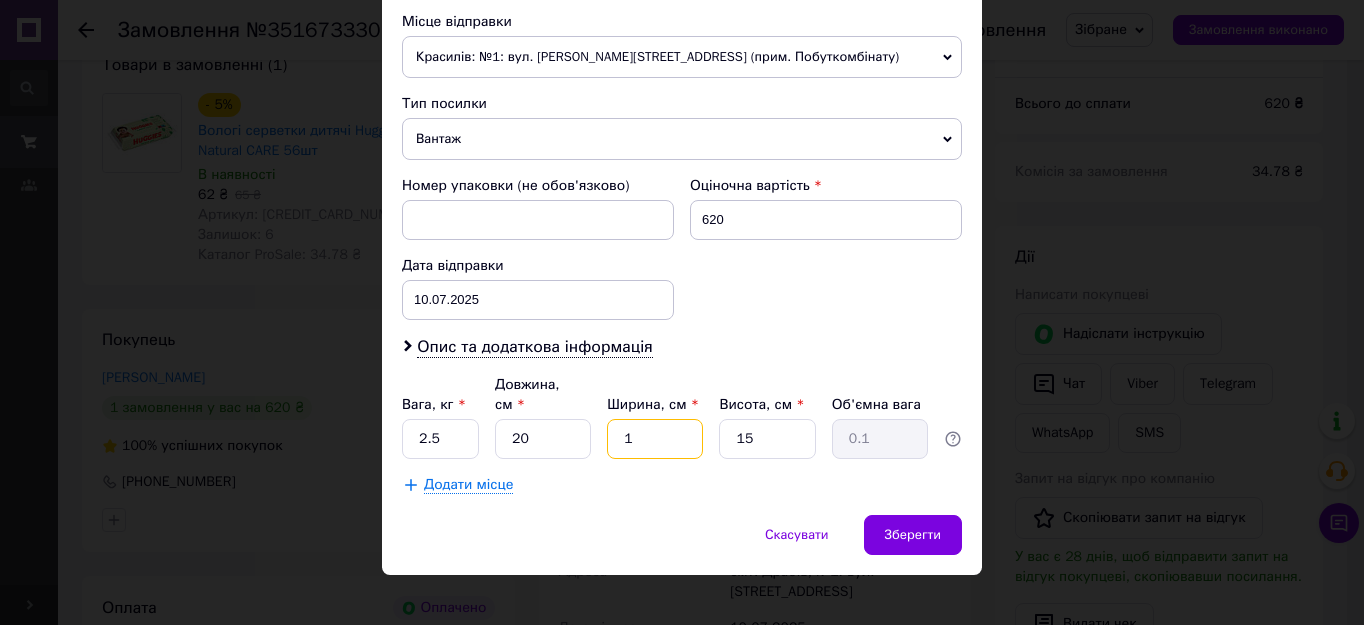 type 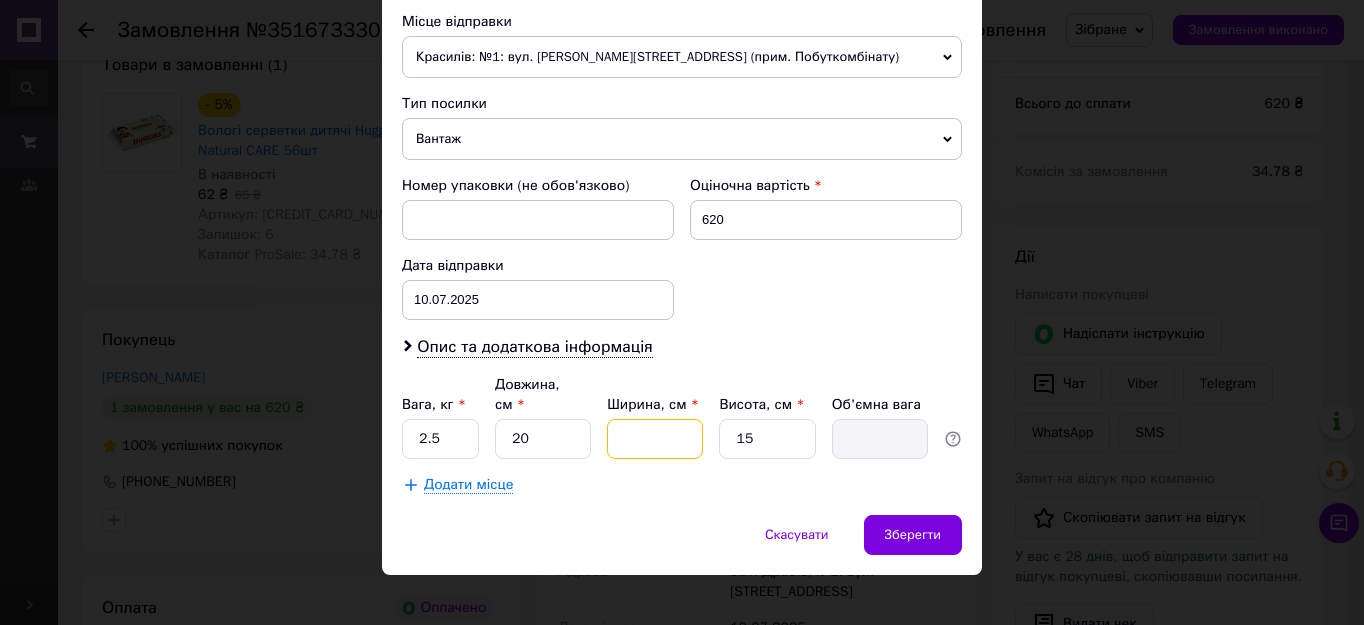 type on "2" 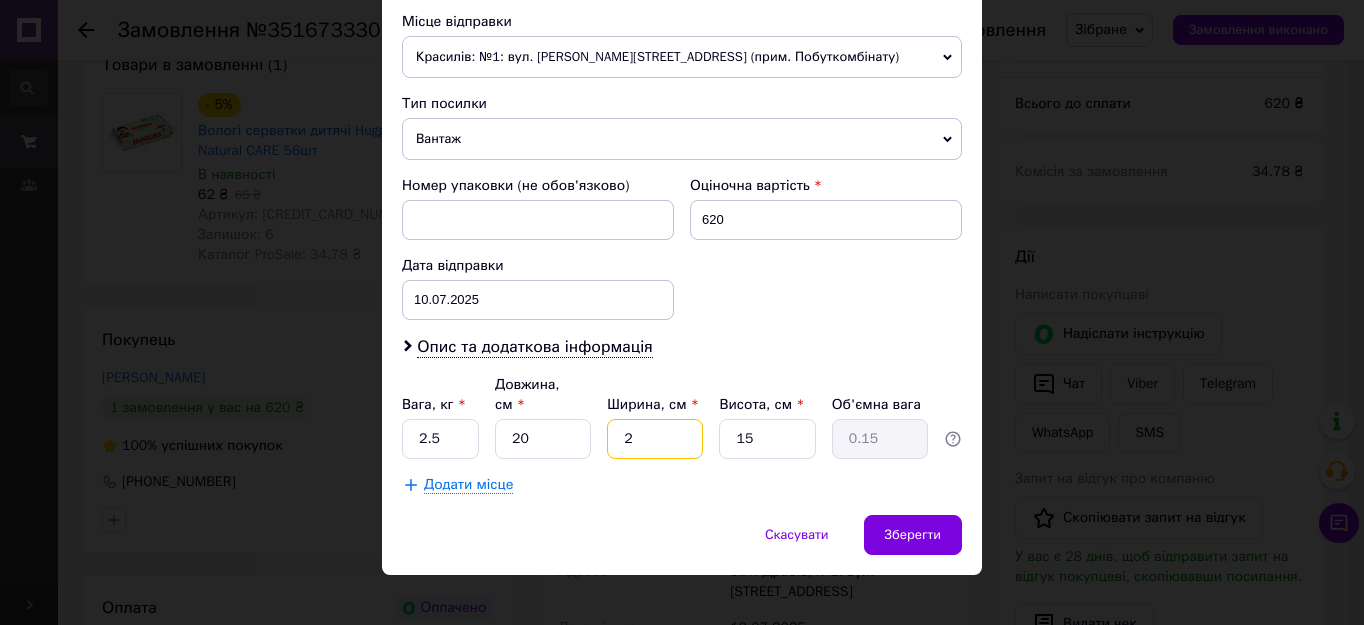 type on "20" 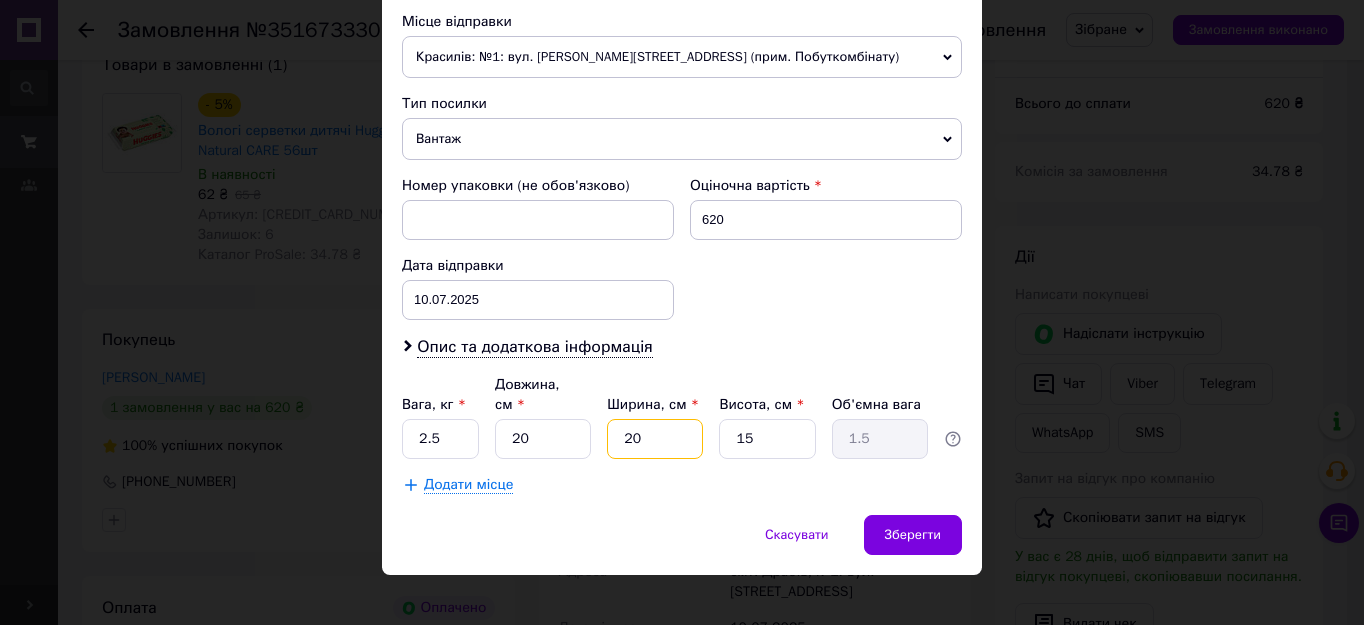 type on "20" 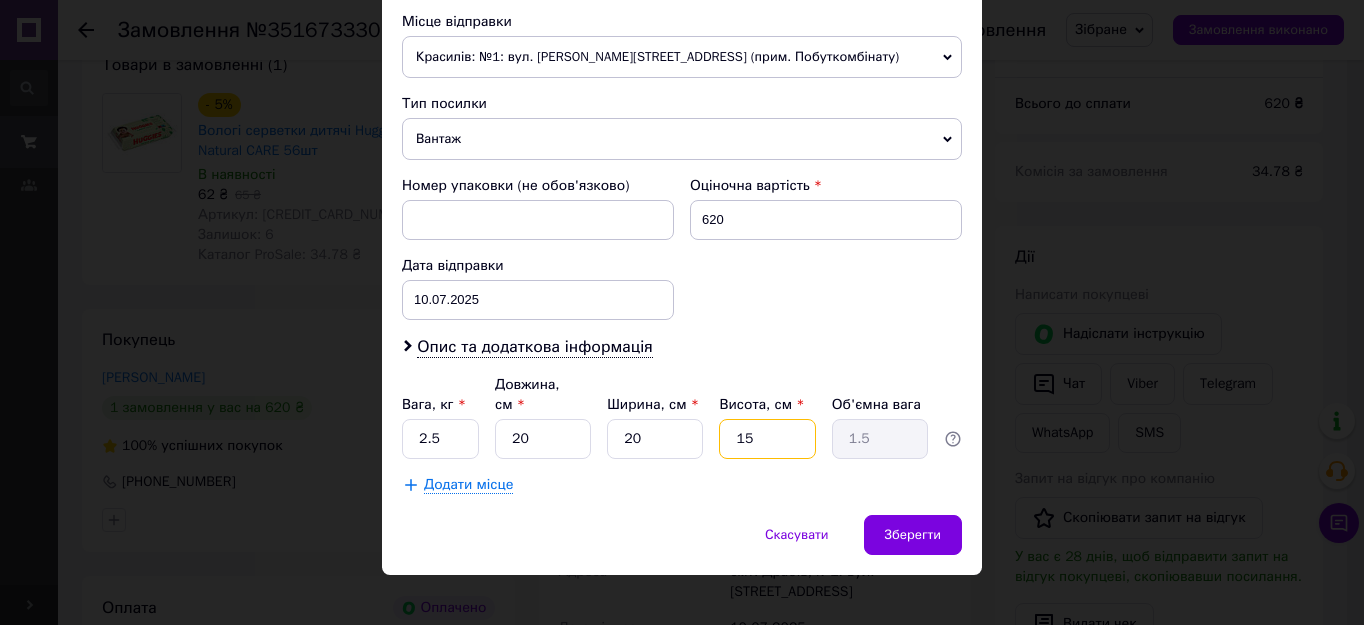 click on "15" at bounding box center [767, 439] 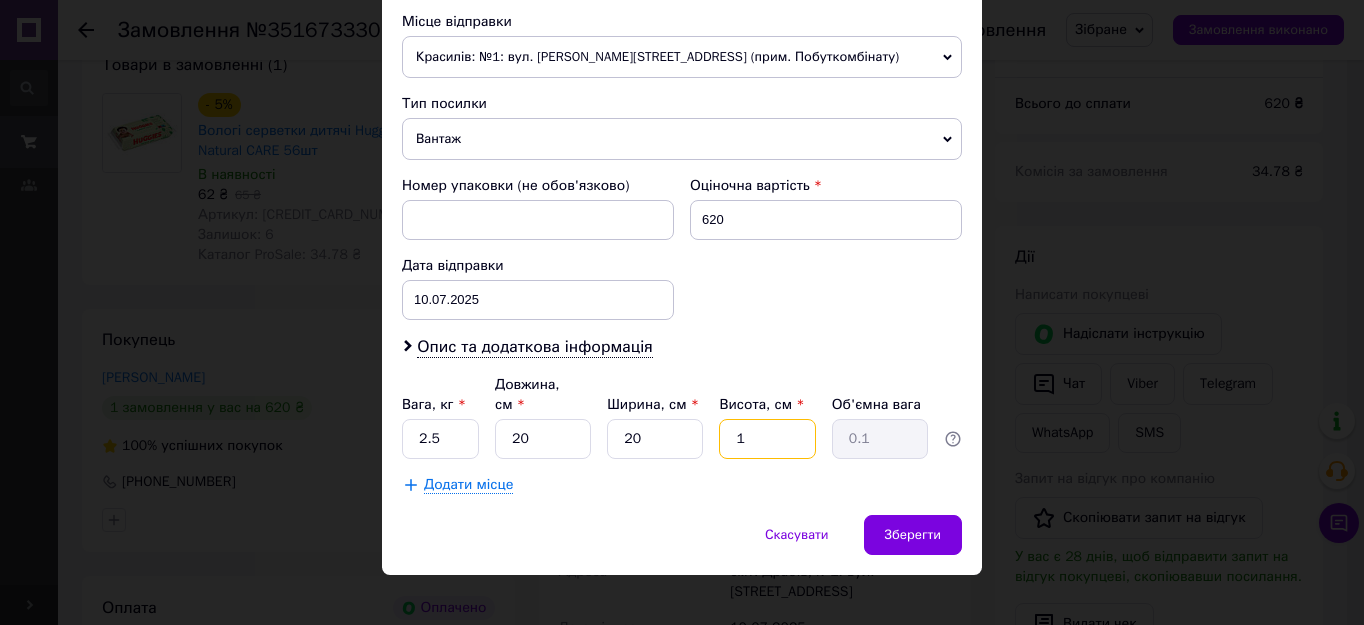 type 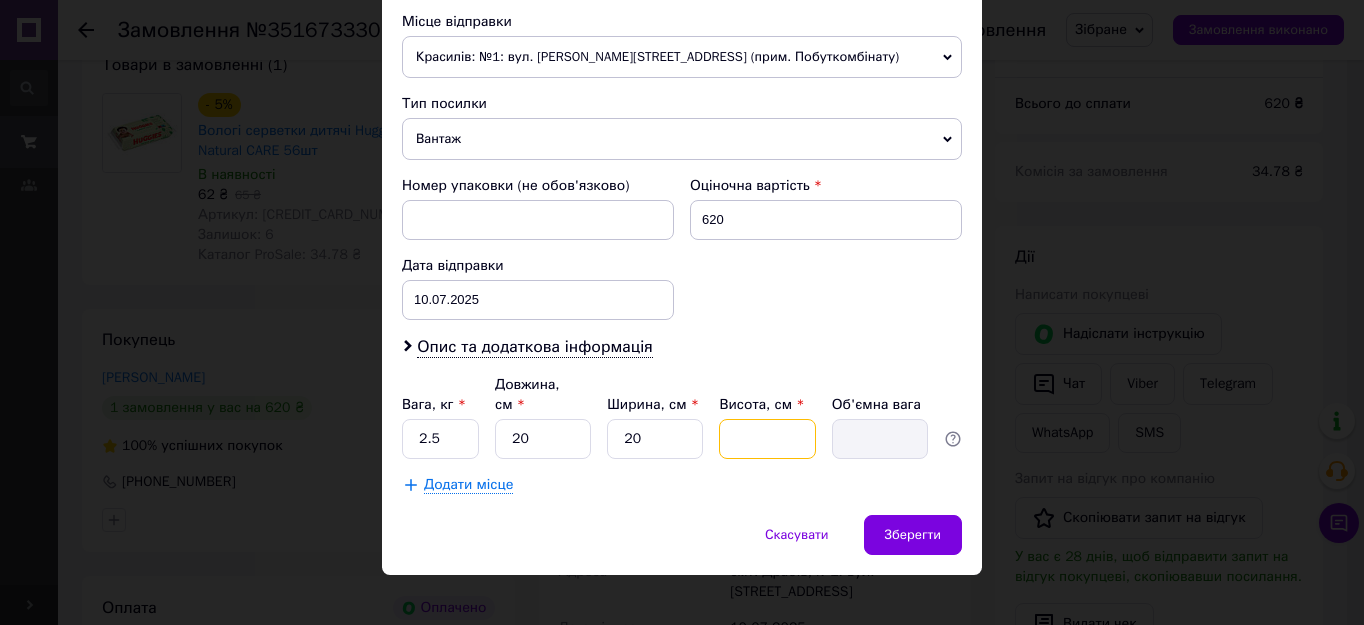 type on "2" 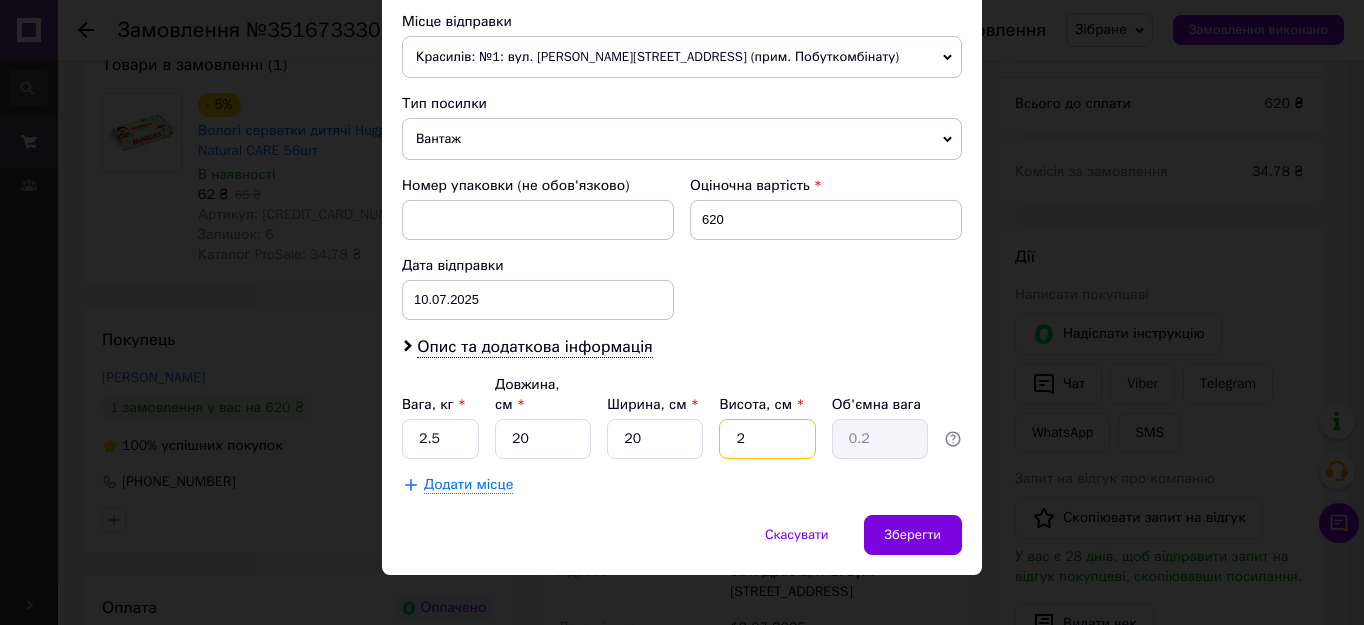 type on "25" 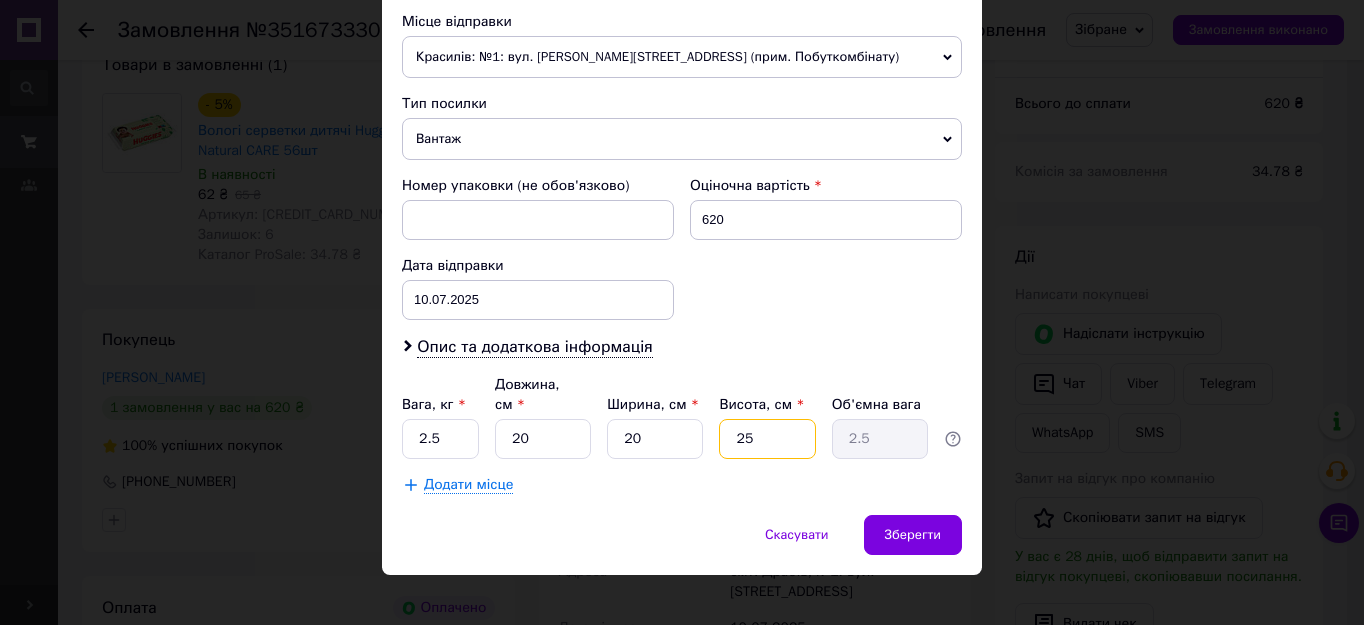 type on "25" 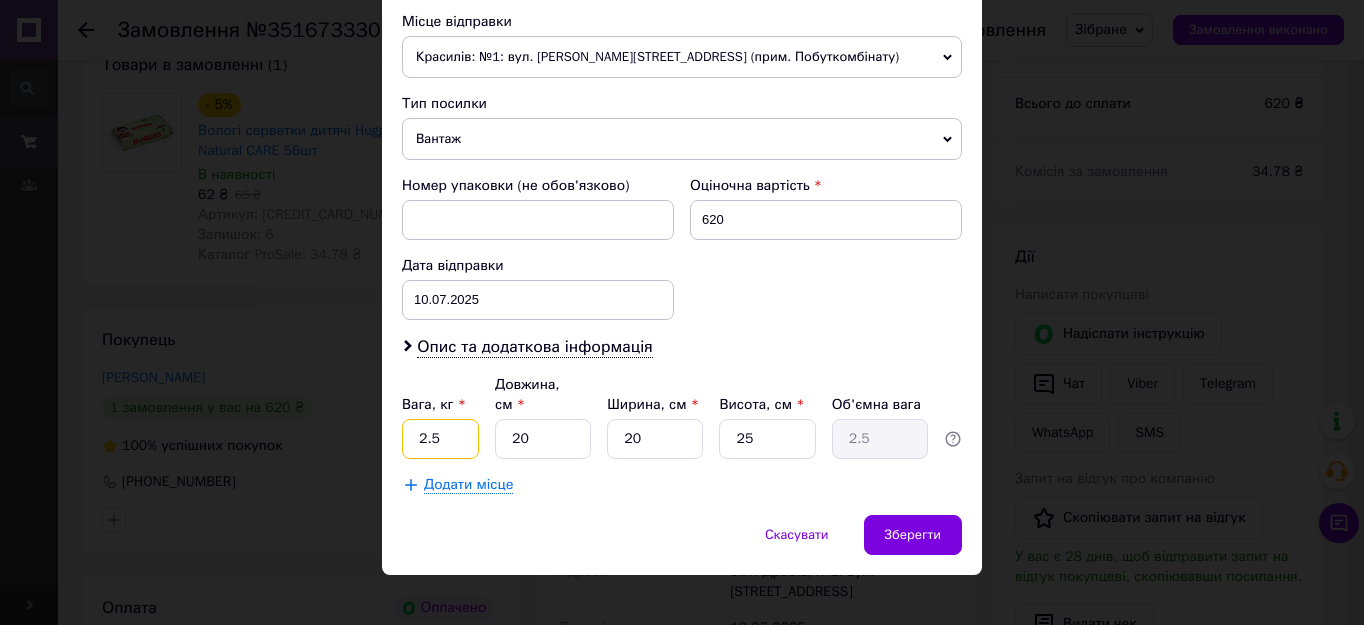 click on "2.5" at bounding box center [440, 439] 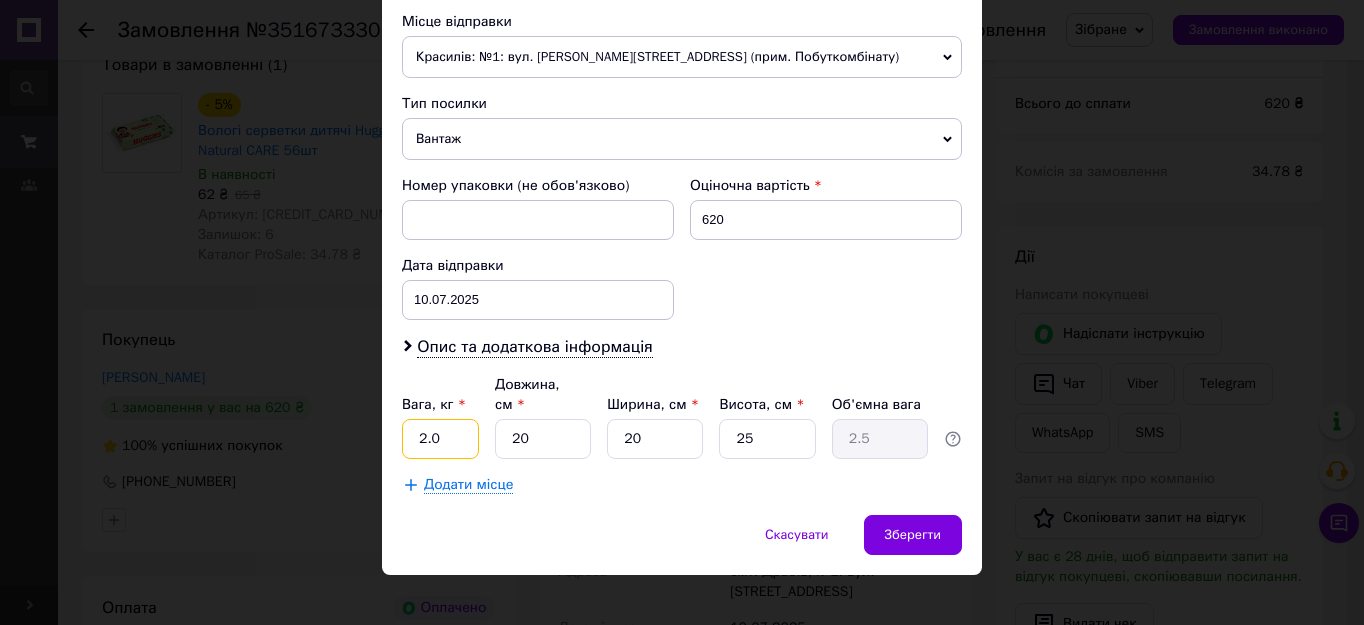 type on "2.0" 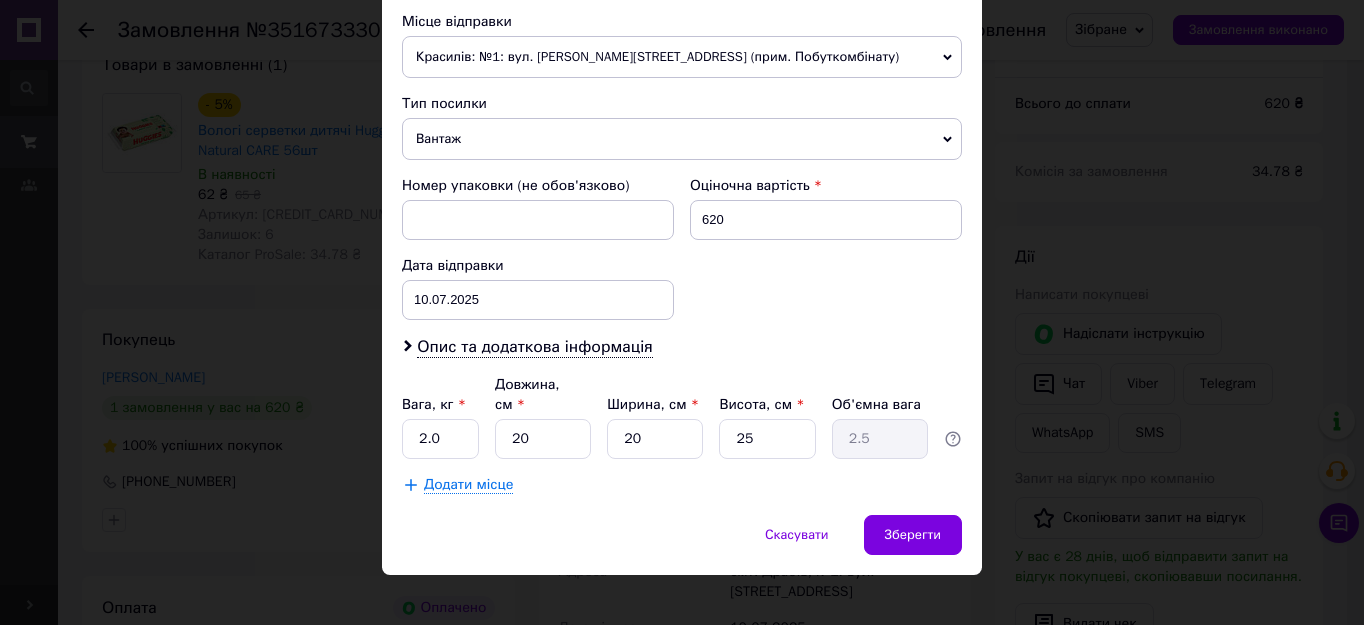click on "Зберегти" at bounding box center [913, 535] 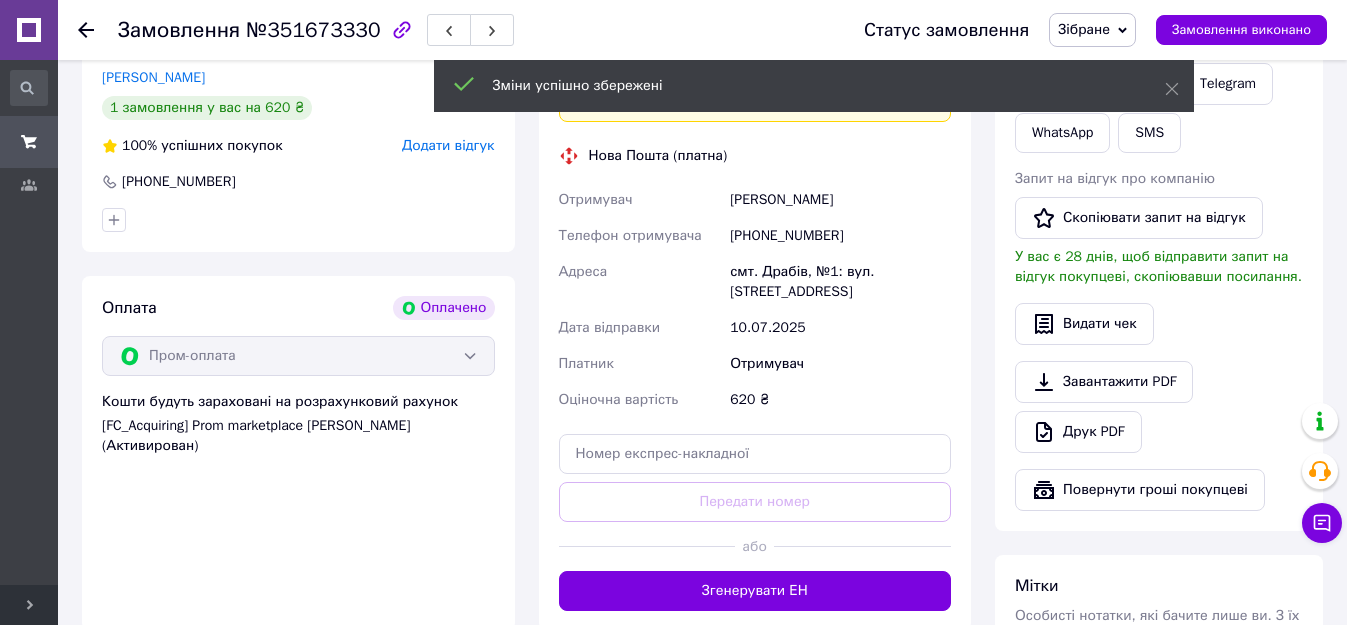 scroll, scrollTop: 700, scrollLeft: 0, axis: vertical 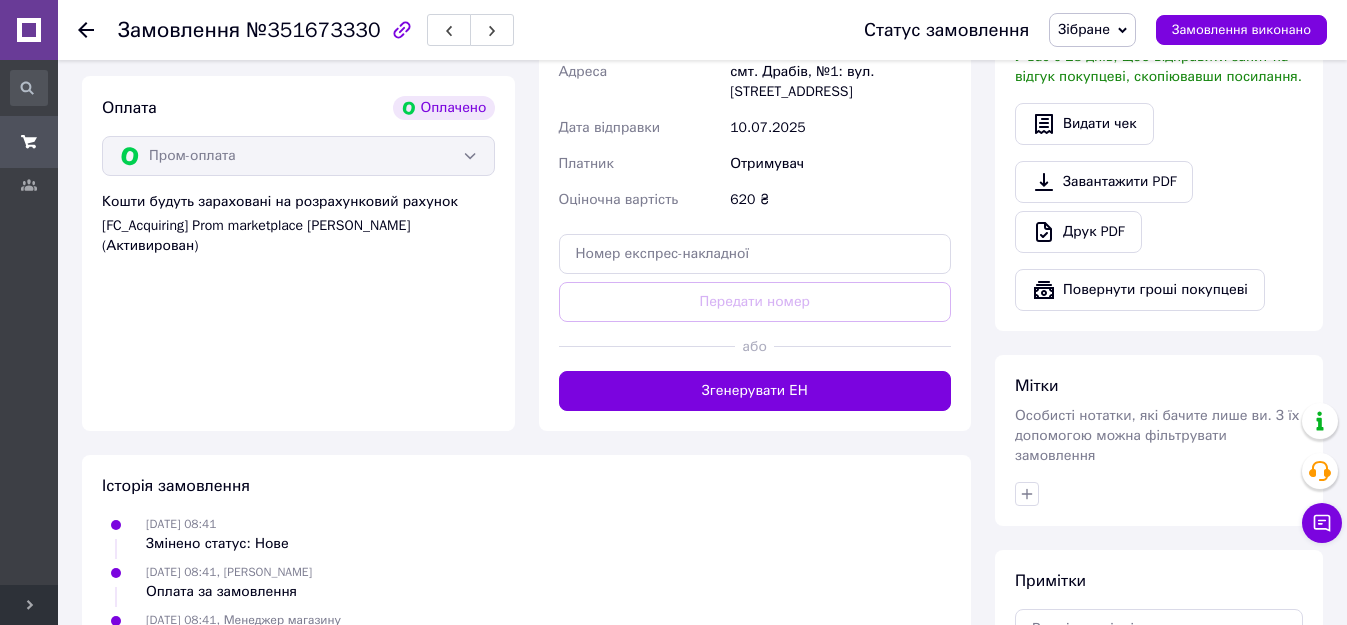 click on "Згенерувати ЕН" at bounding box center (755, 391) 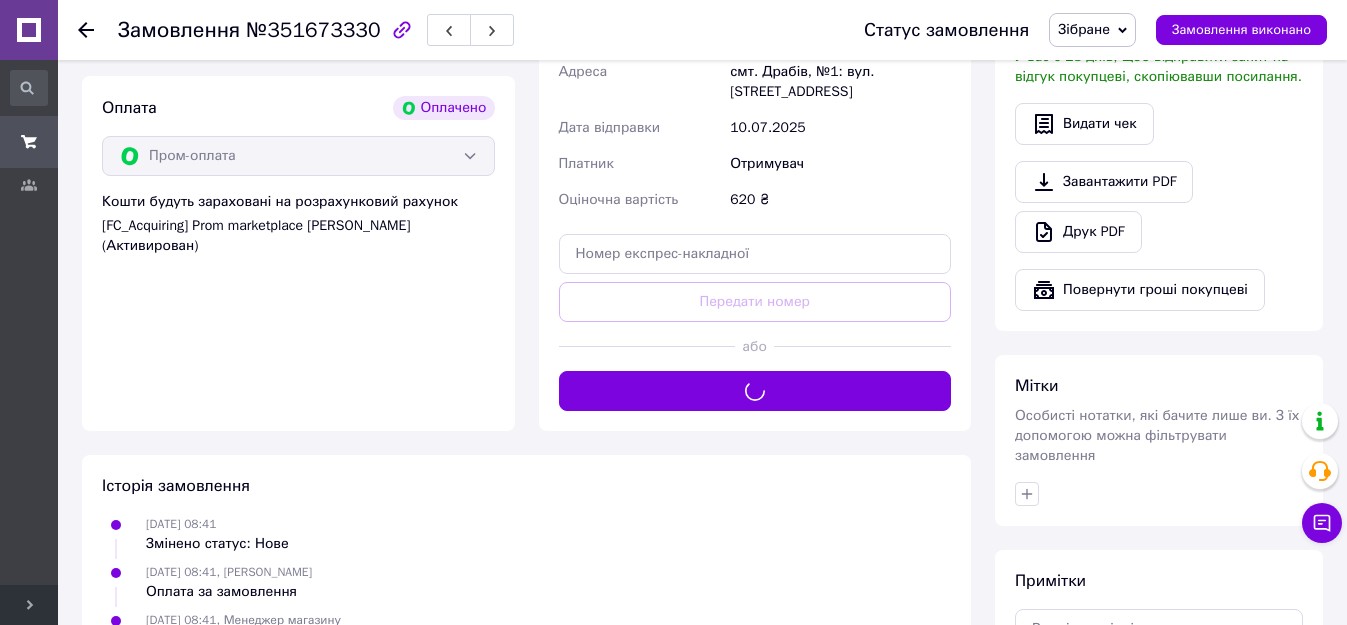 scroll, scrollTop: 500, scrollLeft: 0, axis: vertical 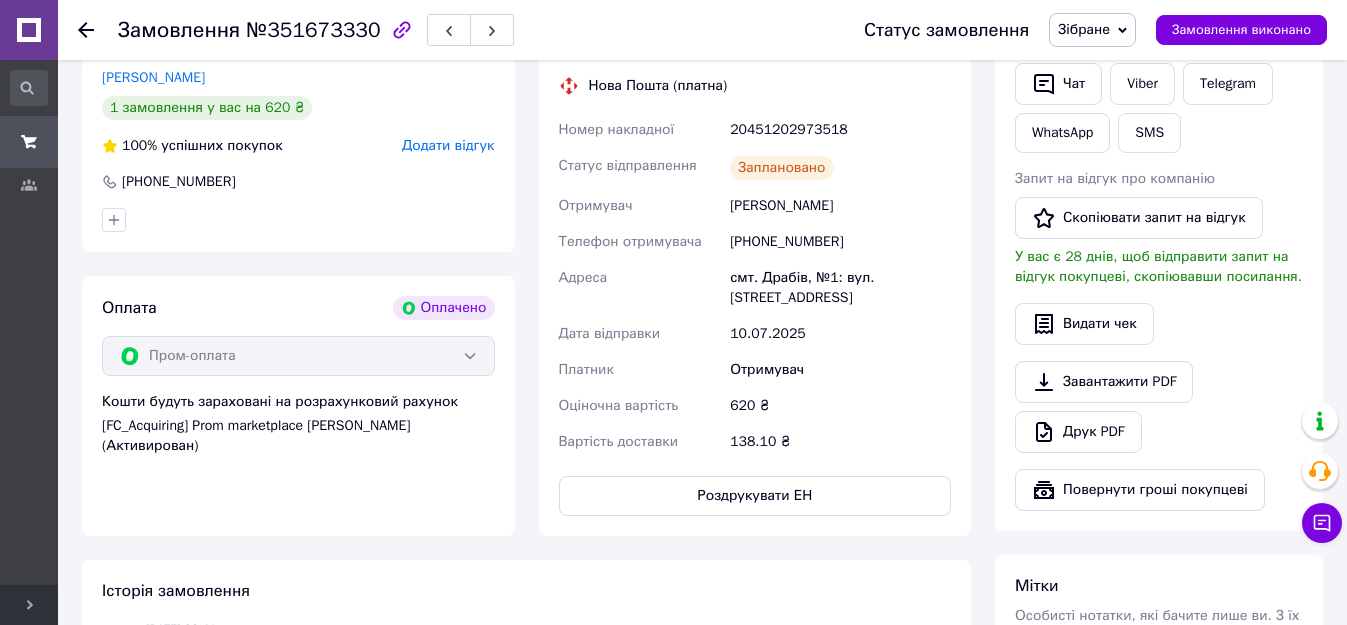click on "Замовлення виконано" at bounding box center [1241, 30] 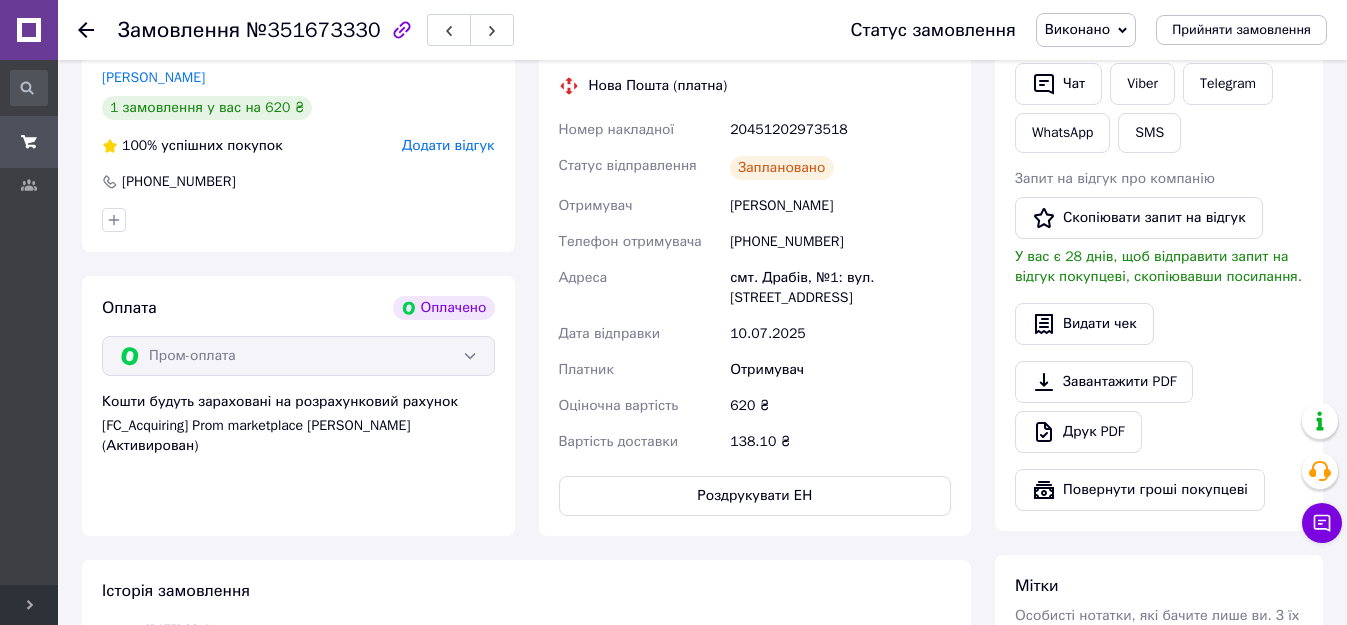 click on "20451202973518" at bounding box center (840, 130) 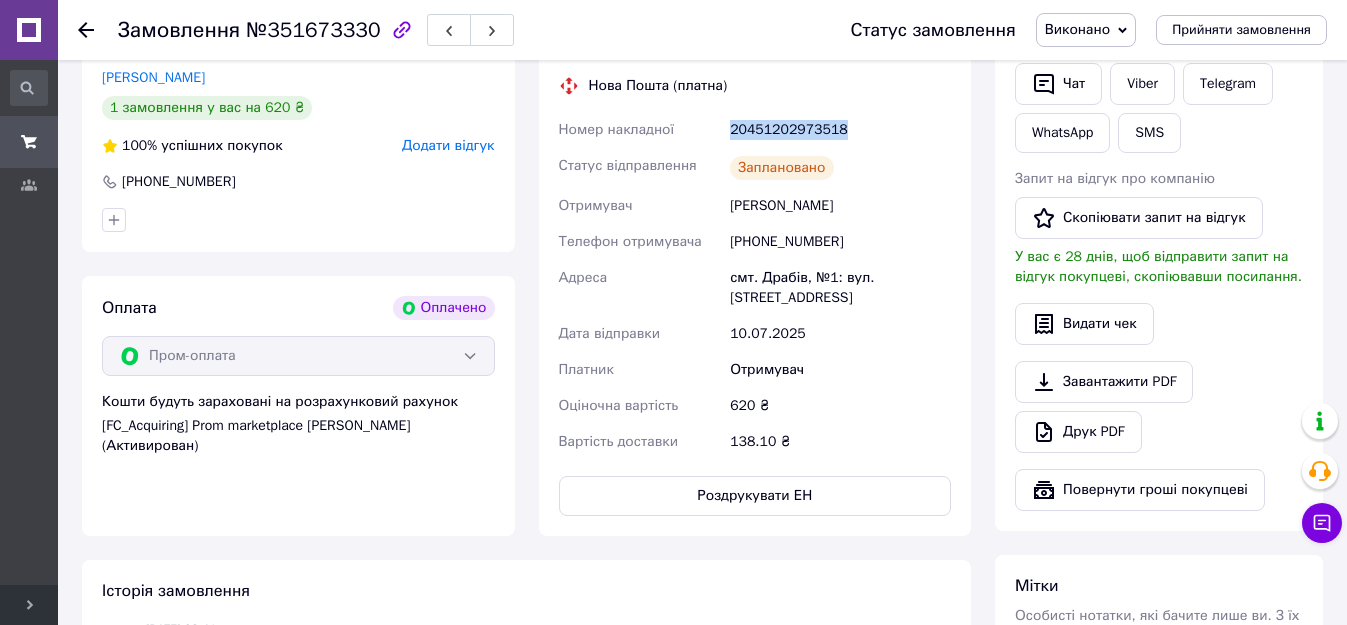 click on "20451202973518" at bounding box center (840, 130) 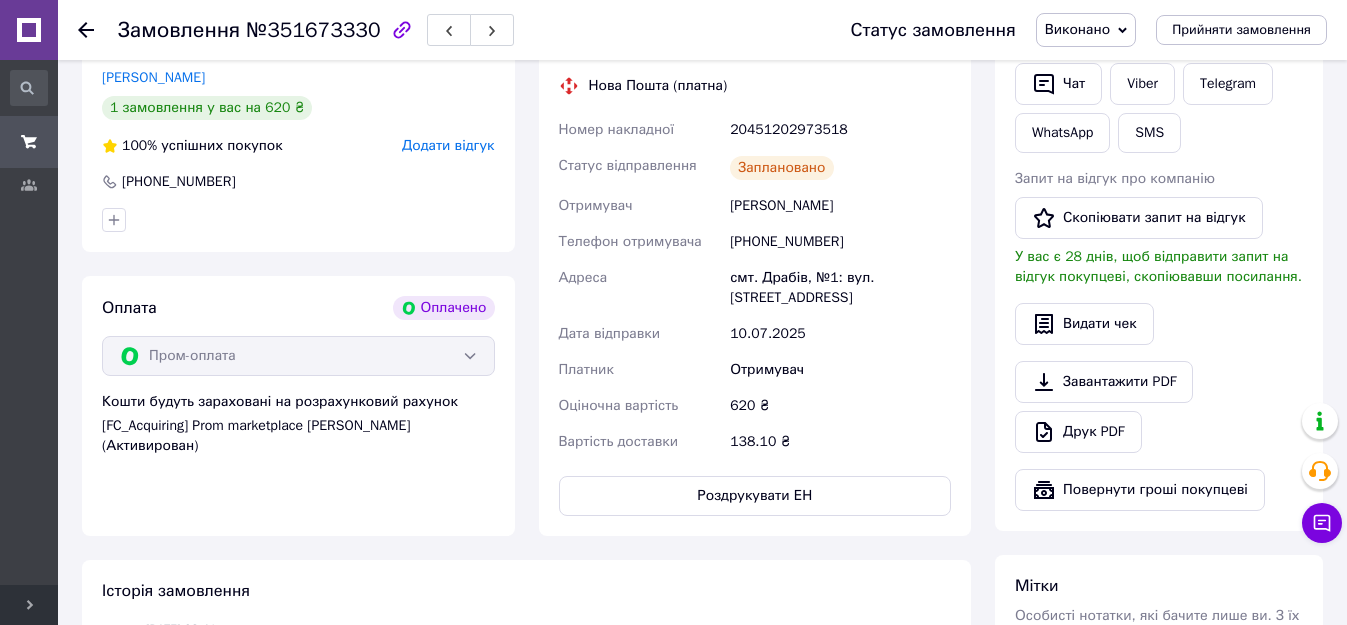 click 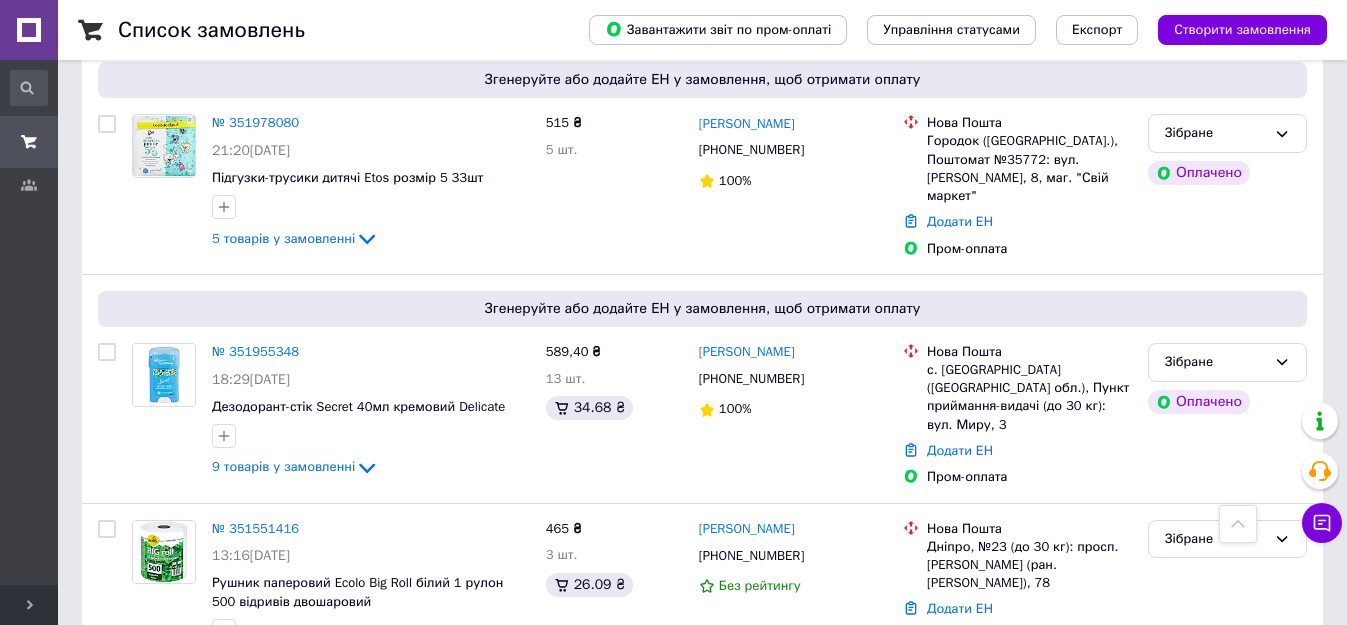scroll, scrollTop: 1919, scrollLeft: 0, axis: vertical 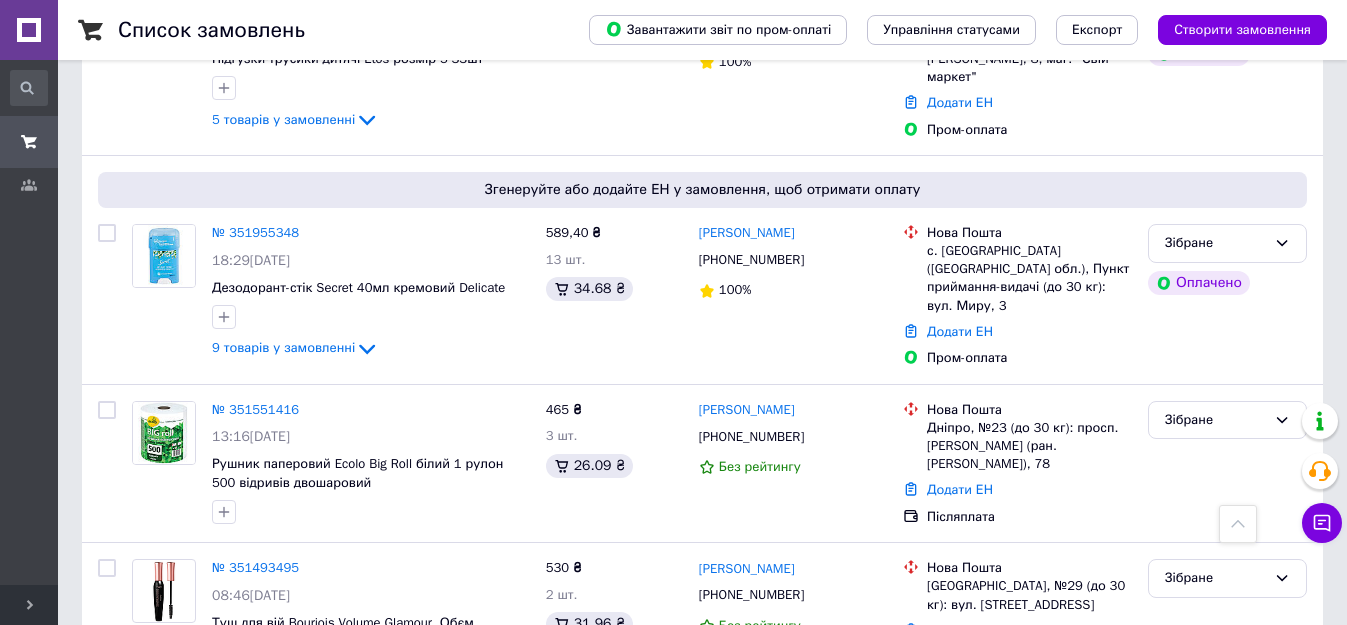 click 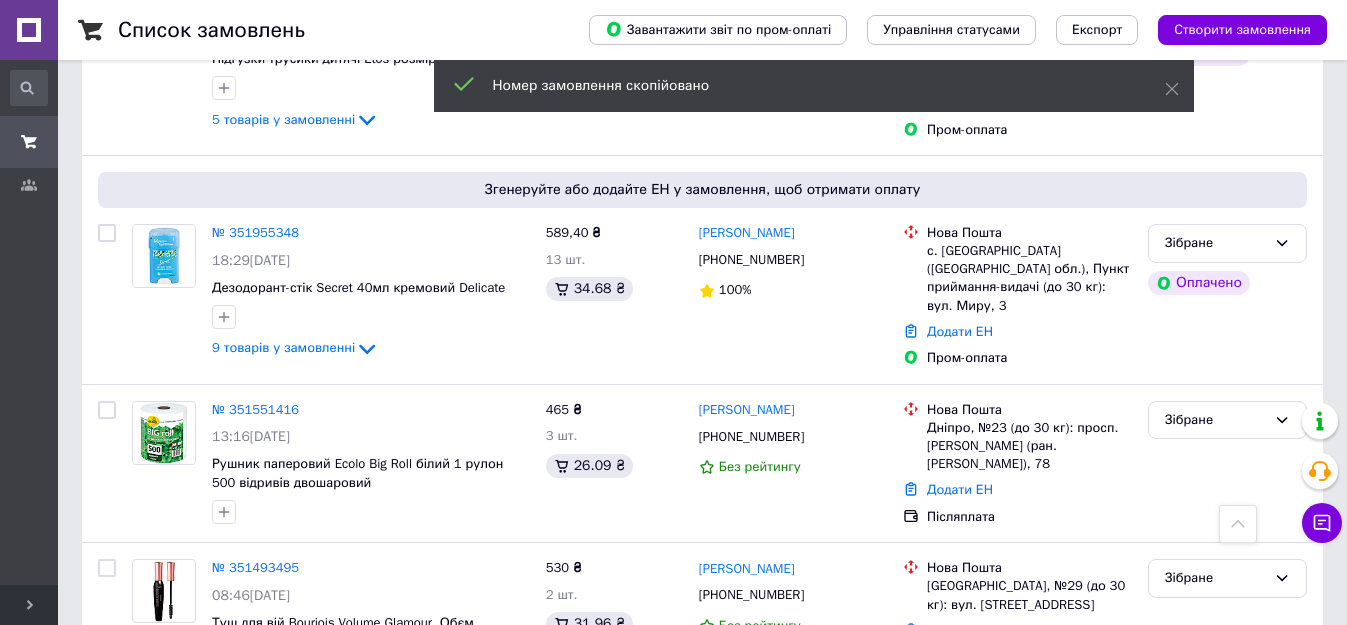 click on "№ 351955348" at bounding box center (255, 232) 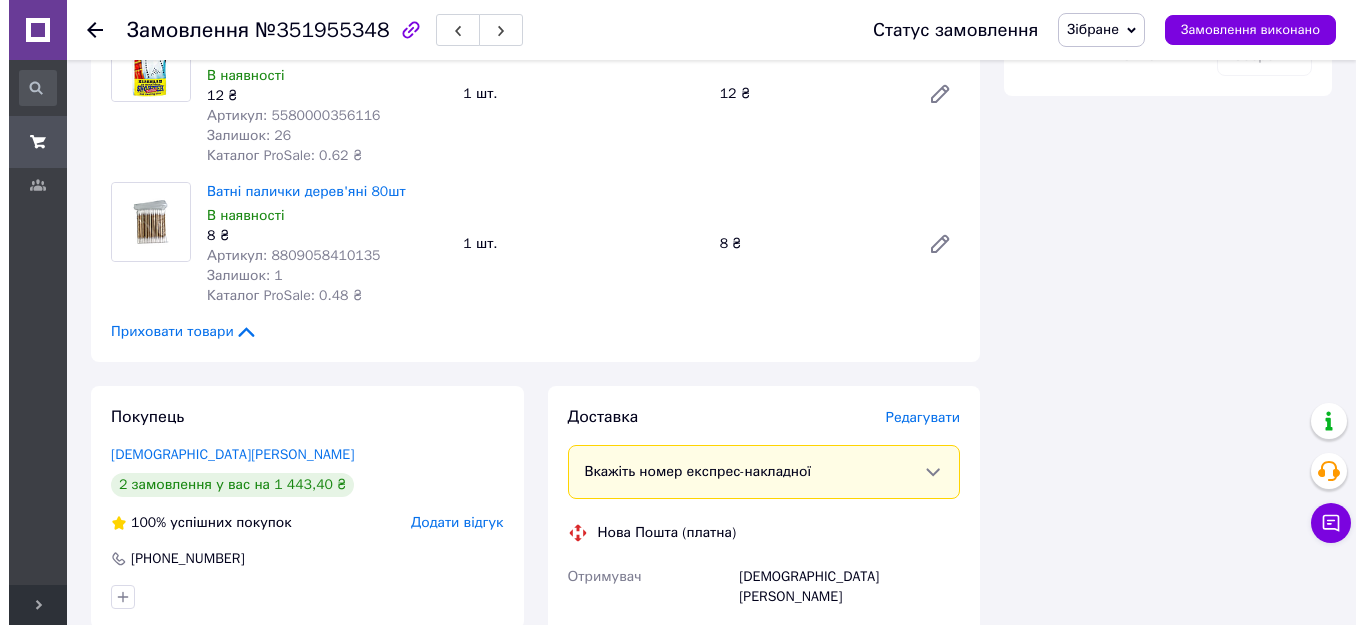 scroll, scrollTop: 1619, scrollLeft: 0, axis: vertical 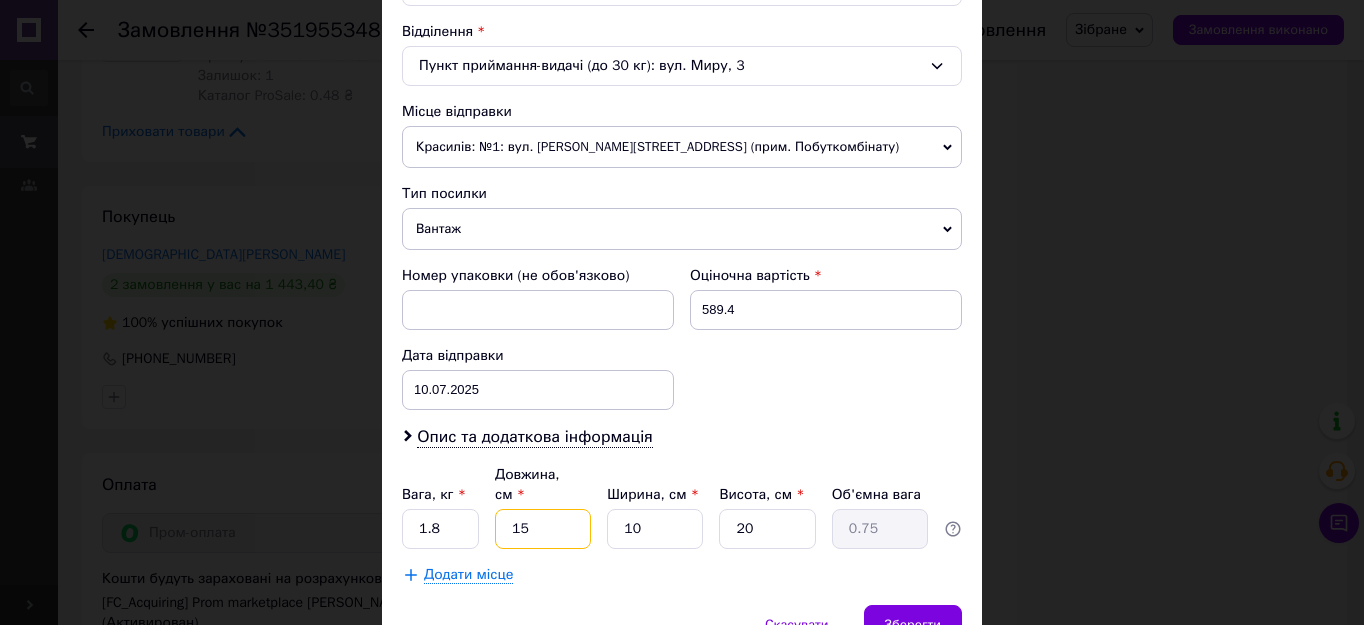 click on "15" at bounding box center [543, 529] 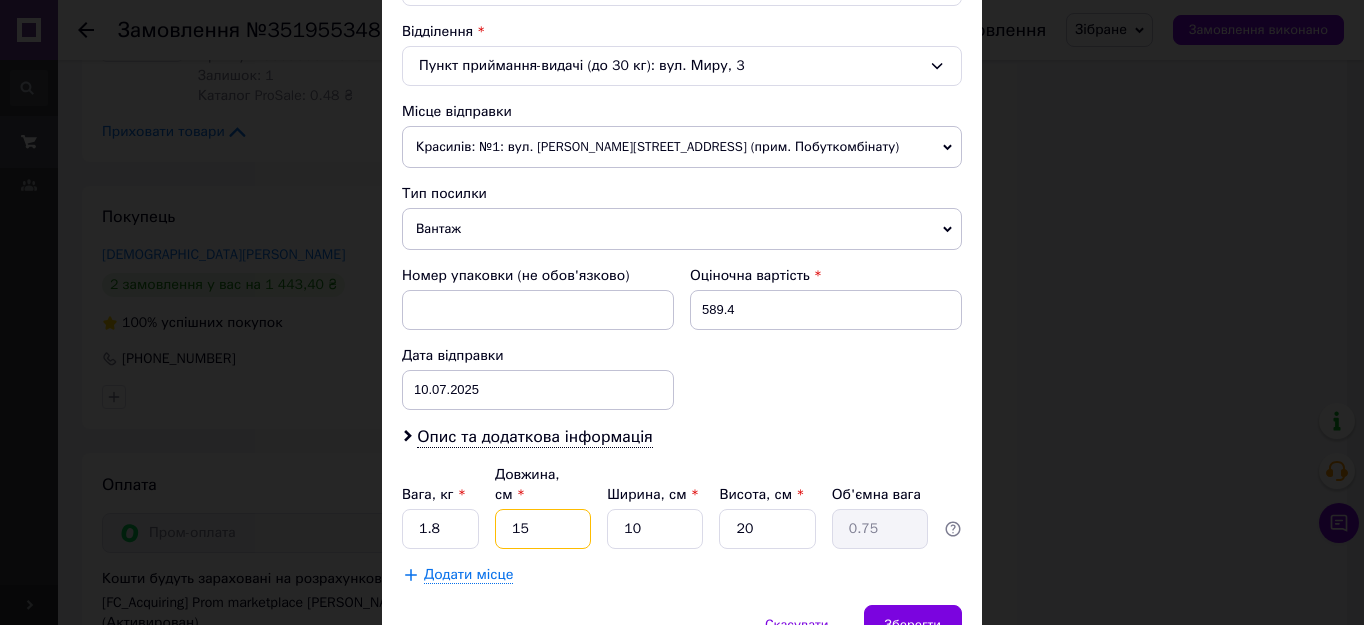 type on "1" 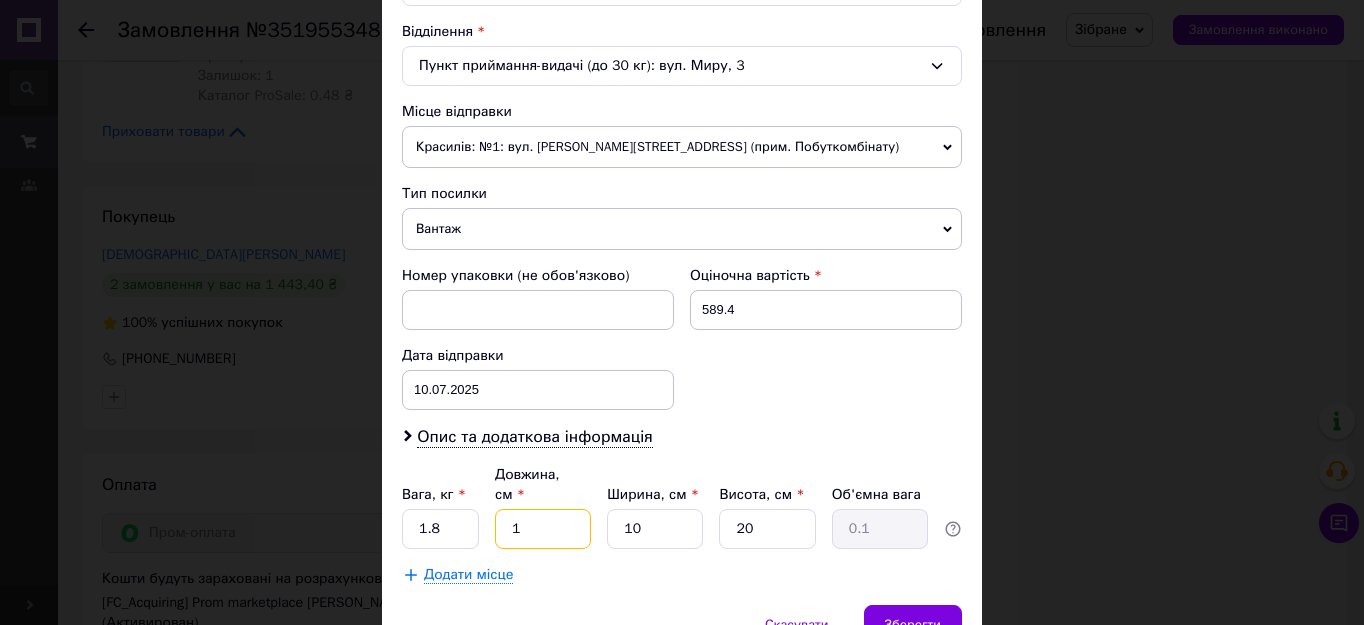 type 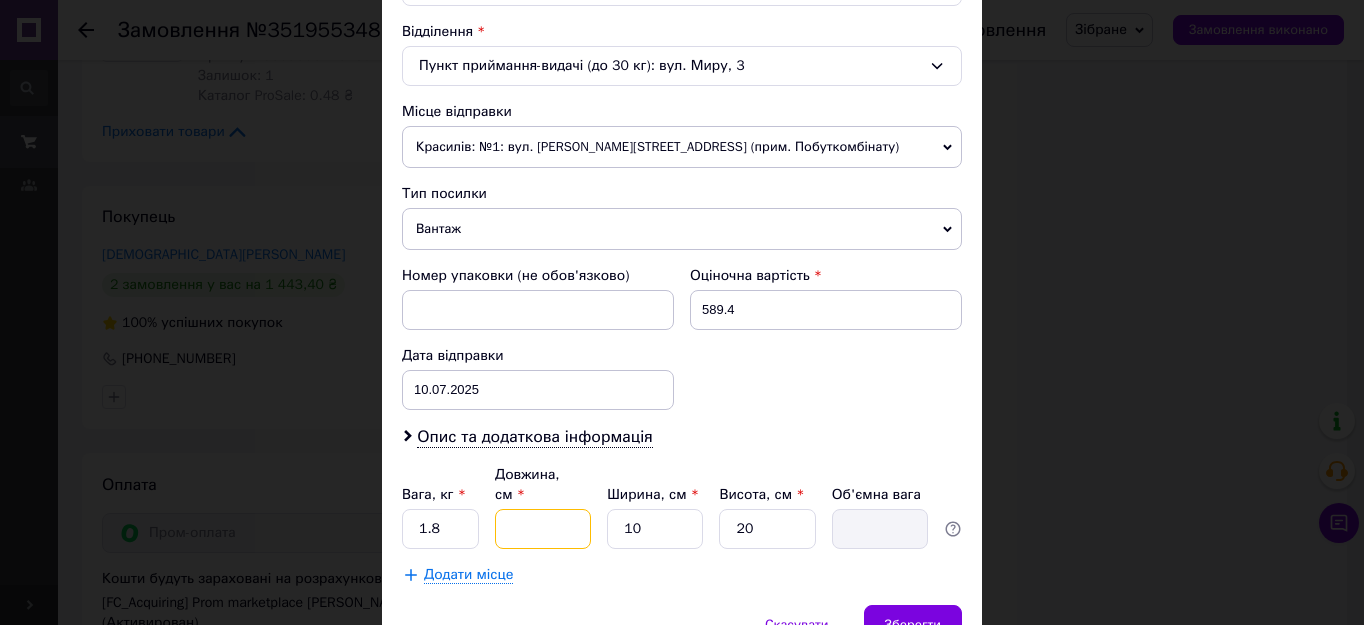 type on "2" 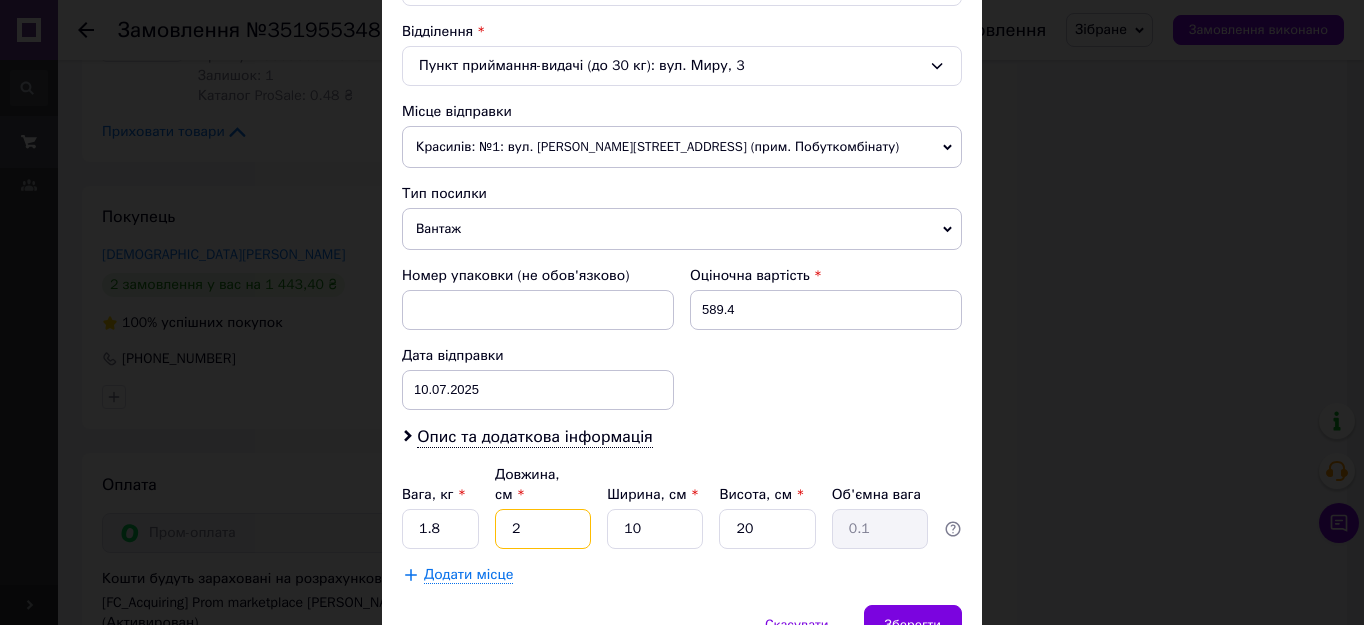 type on "20" 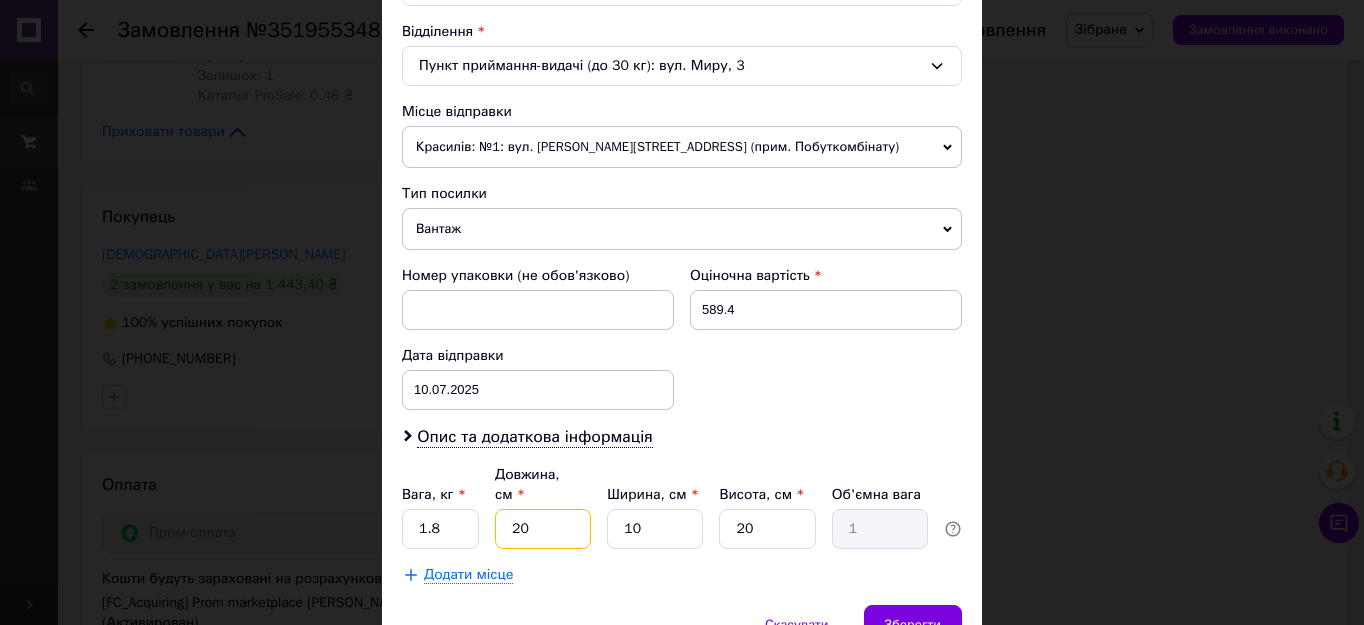 type on "20" 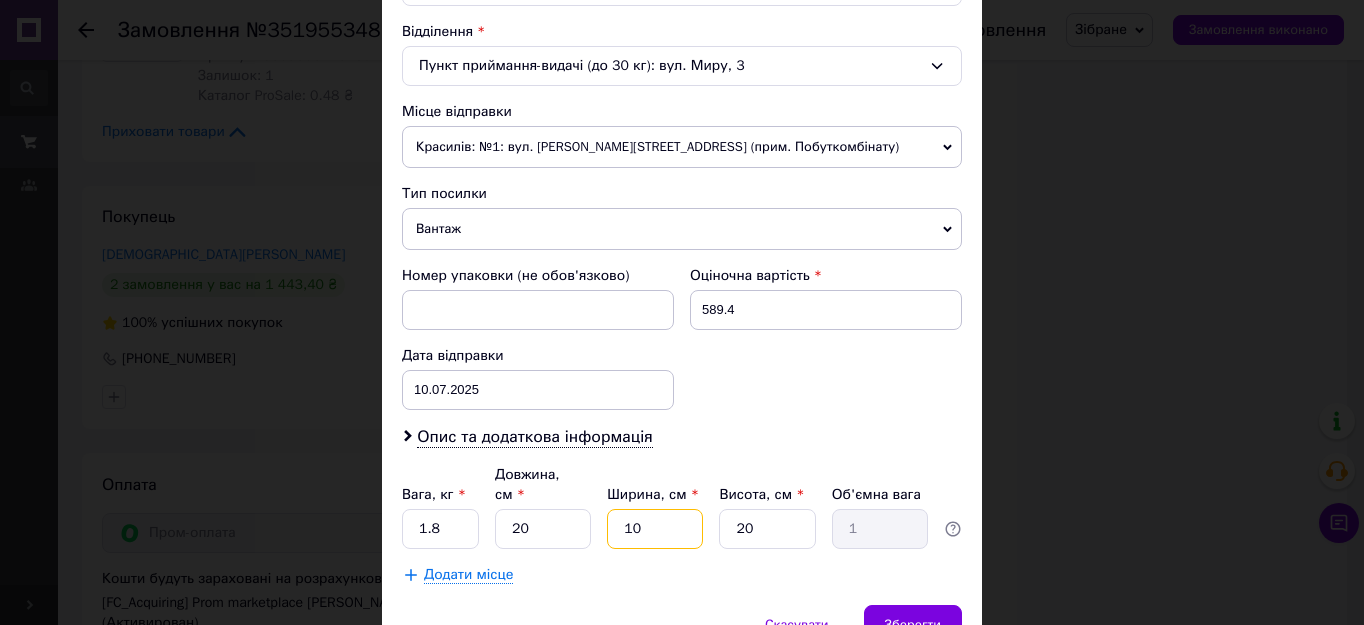 click on "10" at bounding box center [655, 529] 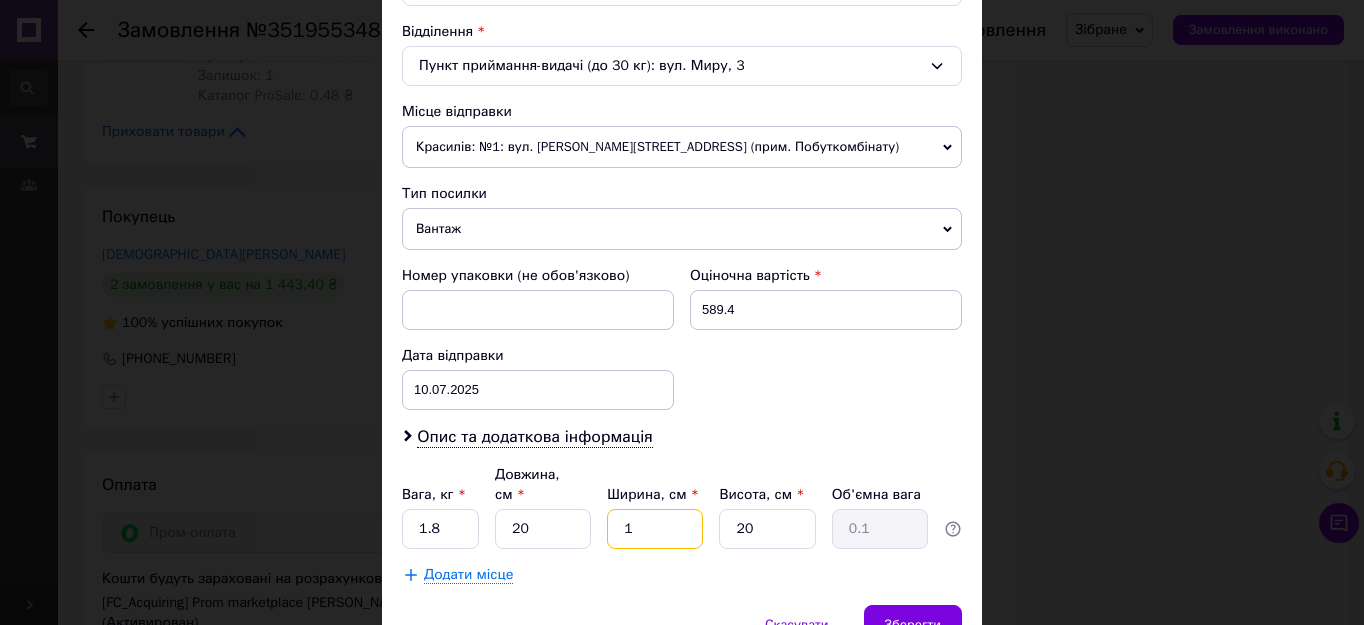 type on "15" 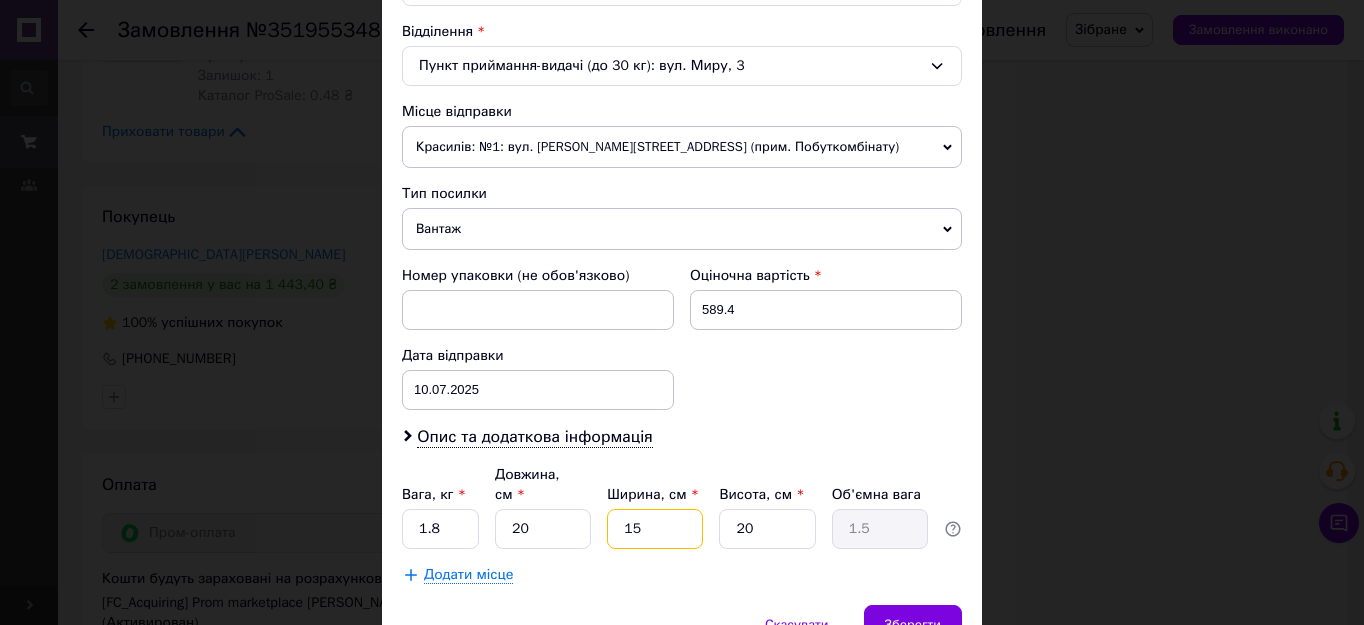 type on "15" 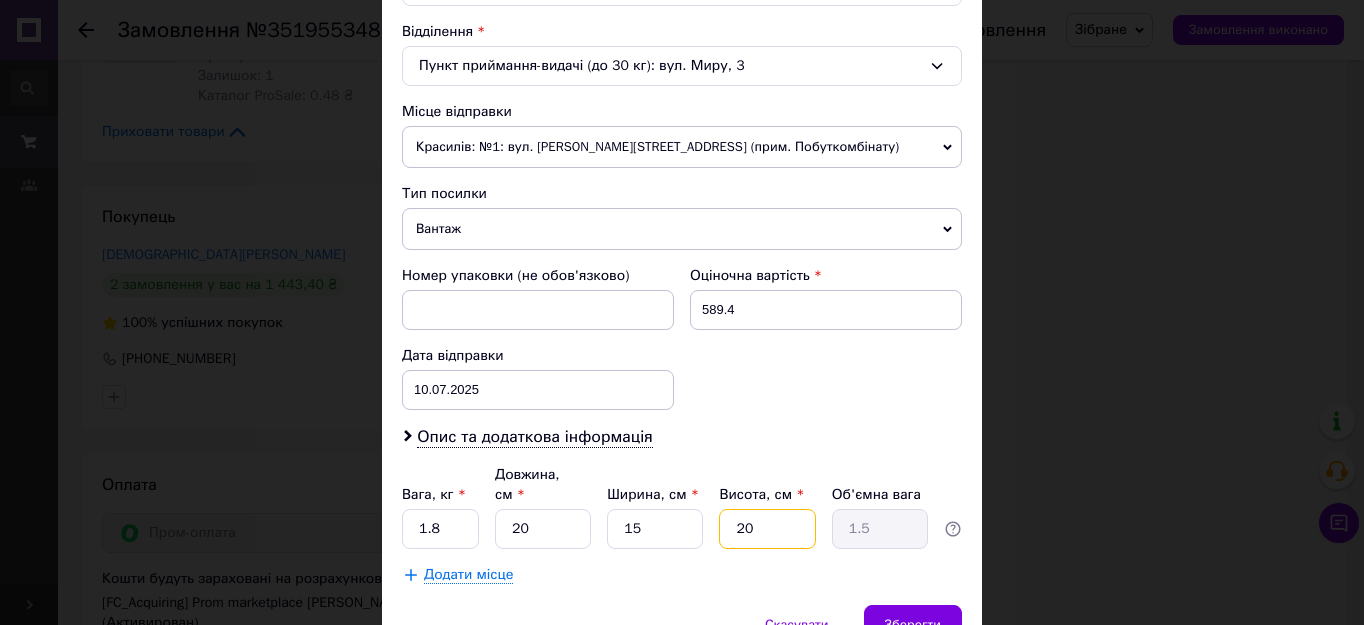 click on "20" at bounding box center (767, 529) 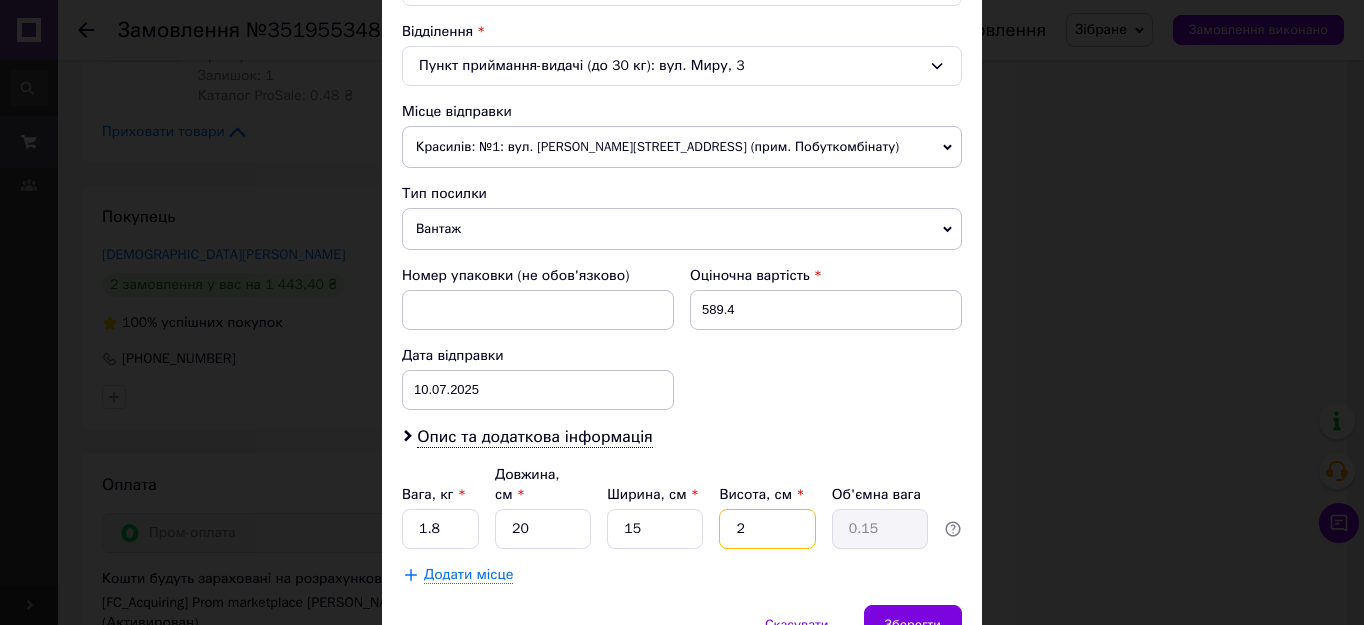 type 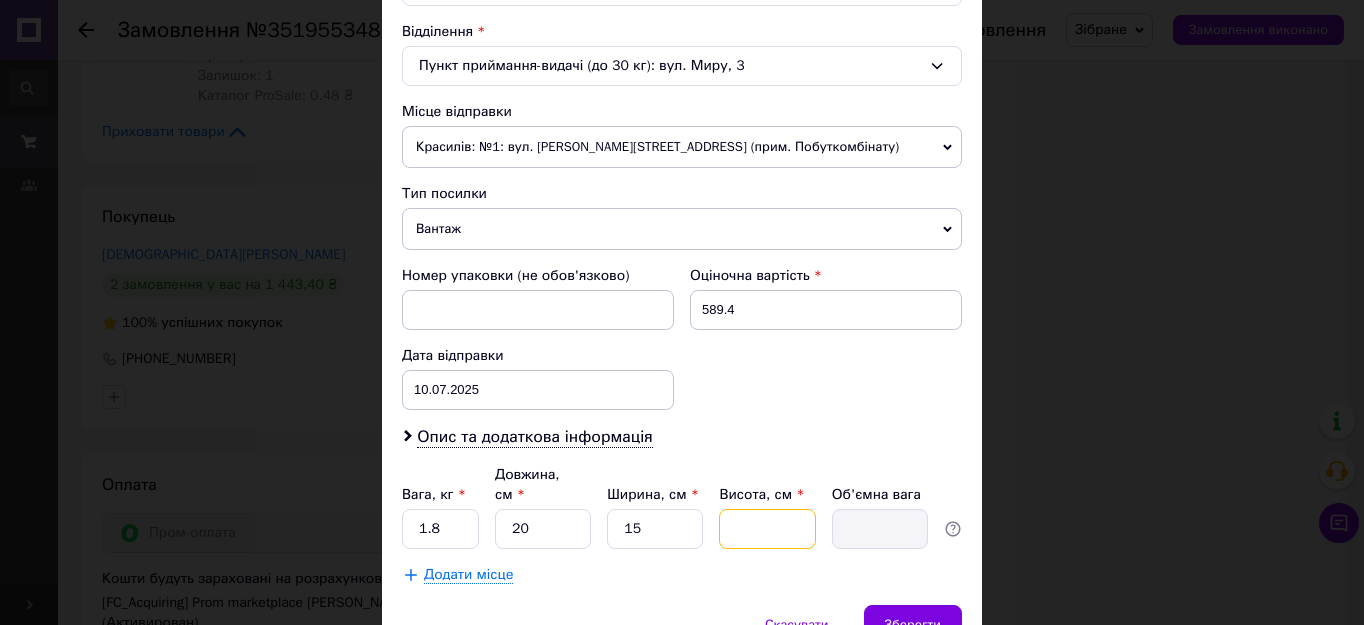 type on "1" 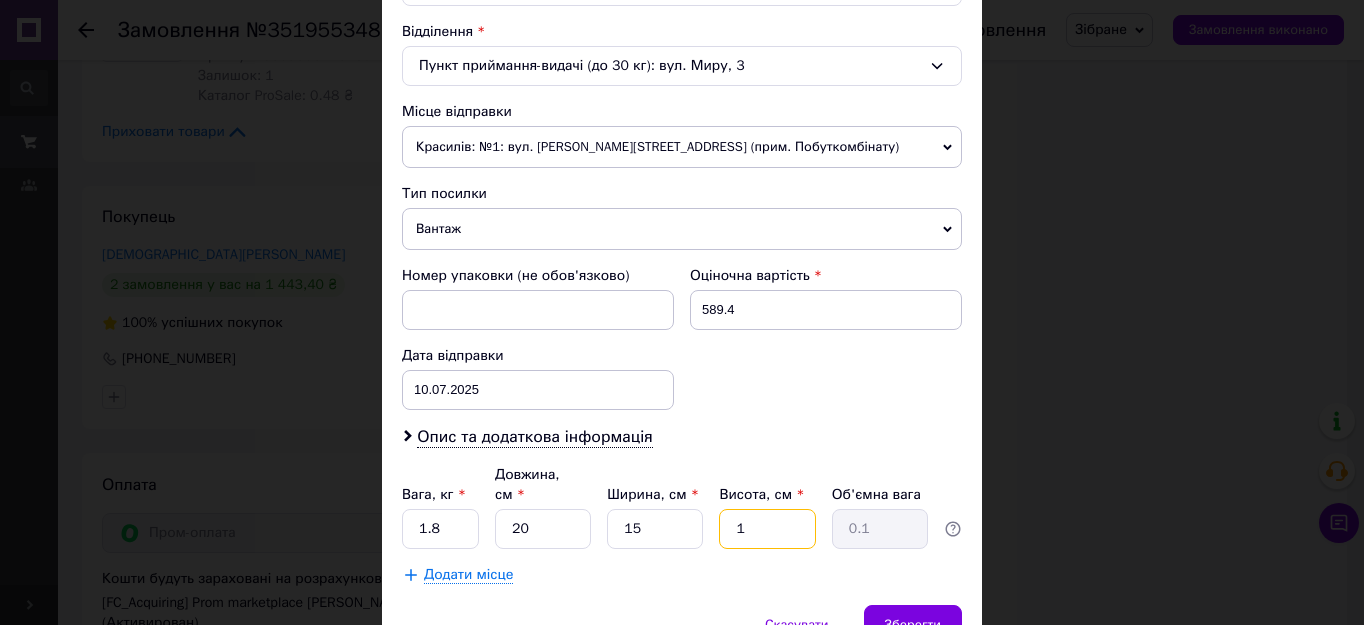 type on "16" 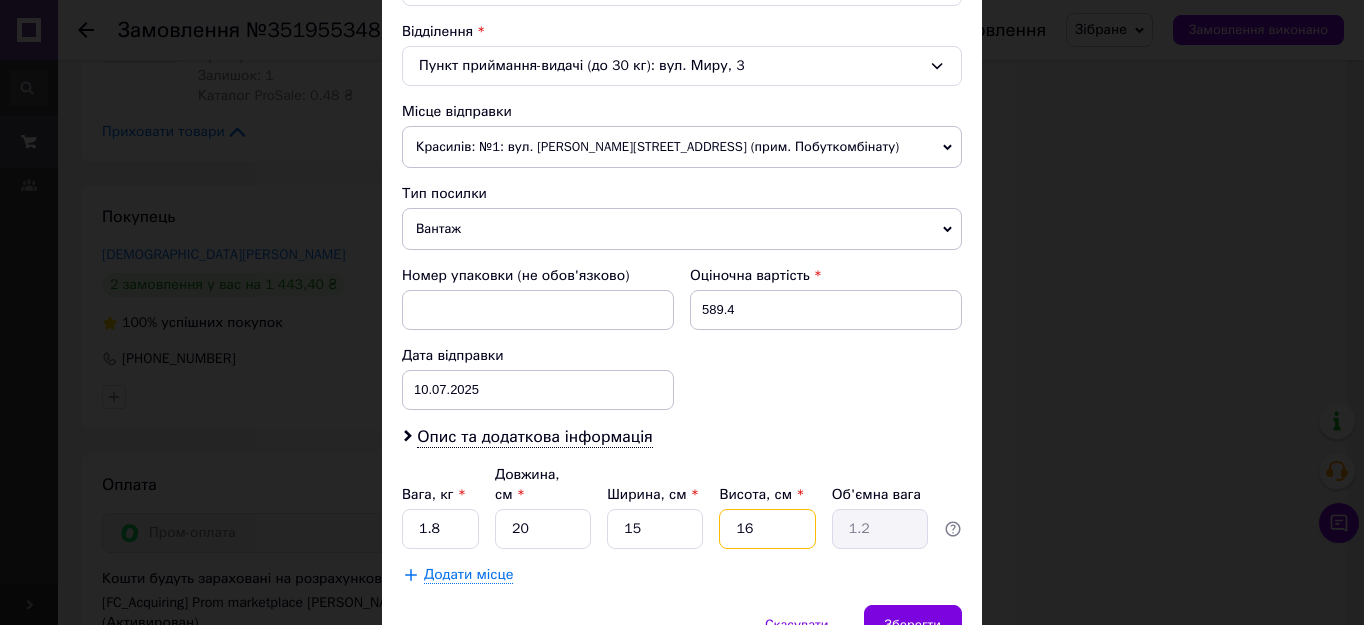type on "16" 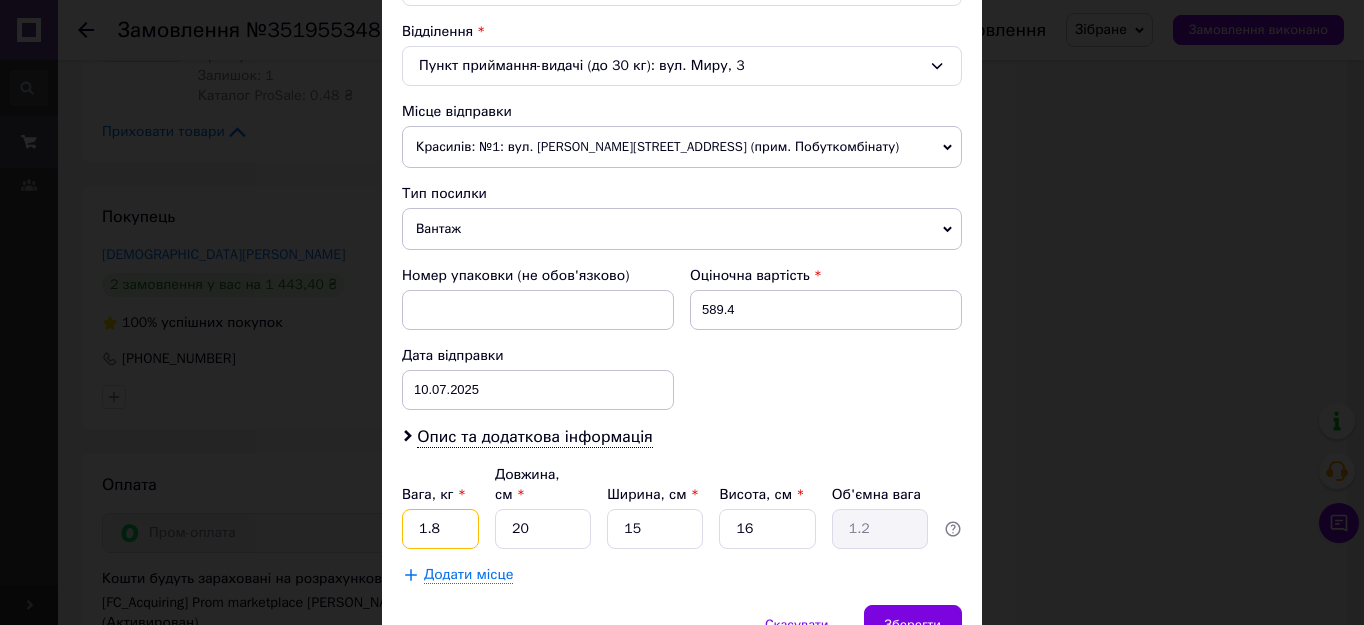click on "1.8" at bounding box center [440, 529] 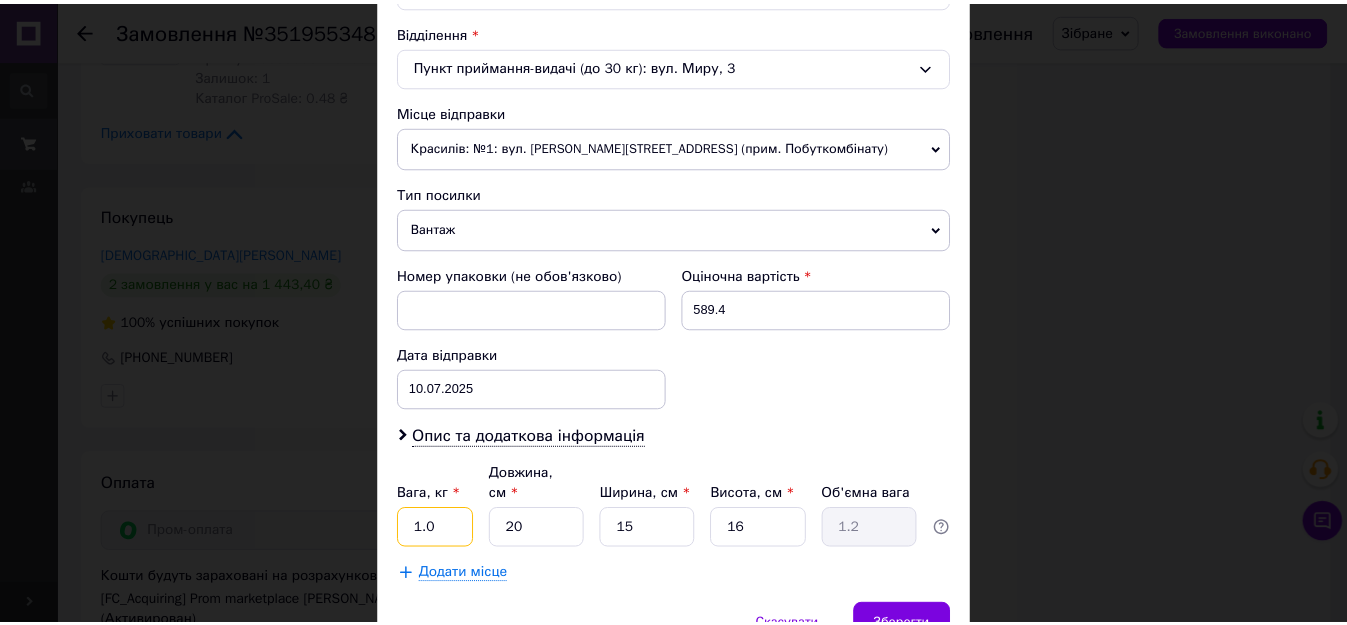 scroll, scrollTop: 703, scrollLeft: 0, axis: vertical 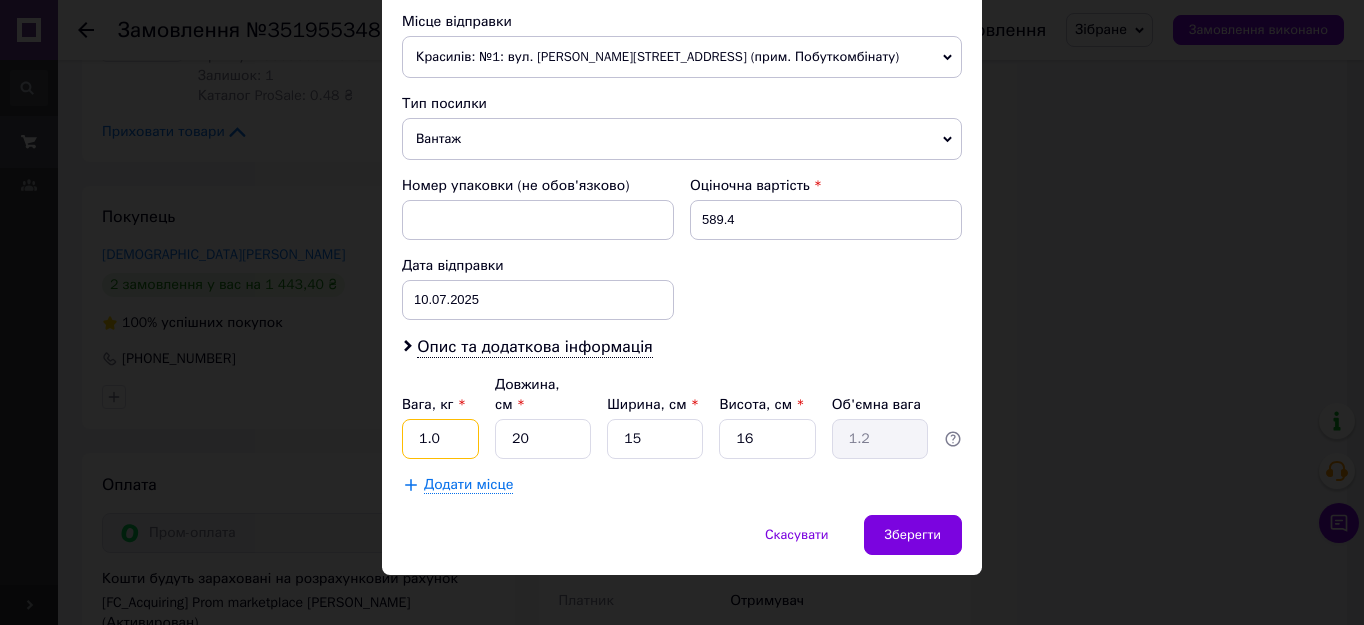 type on "1.0" 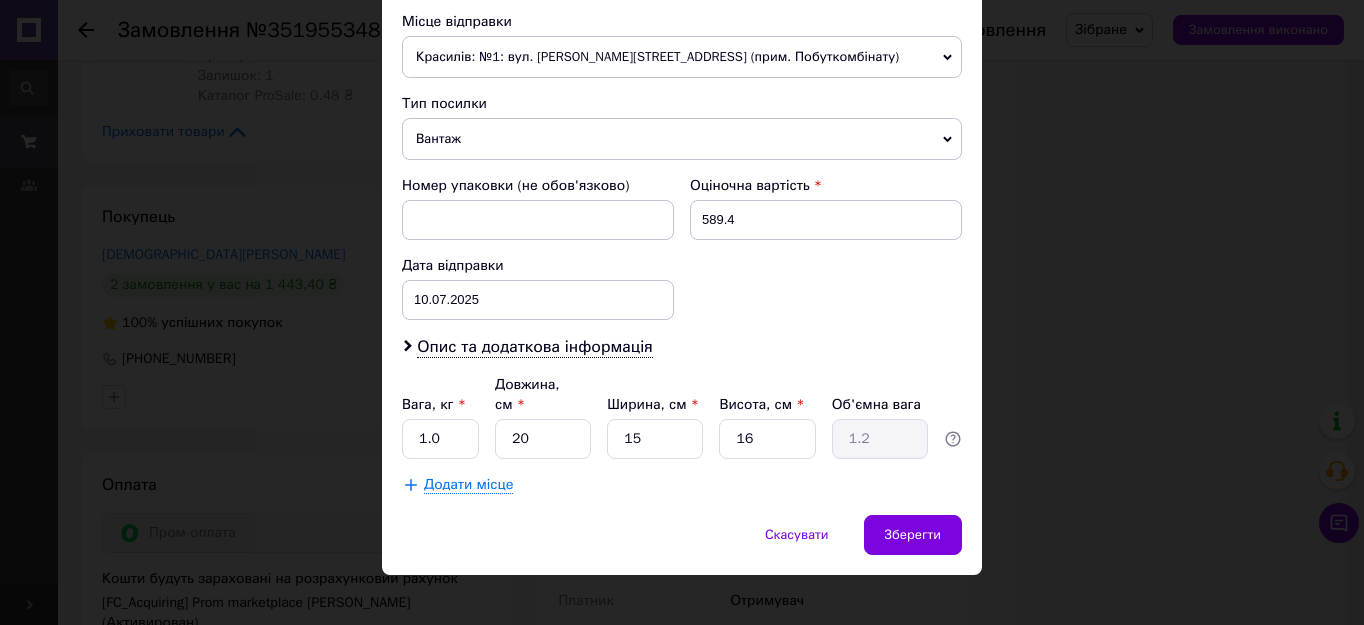 click on "Зберегти" at bounding box center [913, 535] 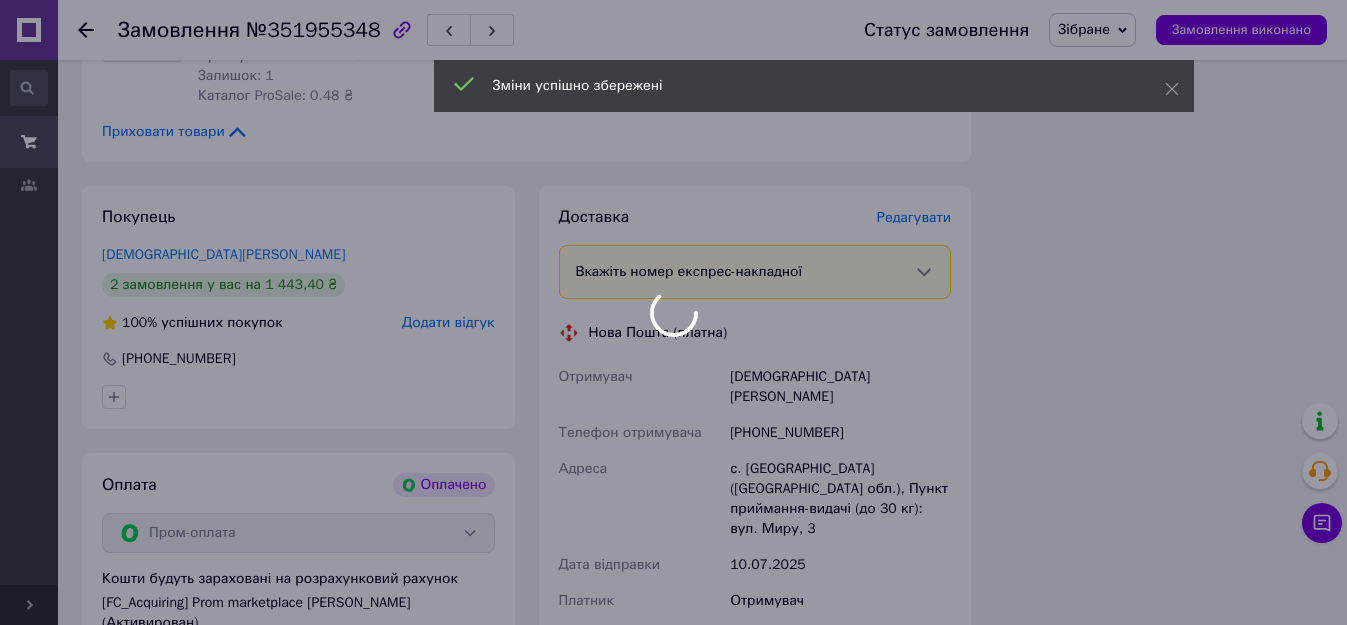 scroll, scrollTop: 1919, scrollLeft: 0, axis: vertical 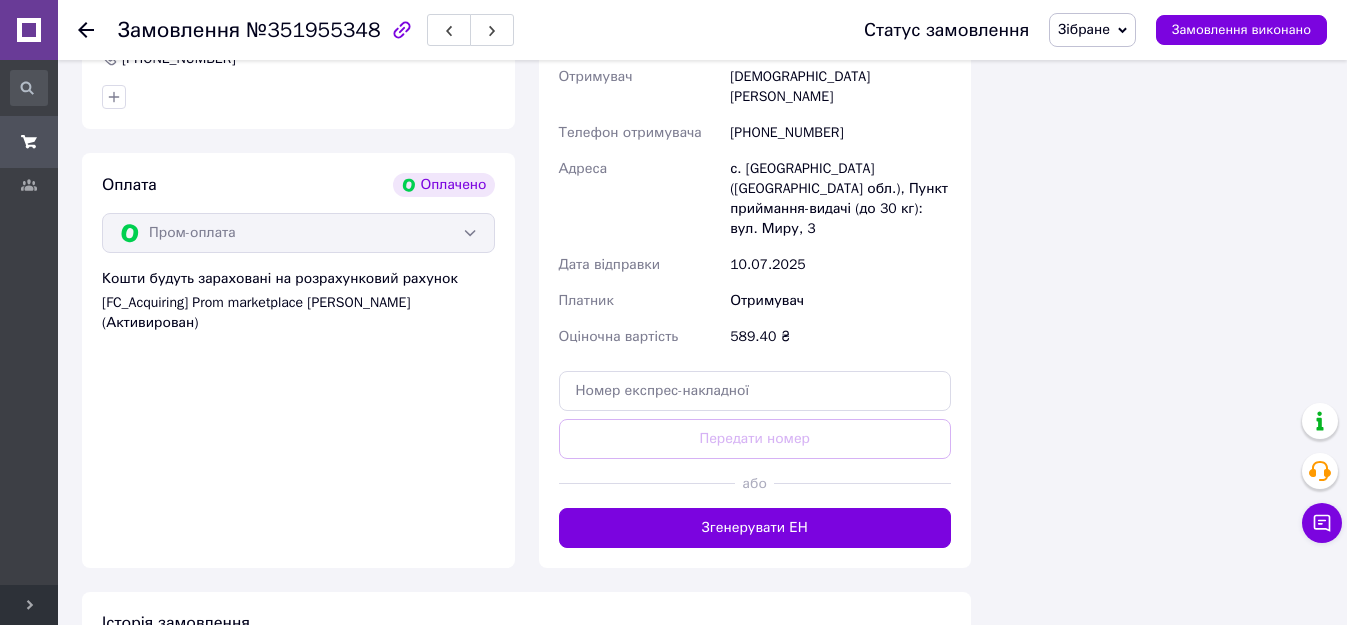 click on "Згенерувати ЕН" at bounding box center (755, 528) 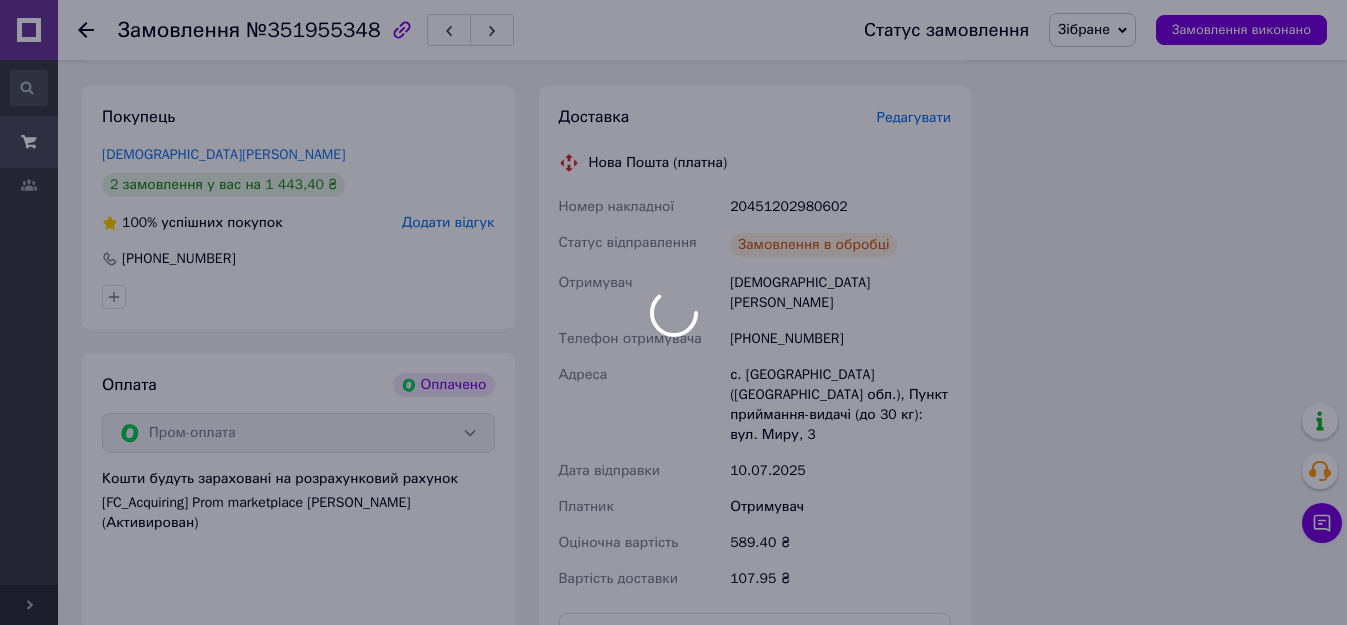 scroll, scrollTop: 1619, scrollLeft: 0, axis: vertical 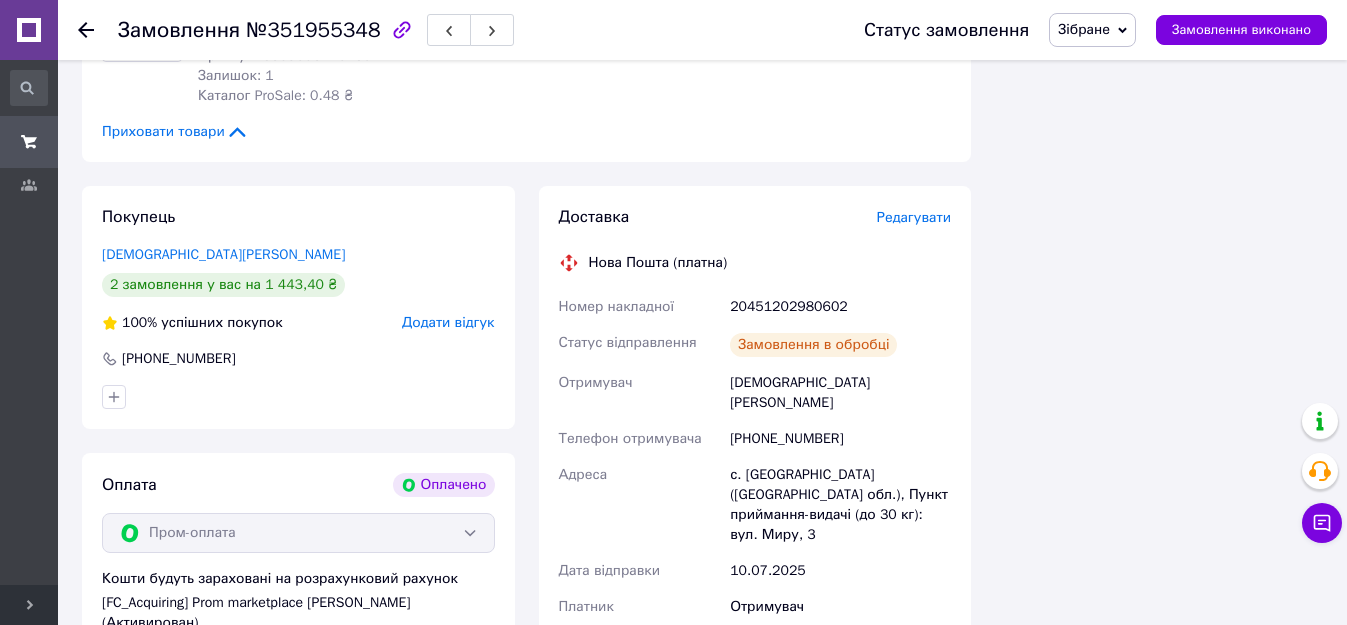 click on "Замовлення виконано" at bounding box center [1241, 30] 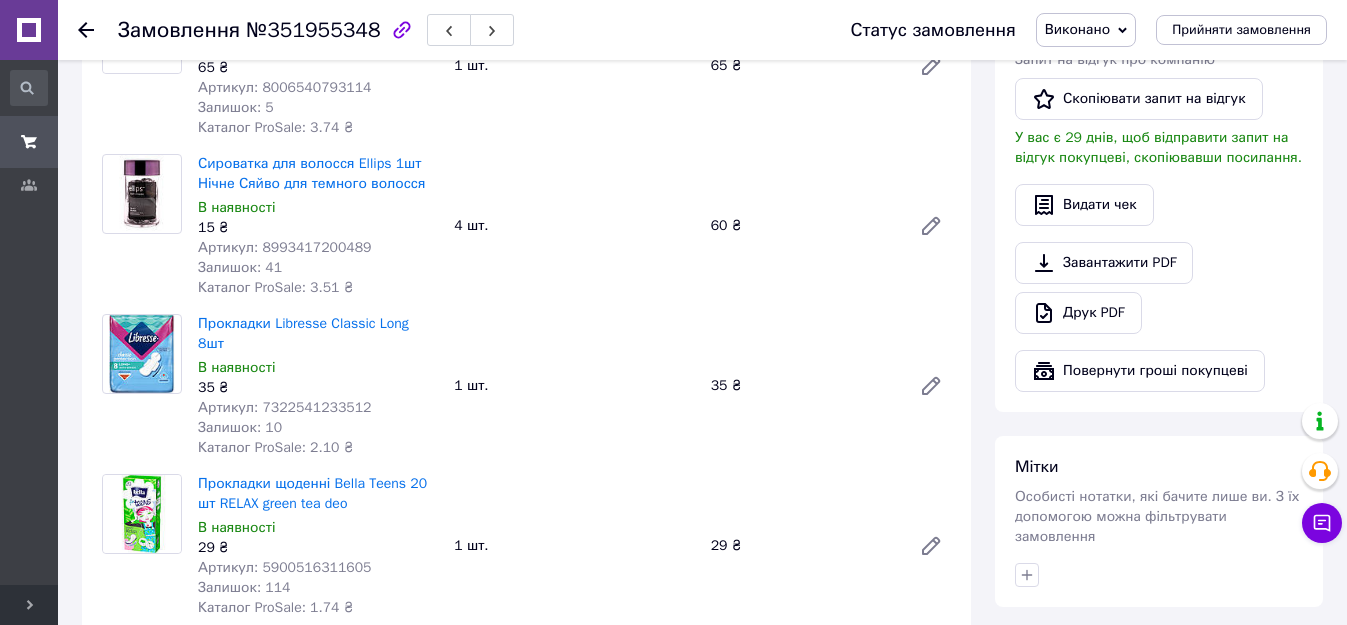 scroll, scrollTop: 319, scrollLeft: 0, axis: vertical 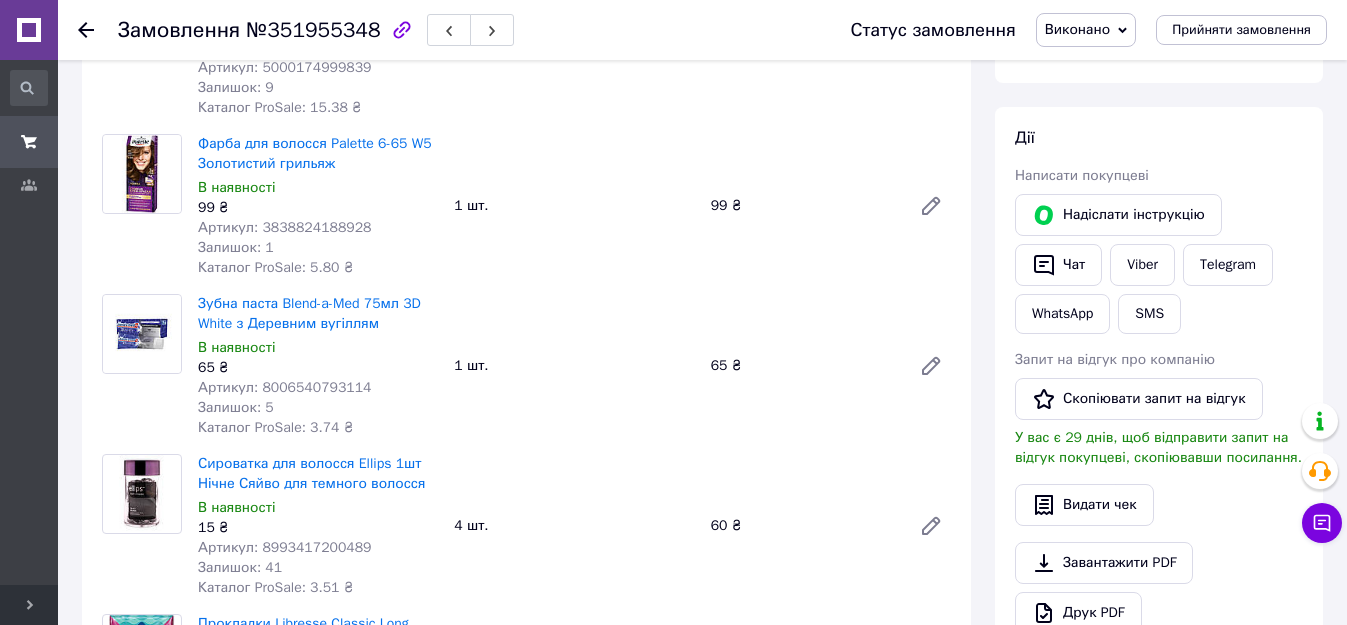 click on "Viber" at bounding box center (1142, 265) 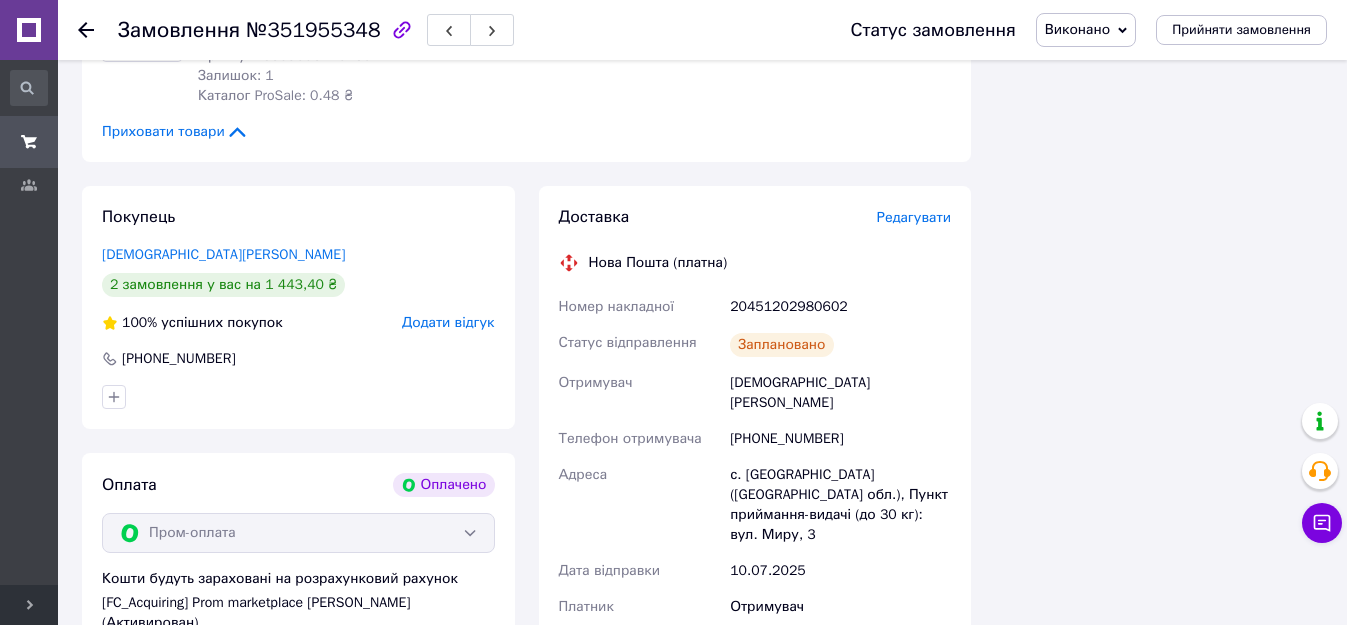 scroll, scrollTop: 1719, scrollLeft: 0, axis: vertical 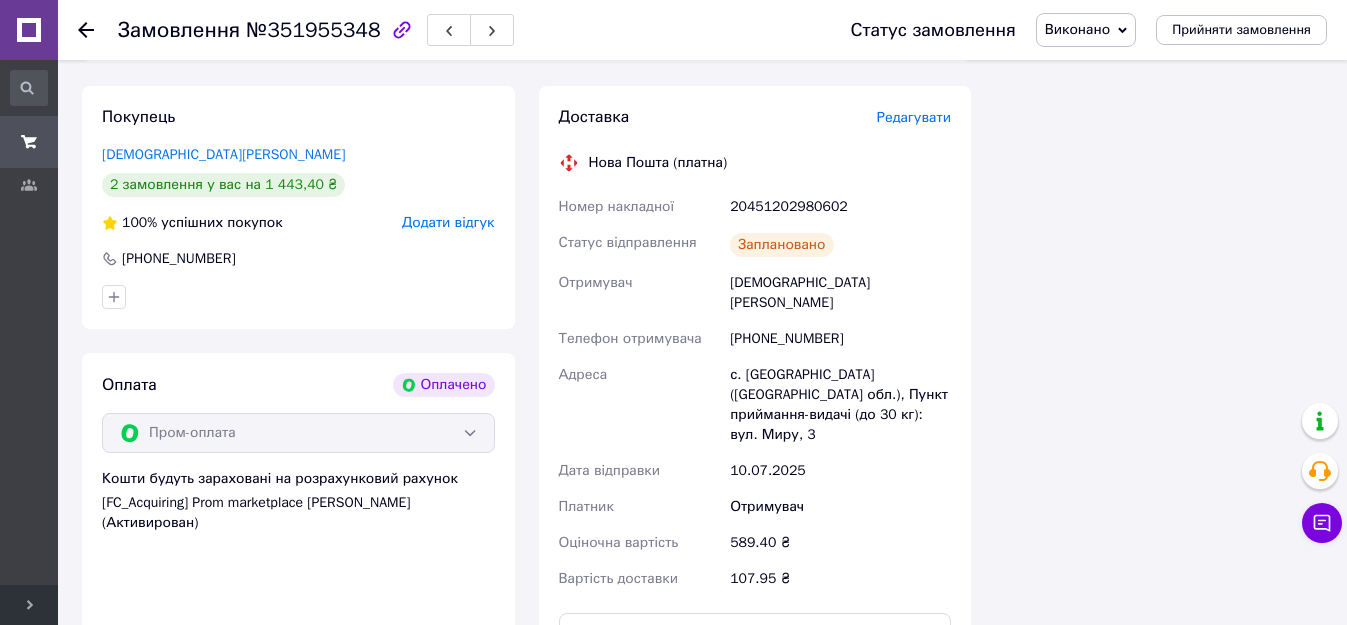 click on "20451202980602" at bounding box center (840, 207) 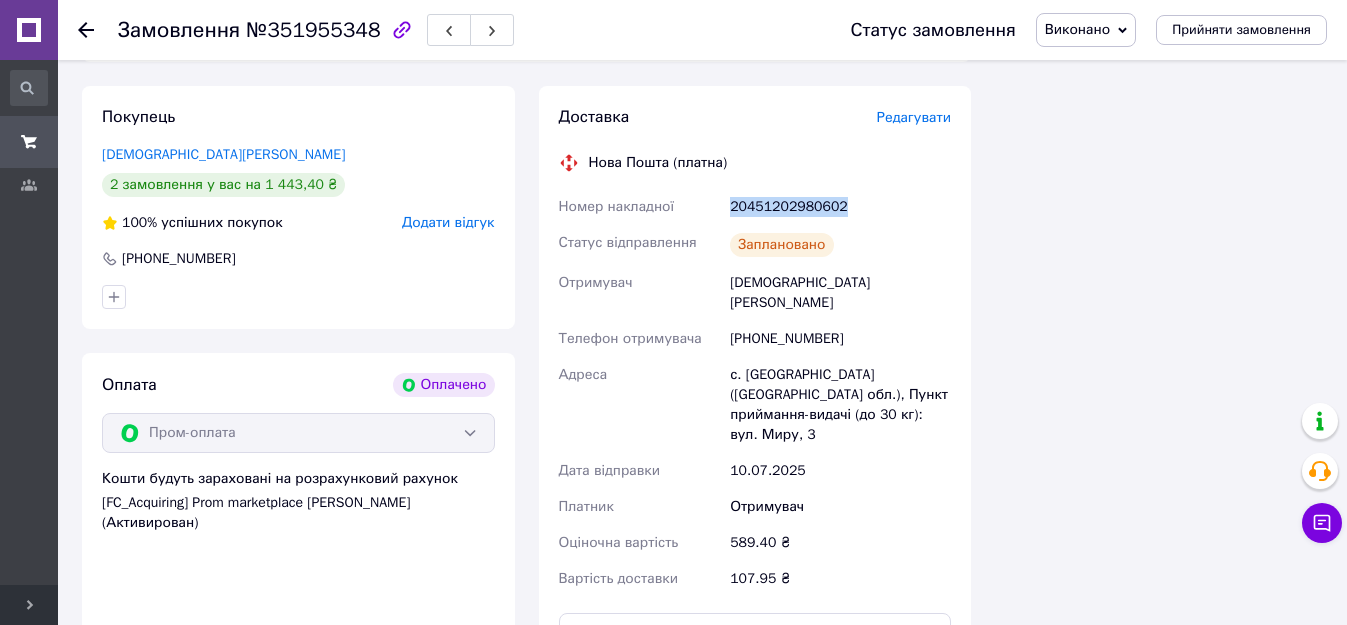 click on "20451202980602" at bounding box center (840, 207) 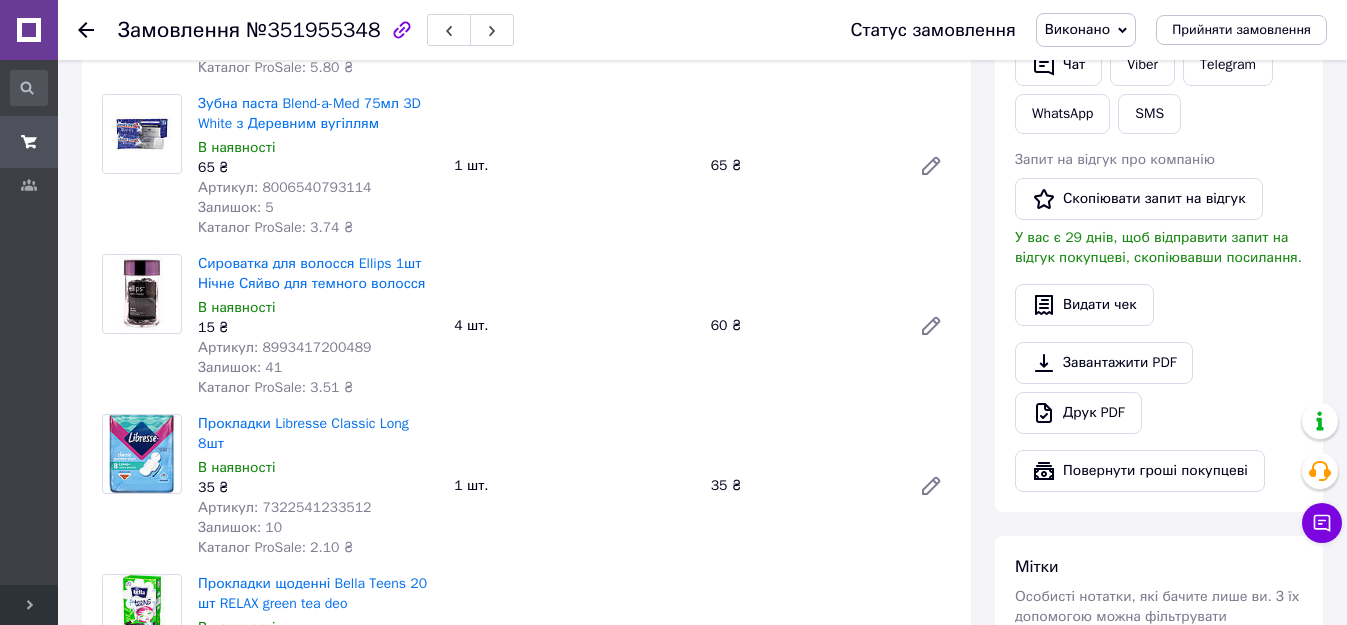 scroll, scrollTop: 319, scrollLeft: 0, axis: vertical 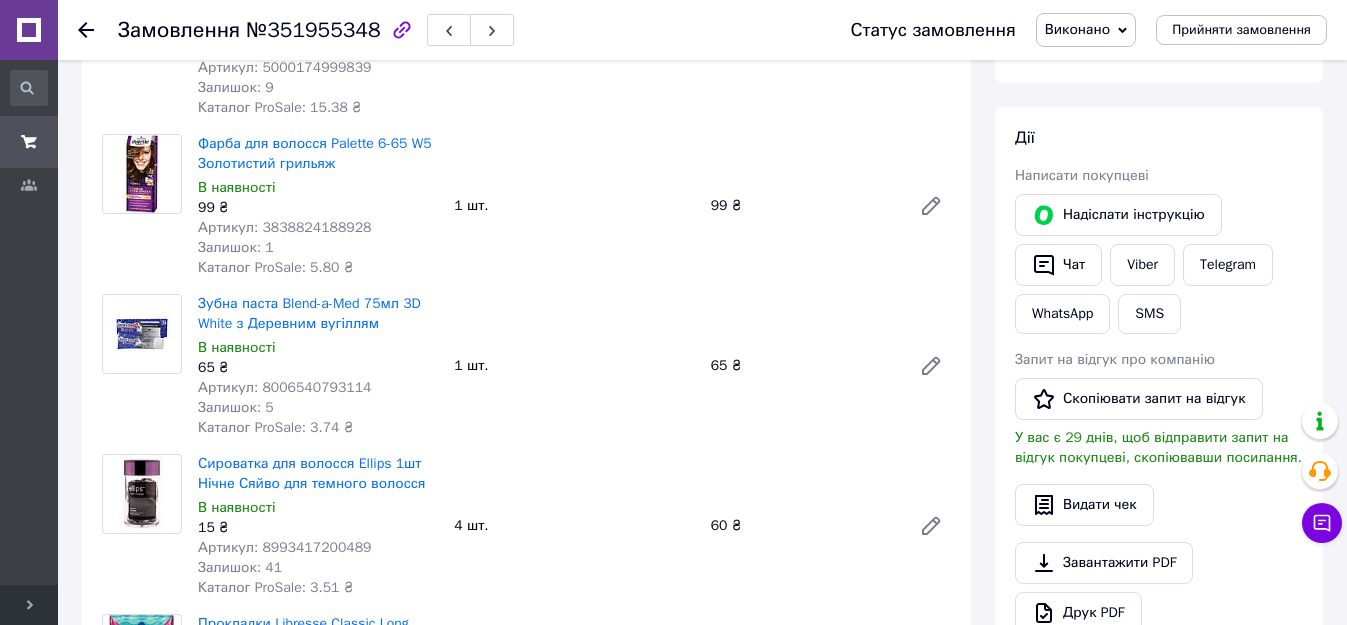 click on "Viber" at bounding box center (1142, 265) 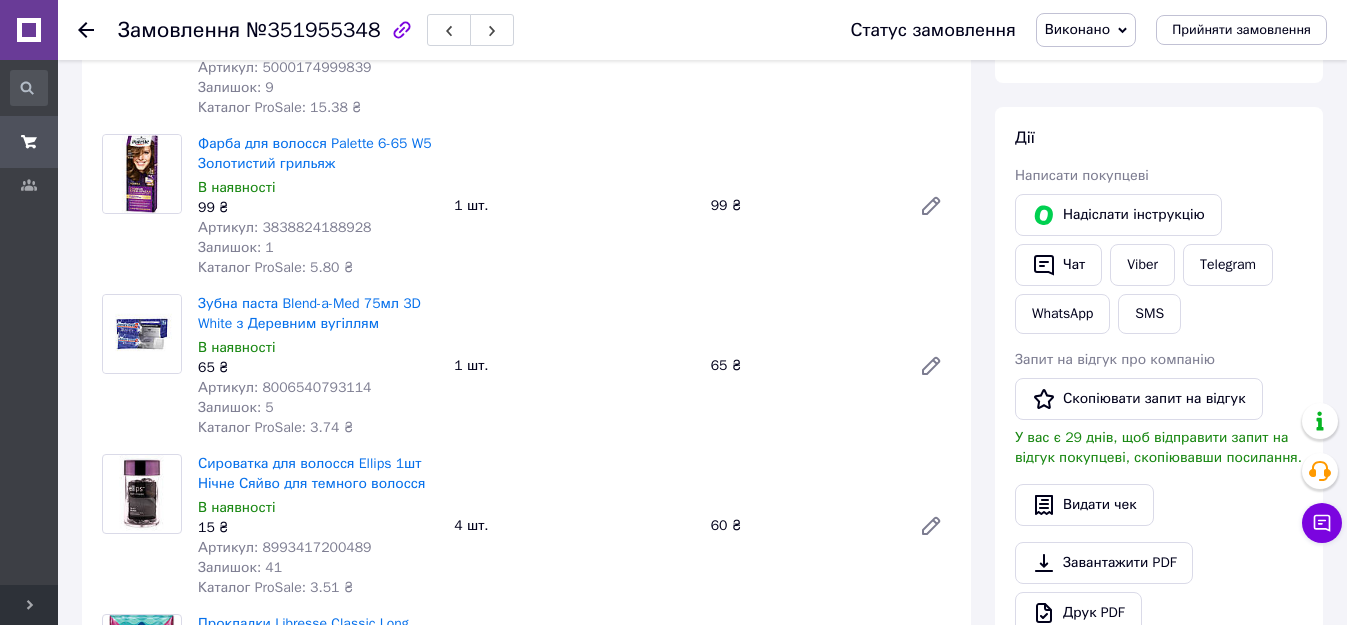click 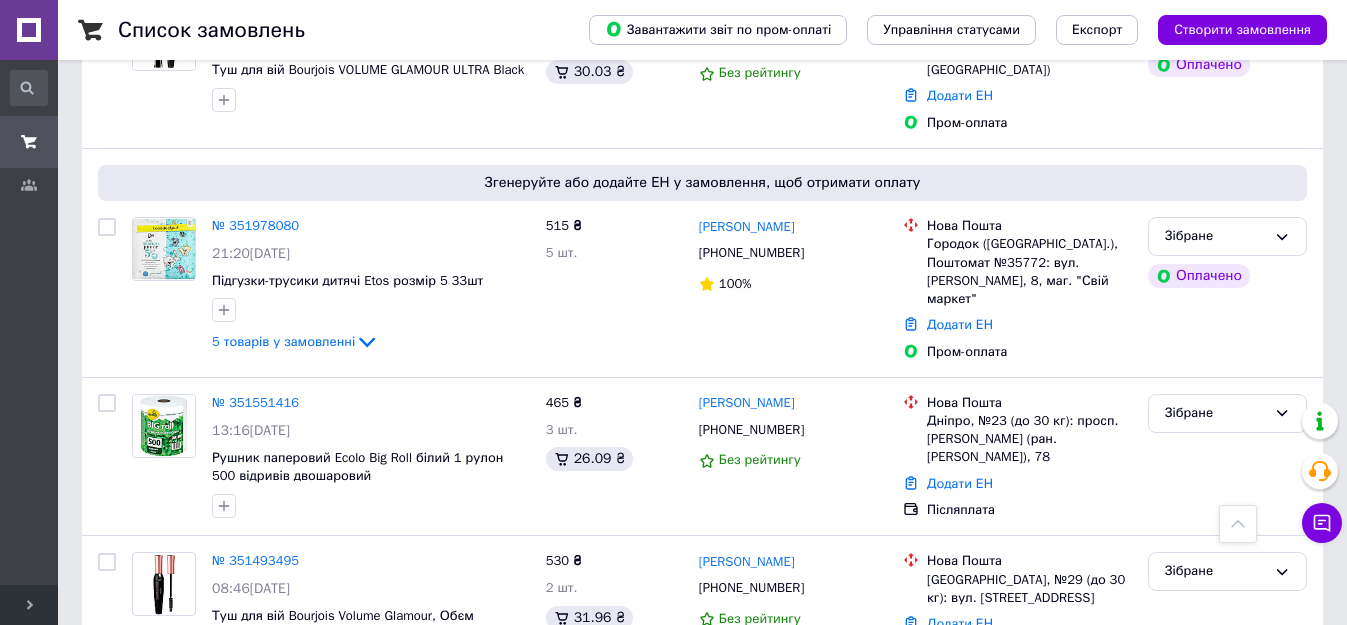 scroll, scrollTop: 1497, scrollLeft: 0, axis: vertical 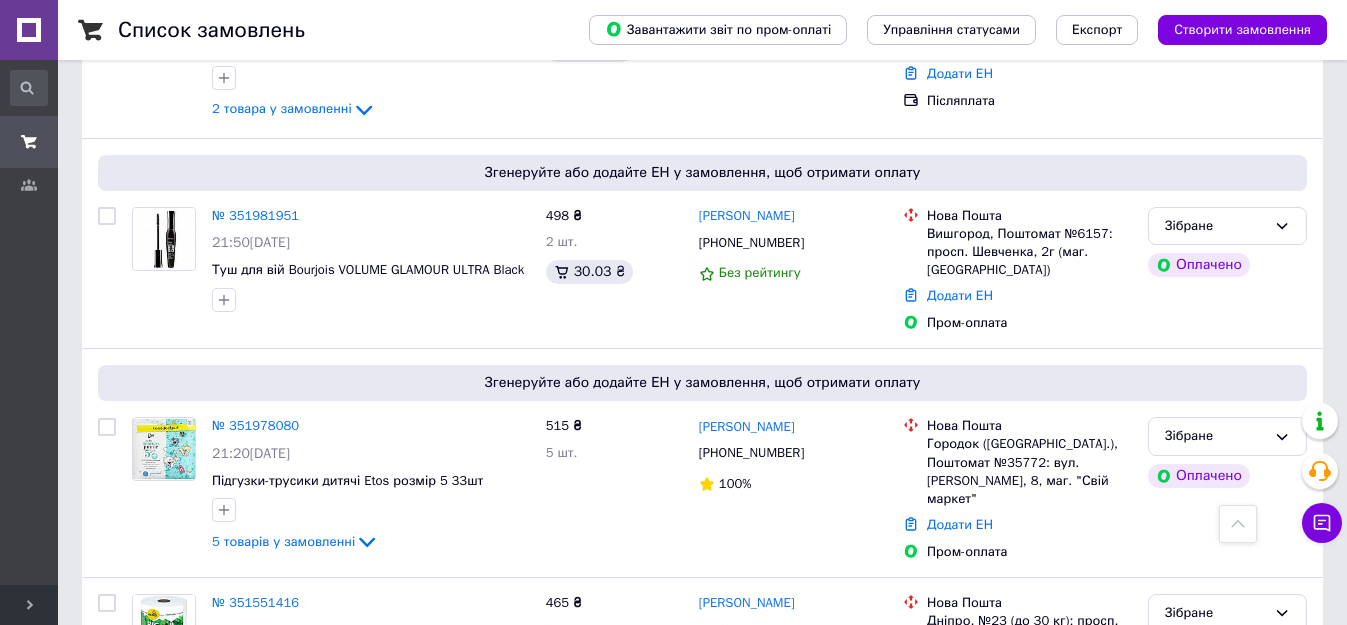 click 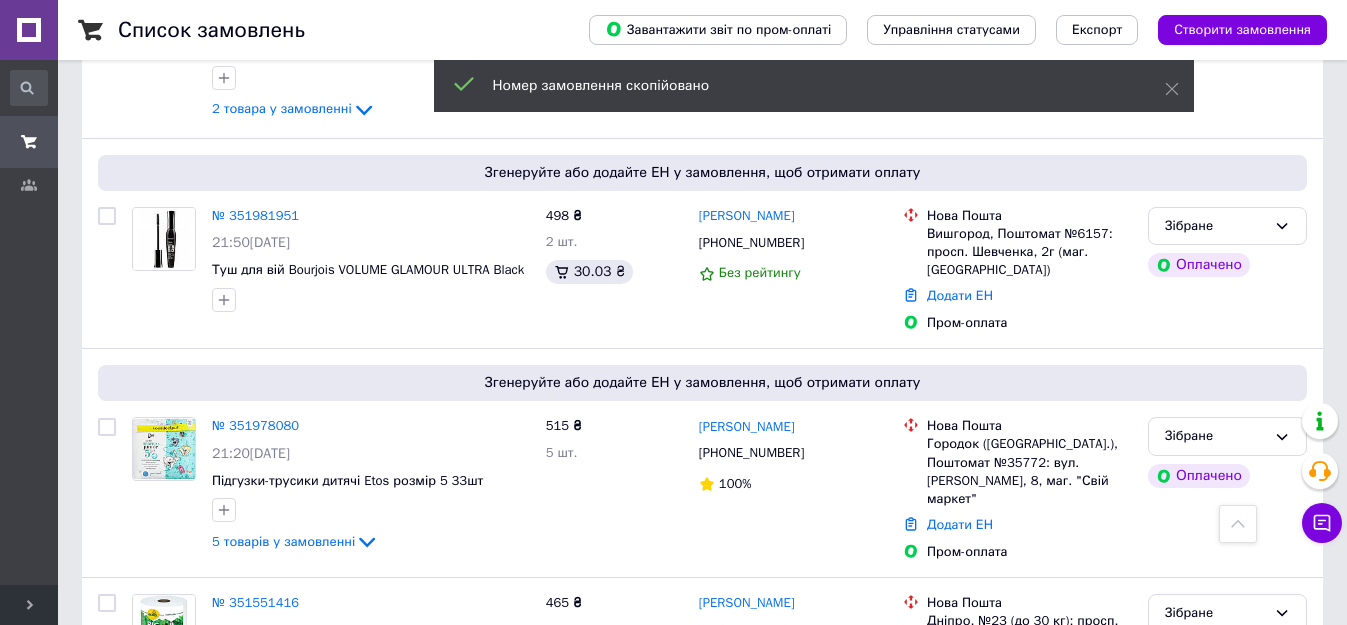 click on "№ 351978080" at bounding box center [255, 425] 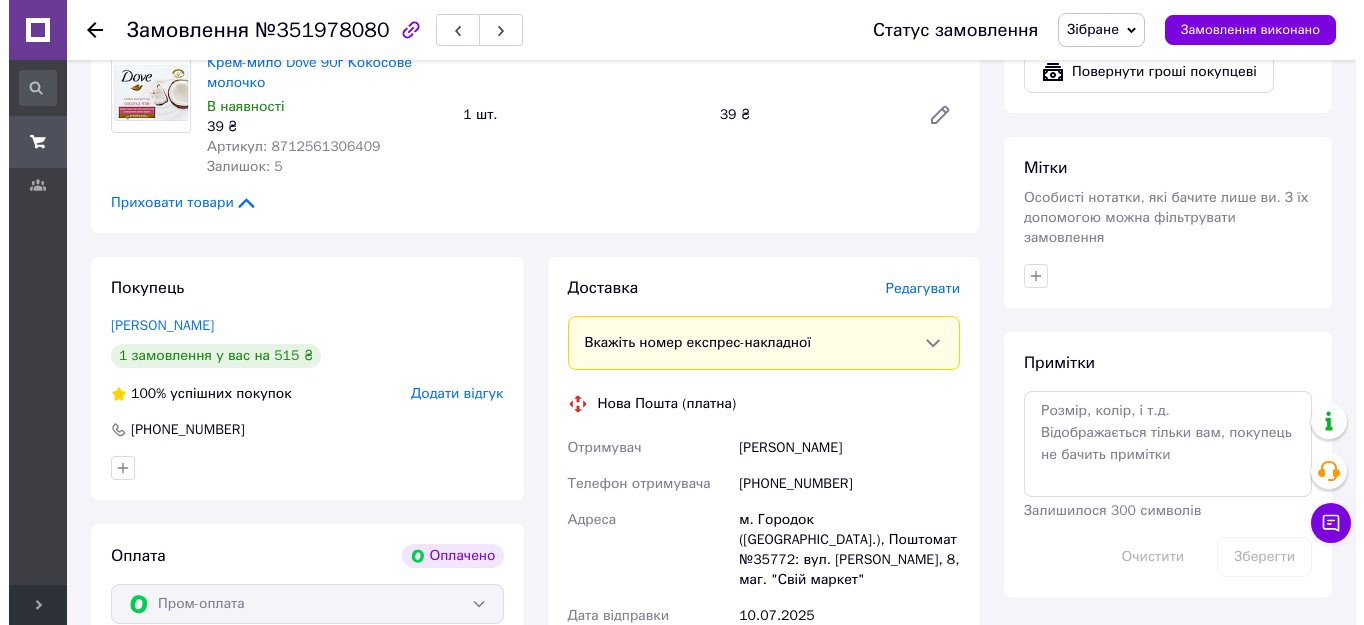 scroll, scrollTop: 900, scrollLeft: 0, axis: vertical 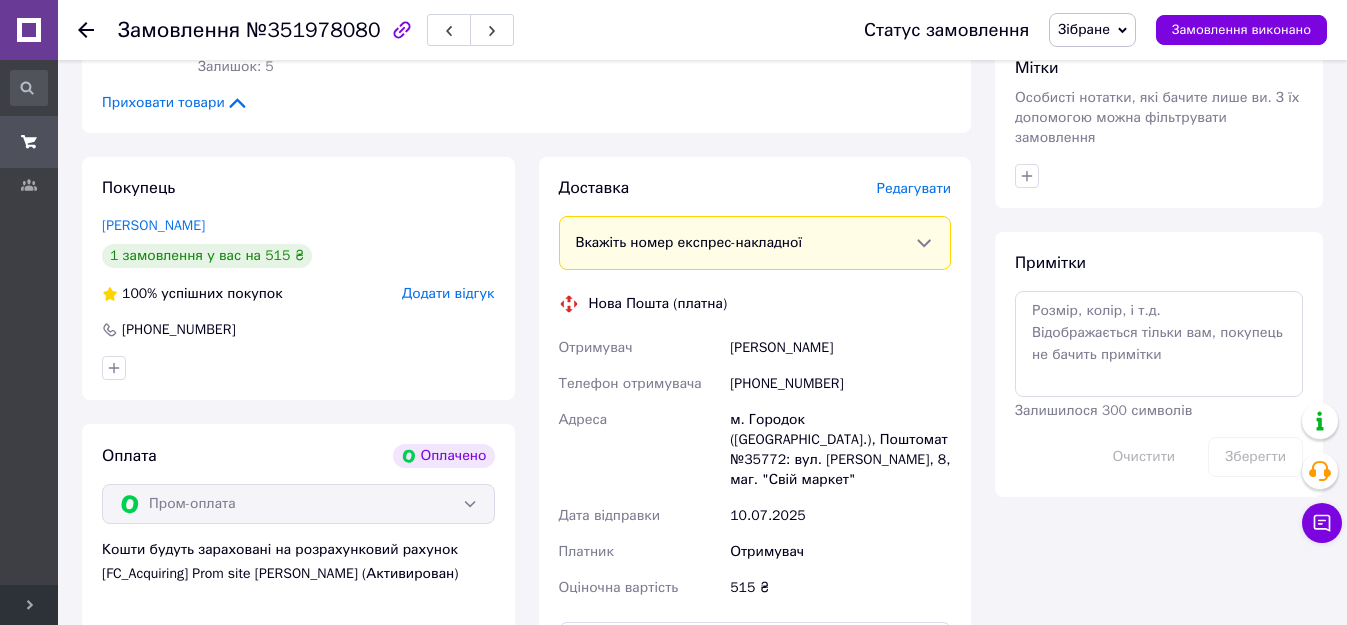 click on "Редагувати" at bounding box center (914, 188) 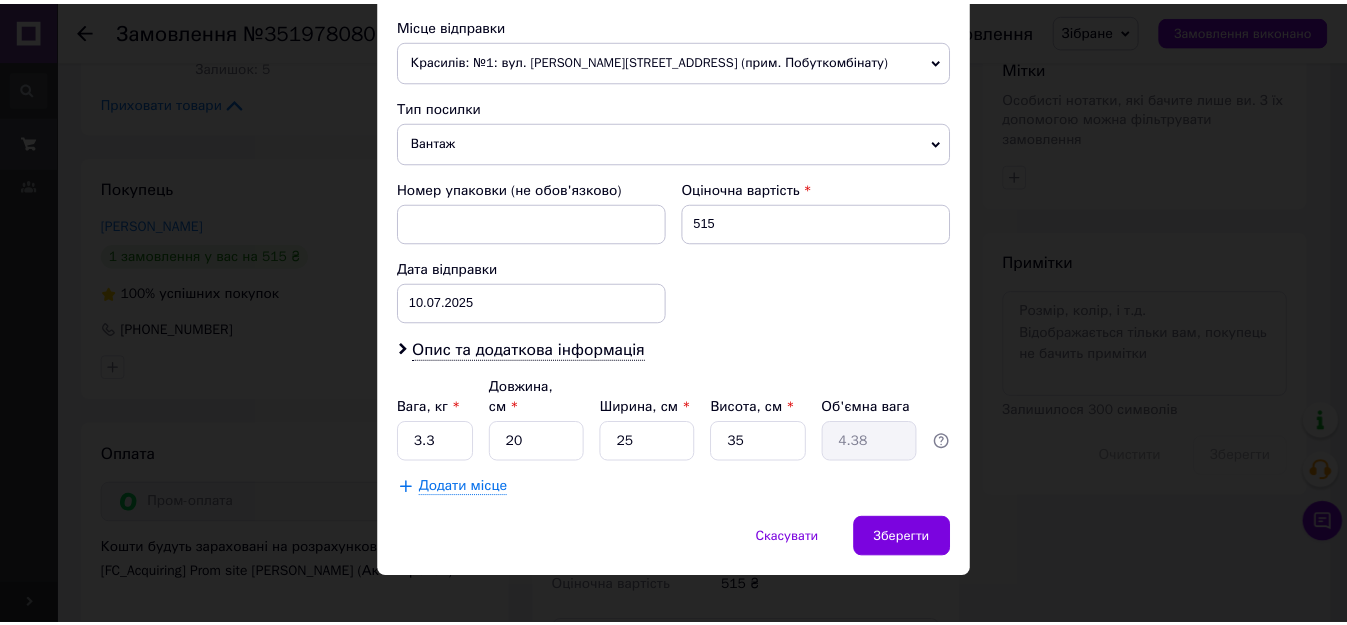 scroll, scrollTop: 703, scrollLeft: 0, axis: vertical 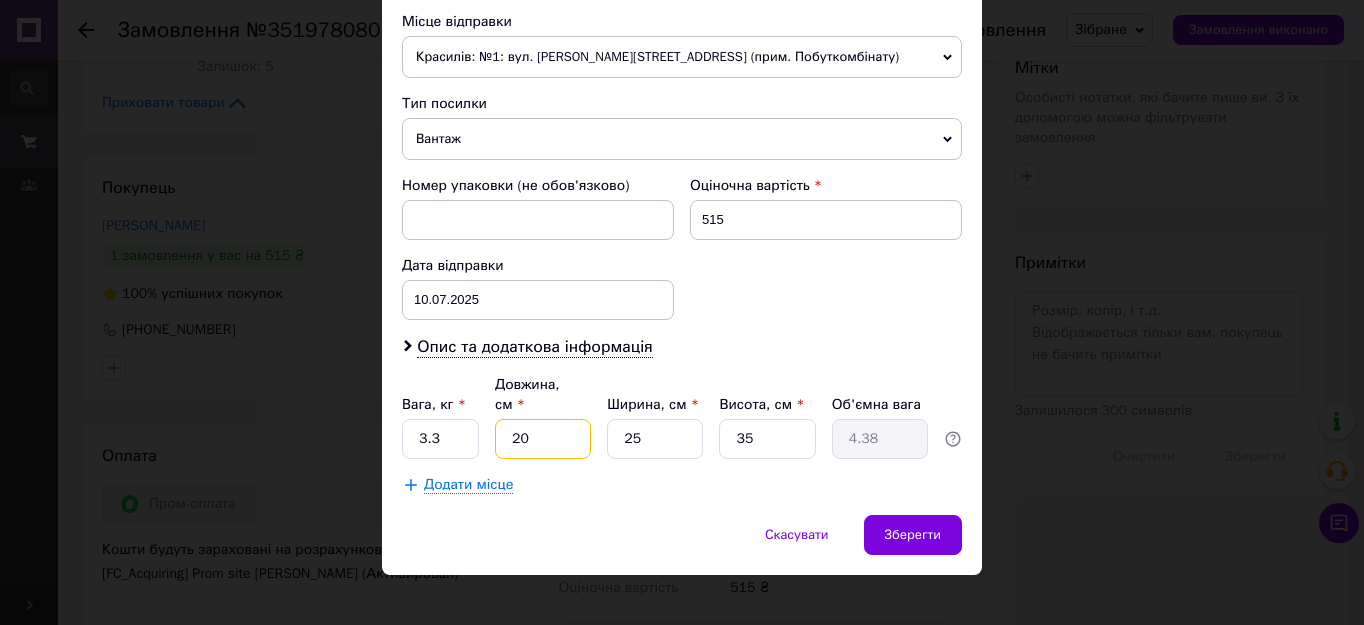 click on "20" at bounding box center [543, 439] 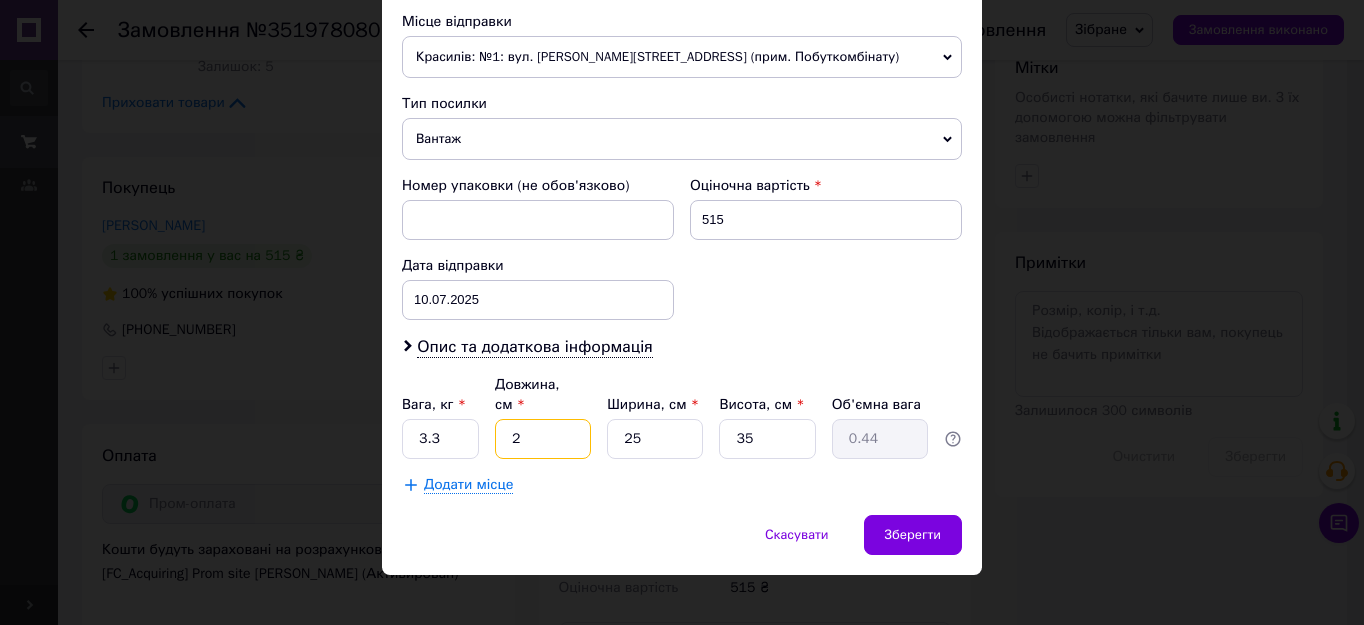type 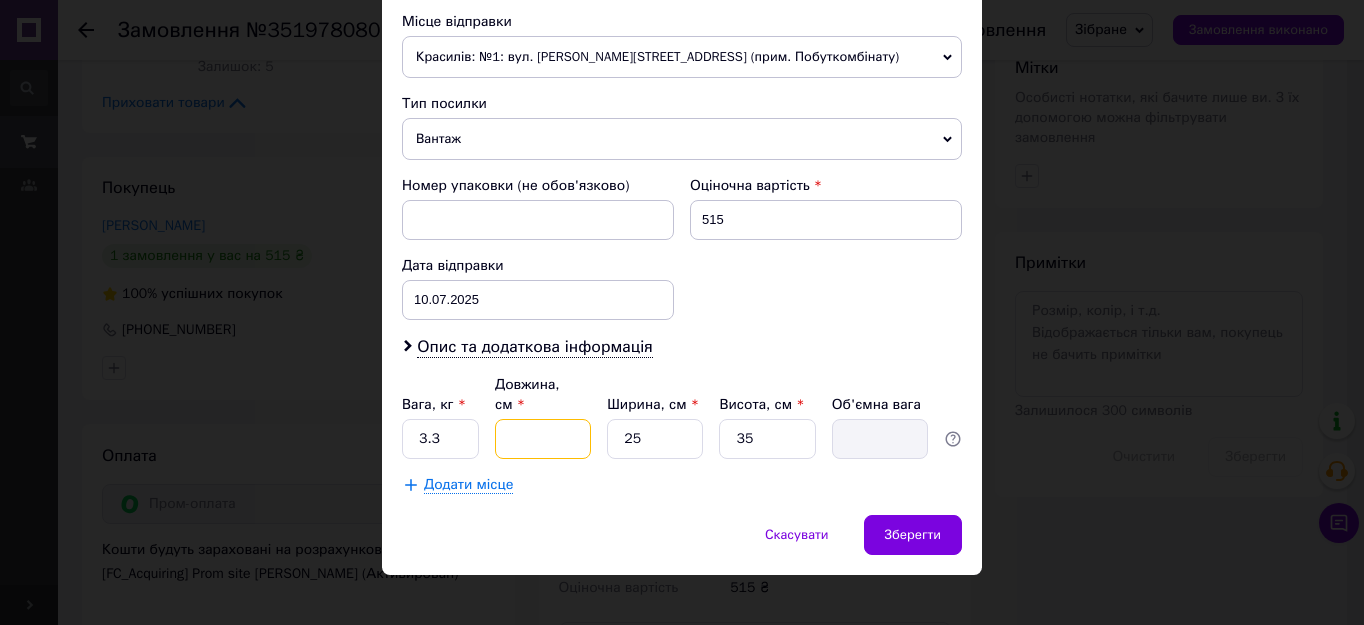 type on "3" 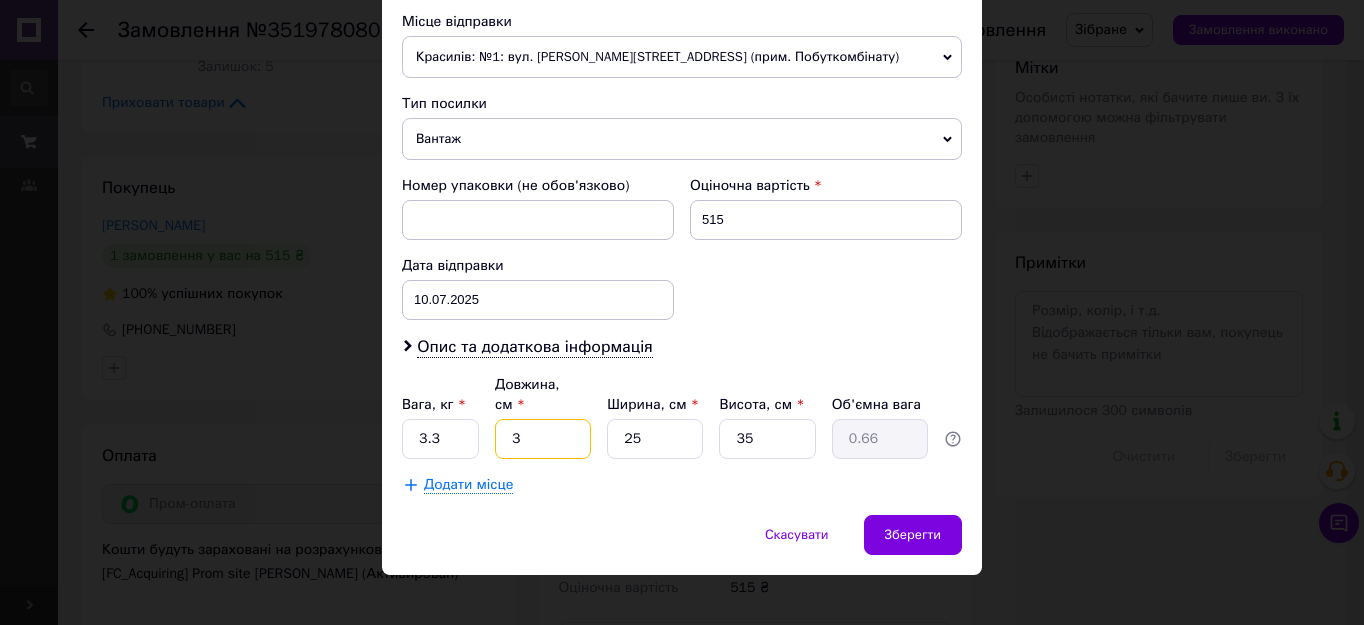 type on "30" 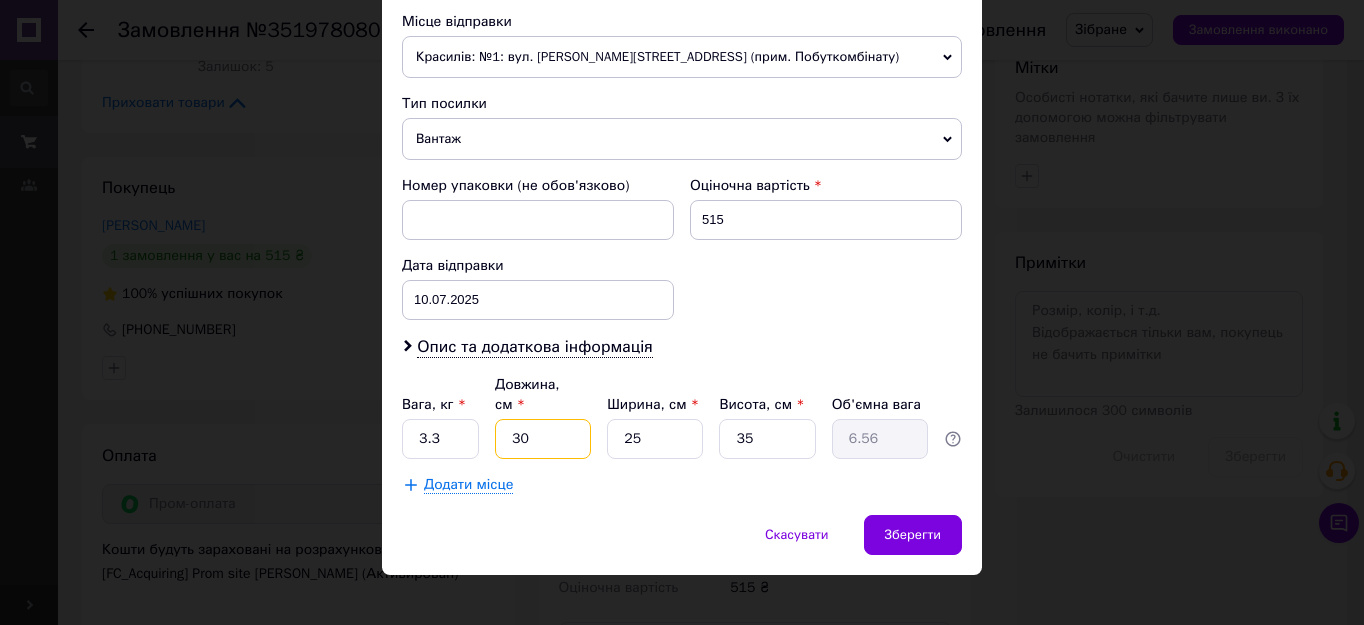 type on "30" 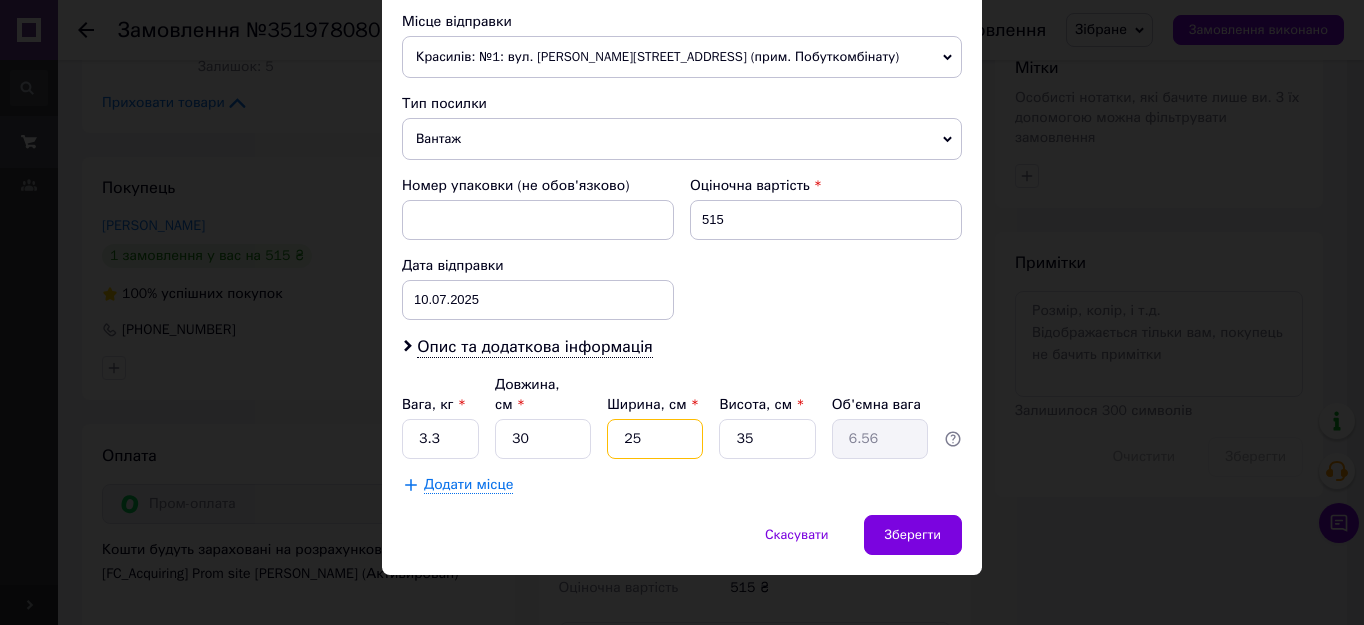 click on "25" at bounding box center (655, 439) 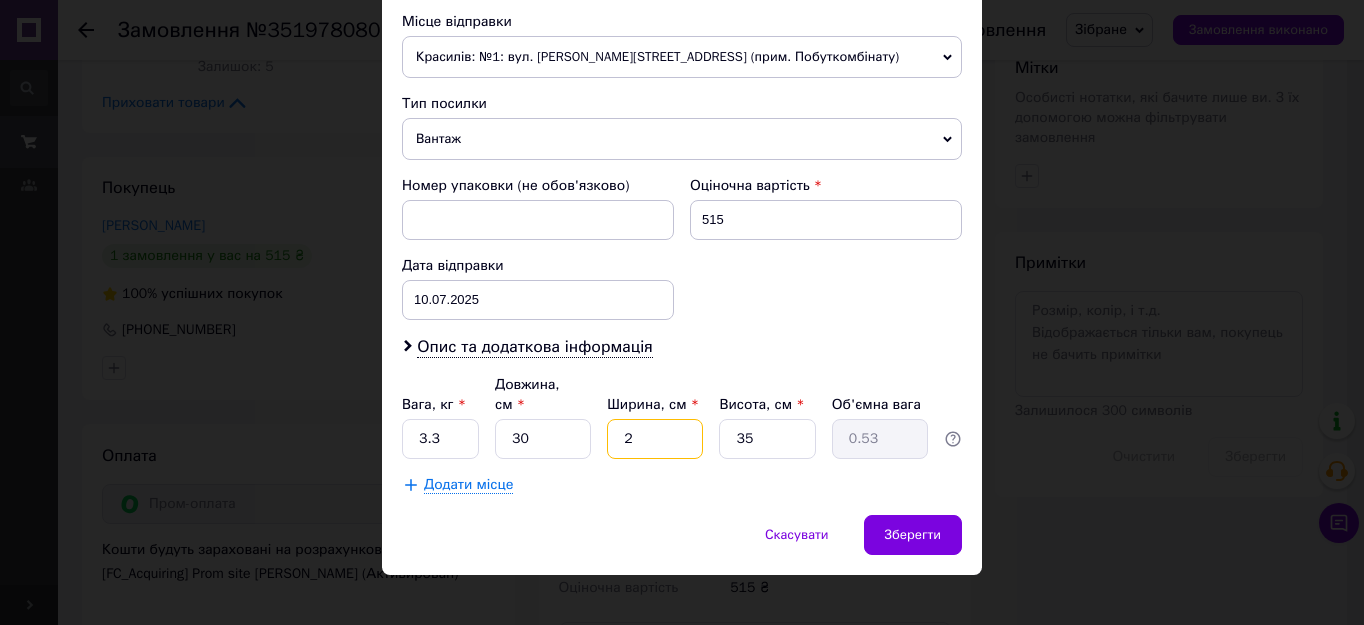 type on "26" 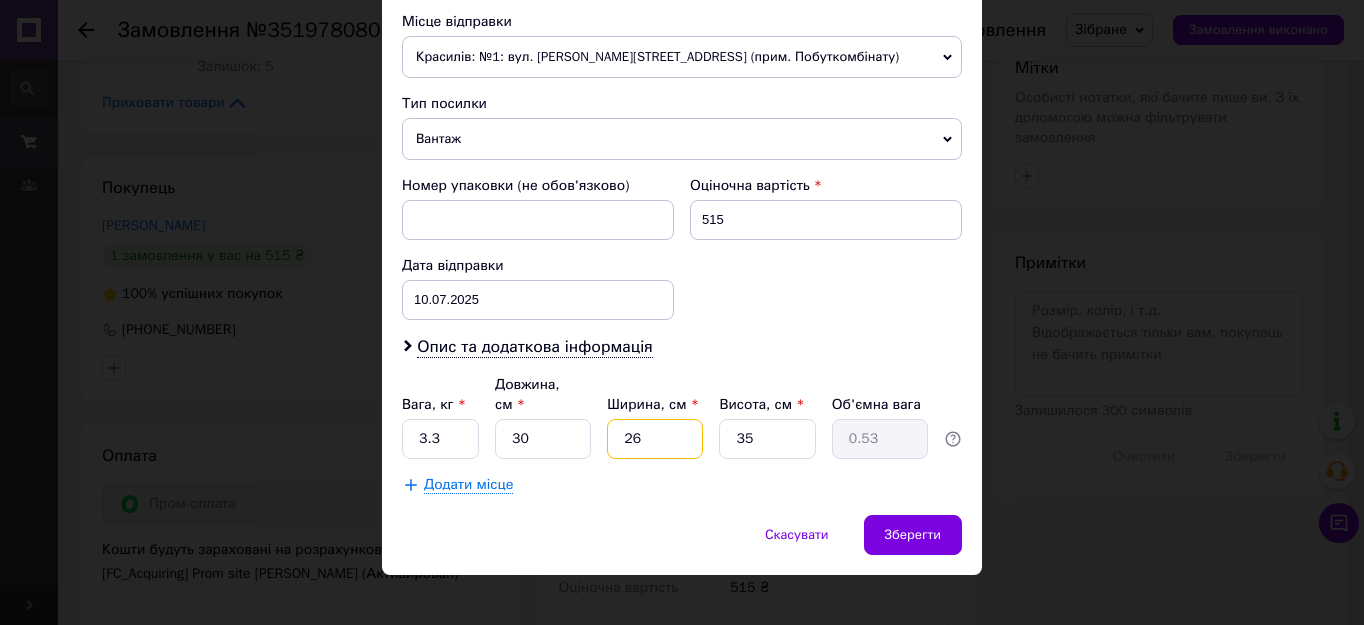 type on "6.83" 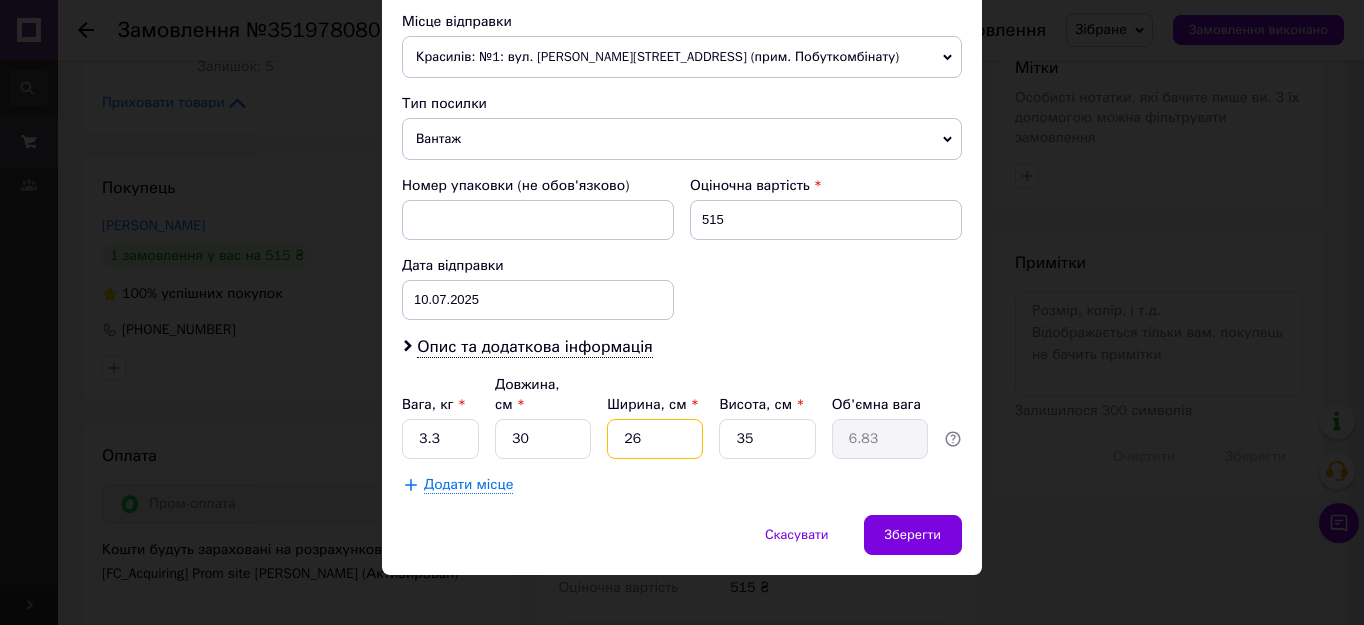 type on "26" 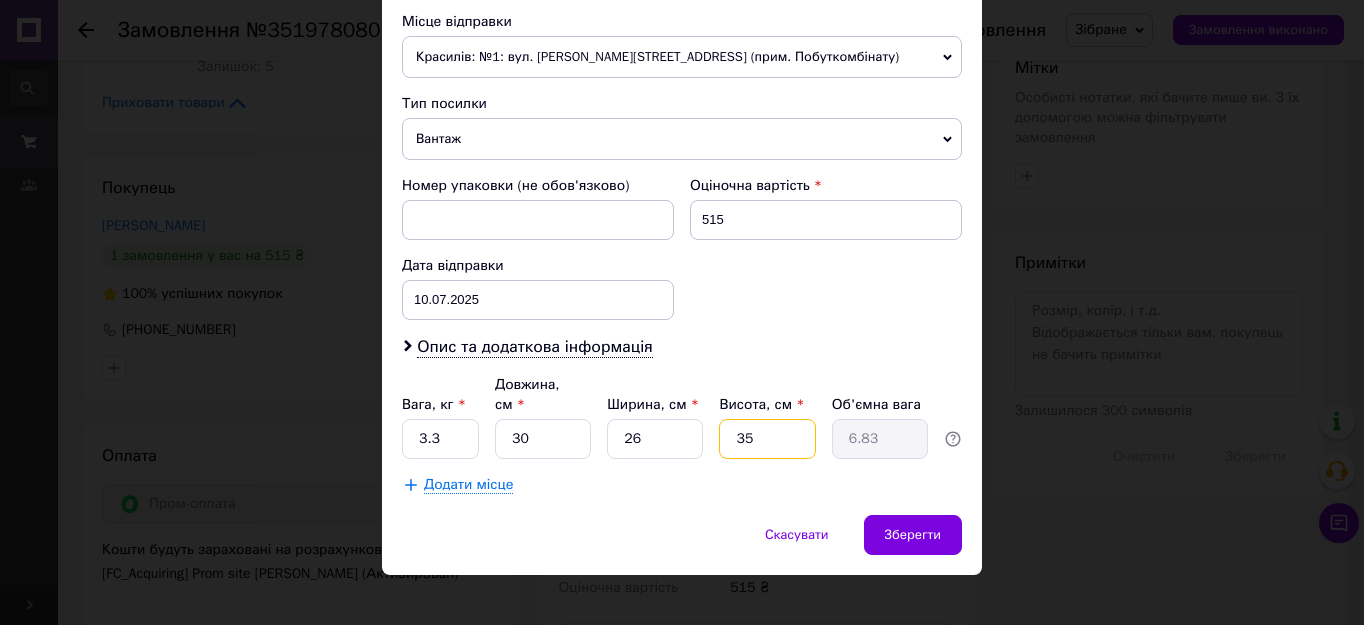 click on "35" at bounding box center (767, 439) 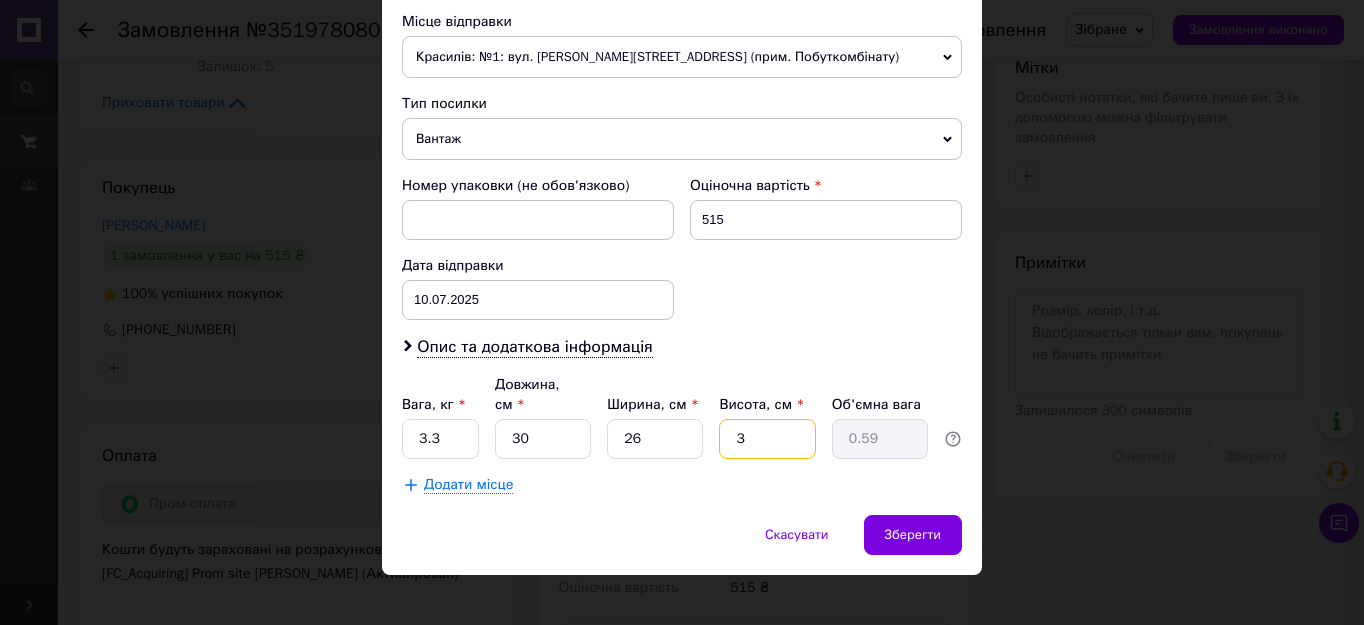 type 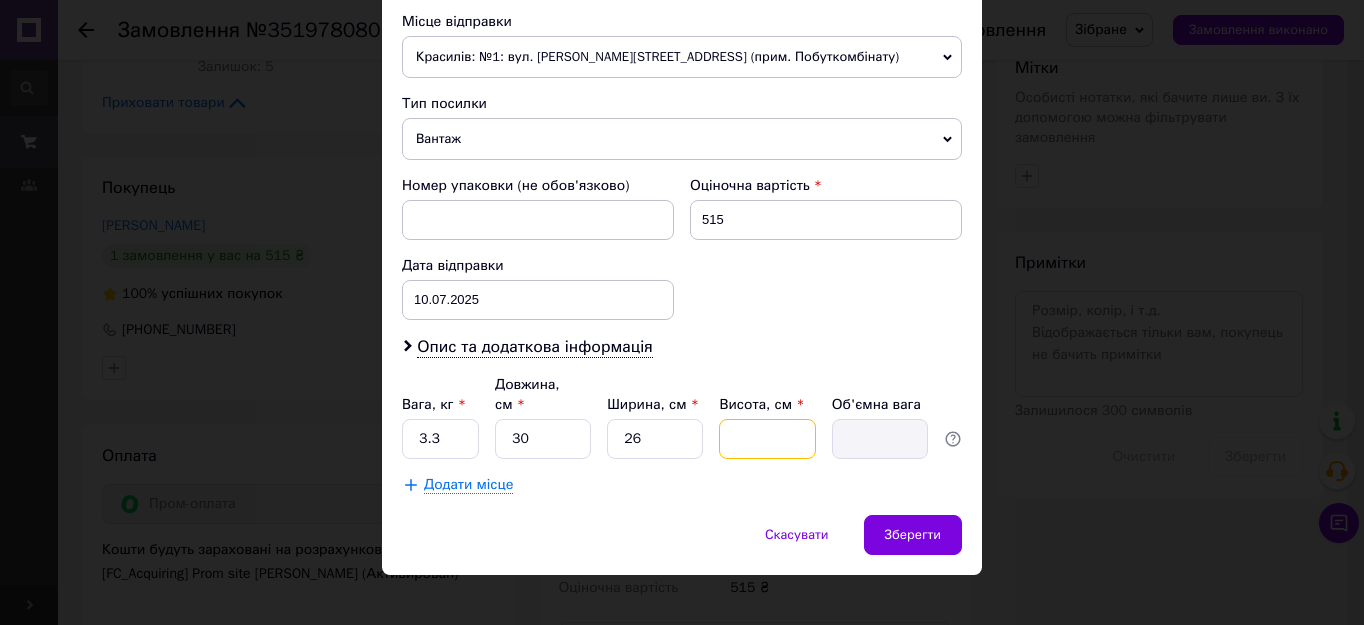 type on "1" 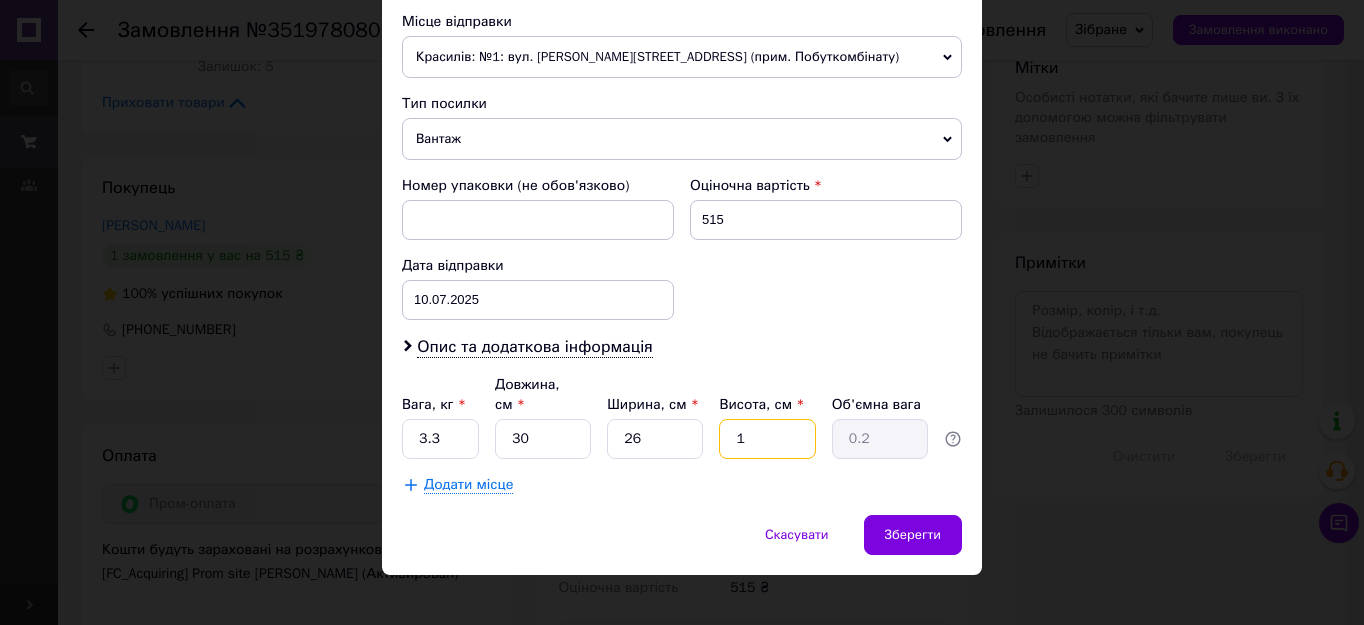 type on "17" 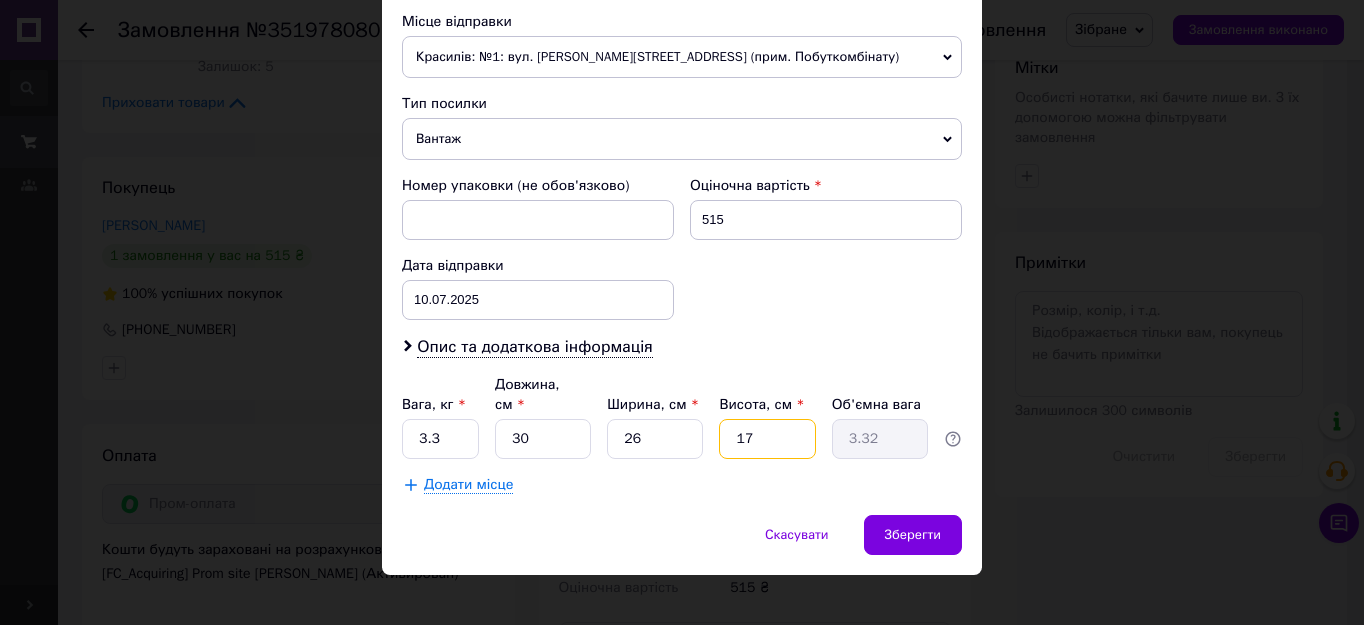 type on "17" 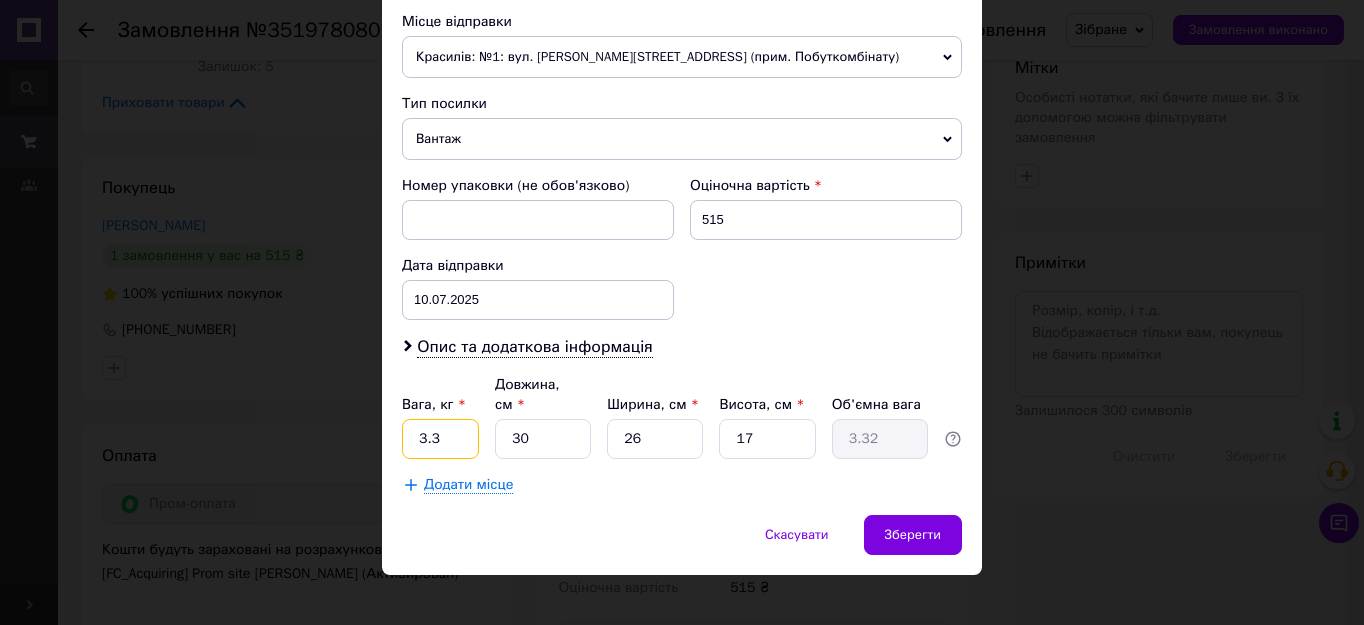 click on "3.3" at bounding box center (440, 439) 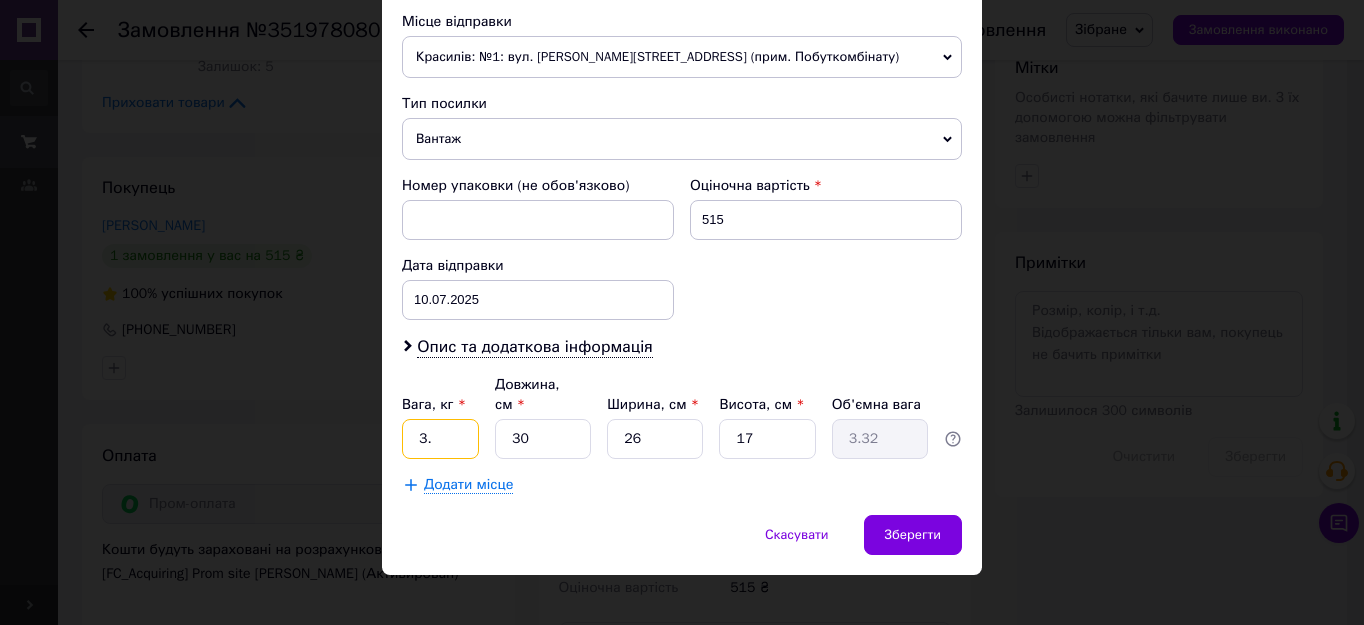 type on "3" 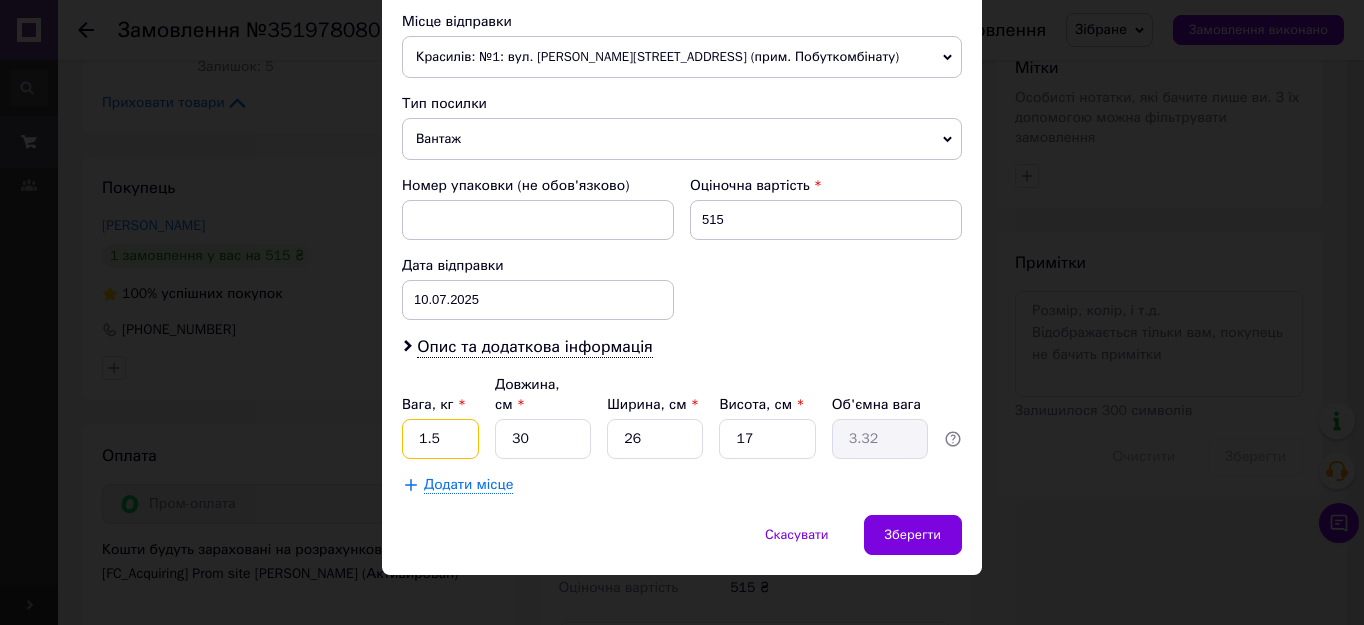 type on "1.5" 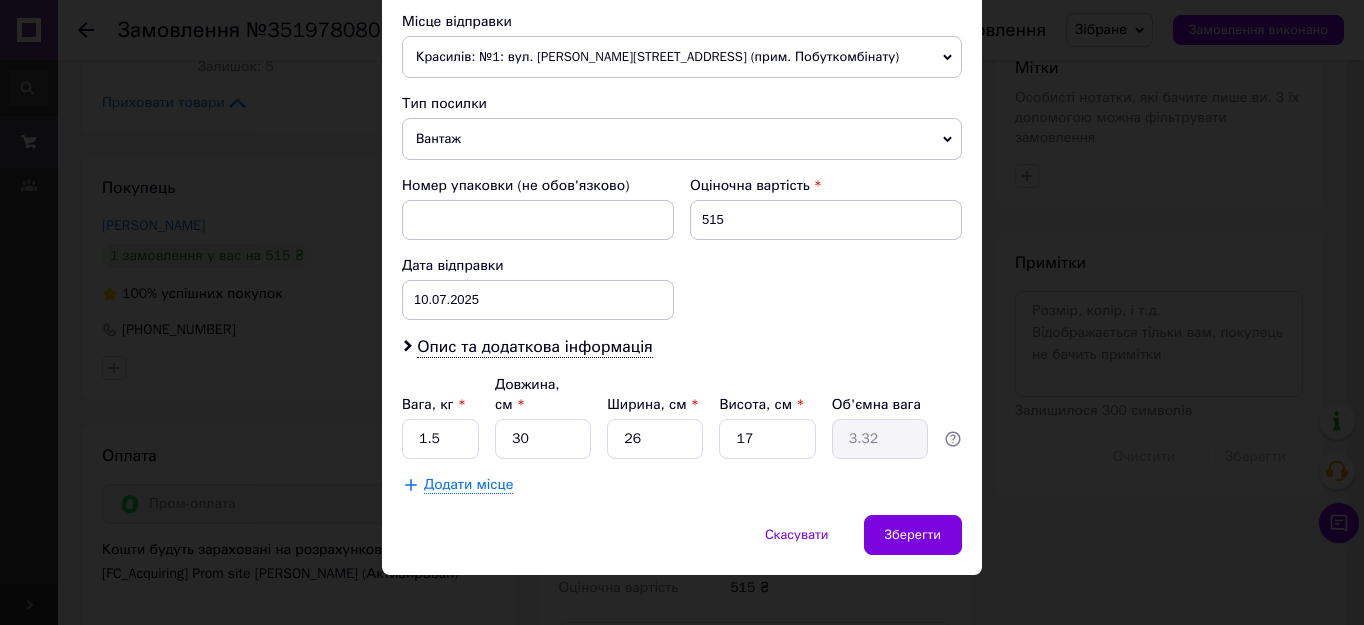 click on "Зберегти" at bounding box center [913, 535] 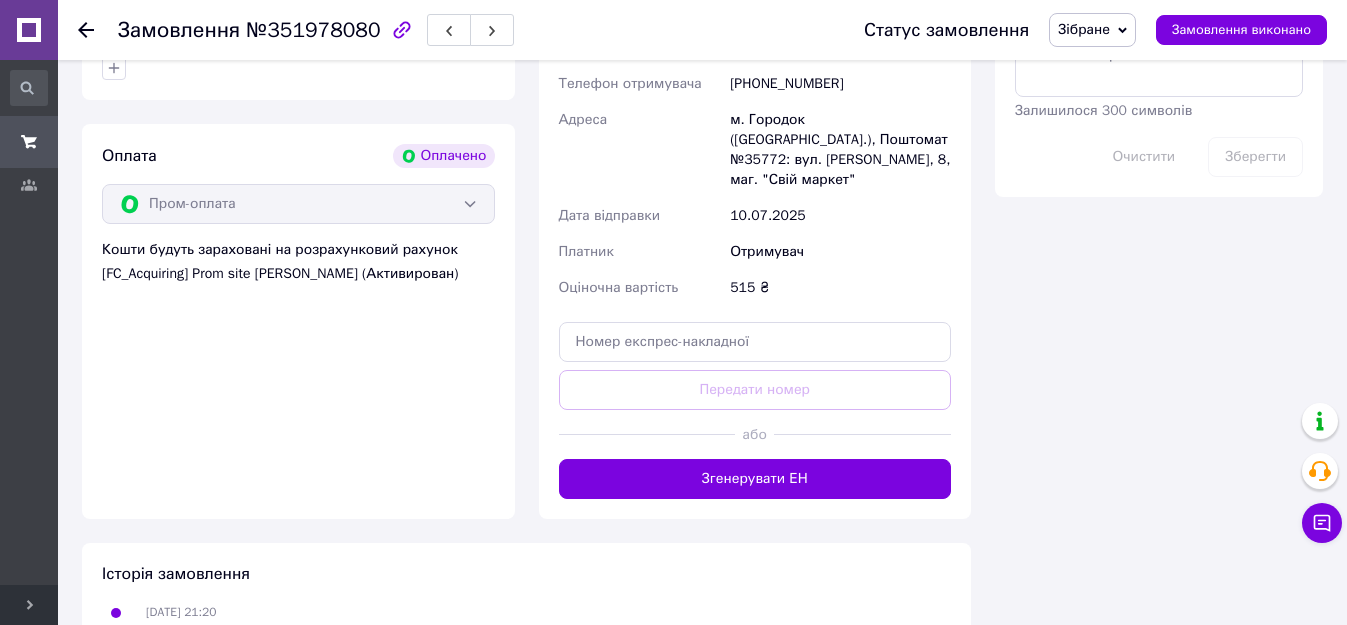 scroll, scrollTop: 1300, scrollLeft: 0, axis: vertical 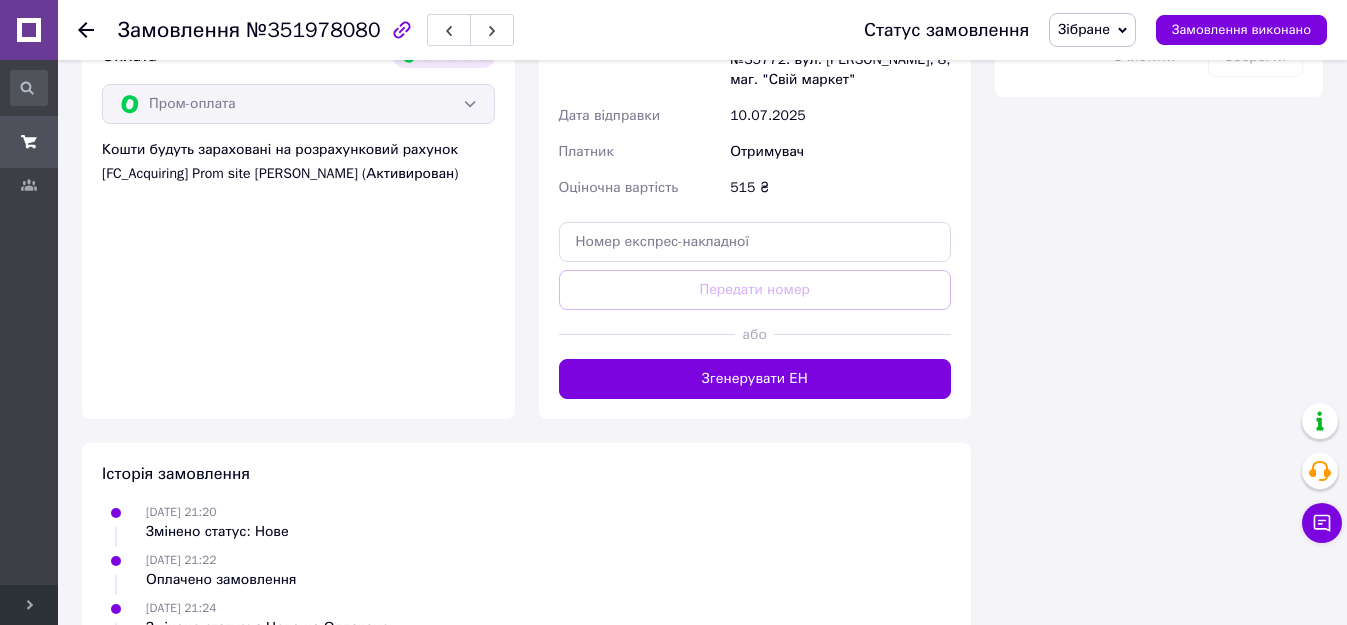 click on "Згенерувати ЕН" at bounding box center [755, 379] 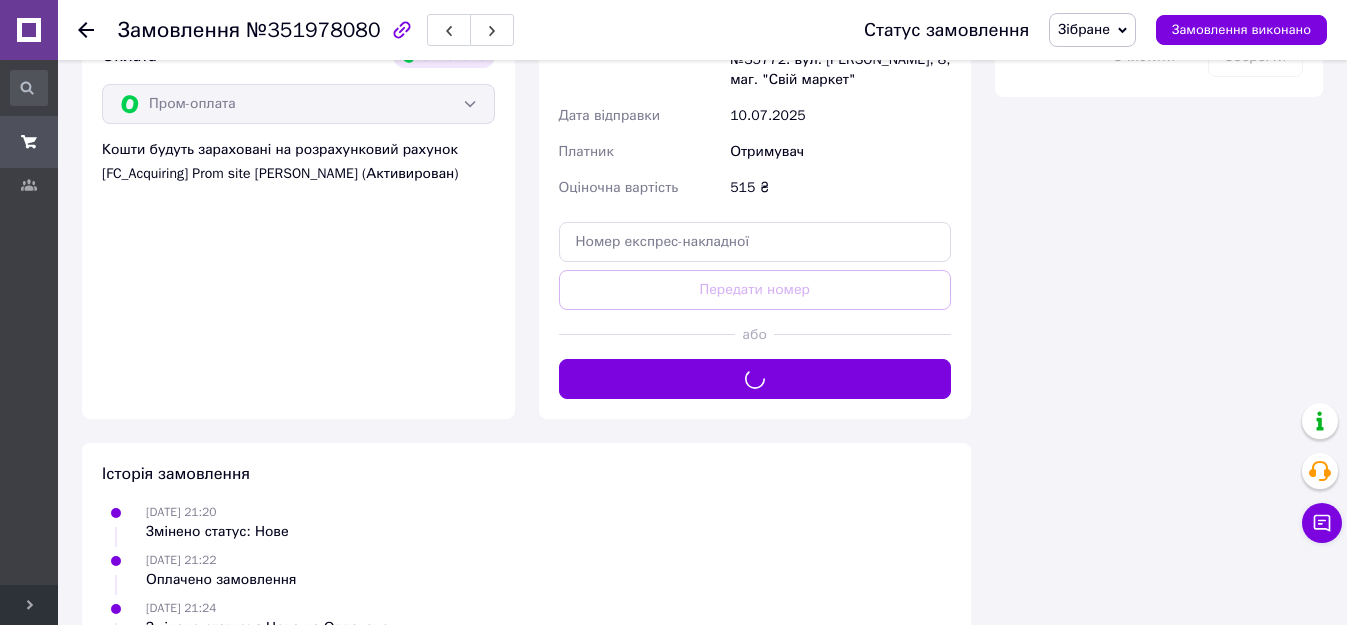 scroll, scrollTop: 1100, scrollLeft: 0, axis: vertical 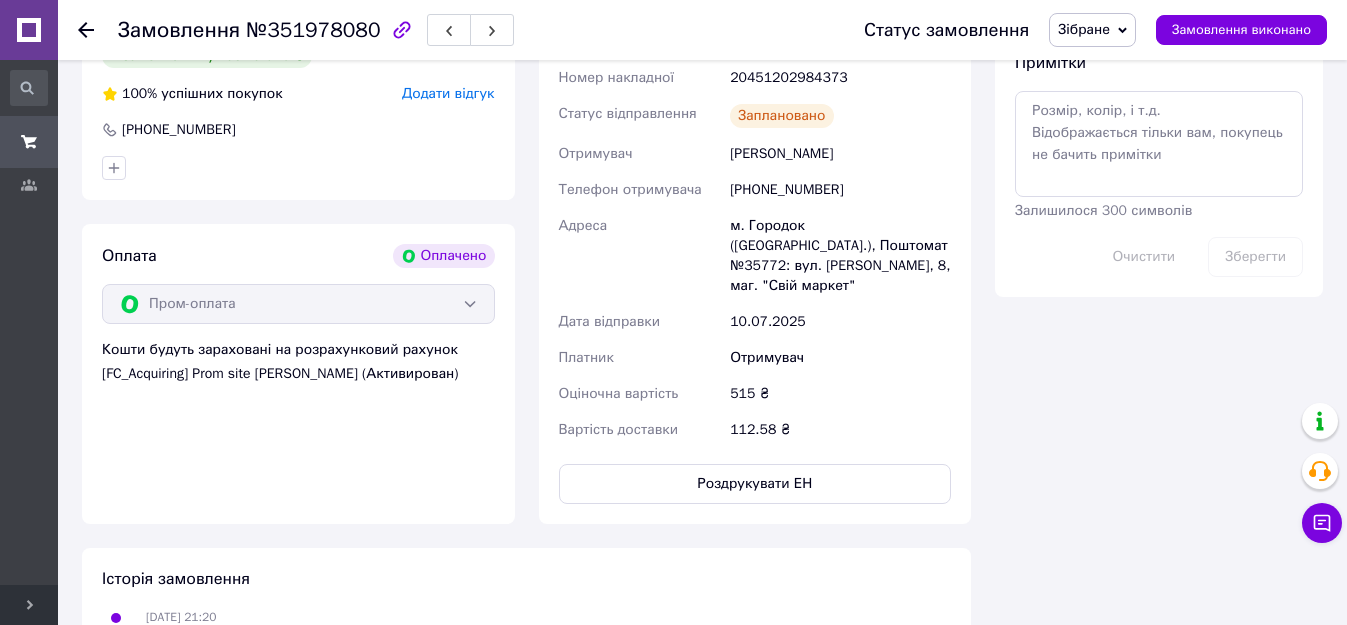 click on "Замовлення виконано" at bounding box center (1241, 30) 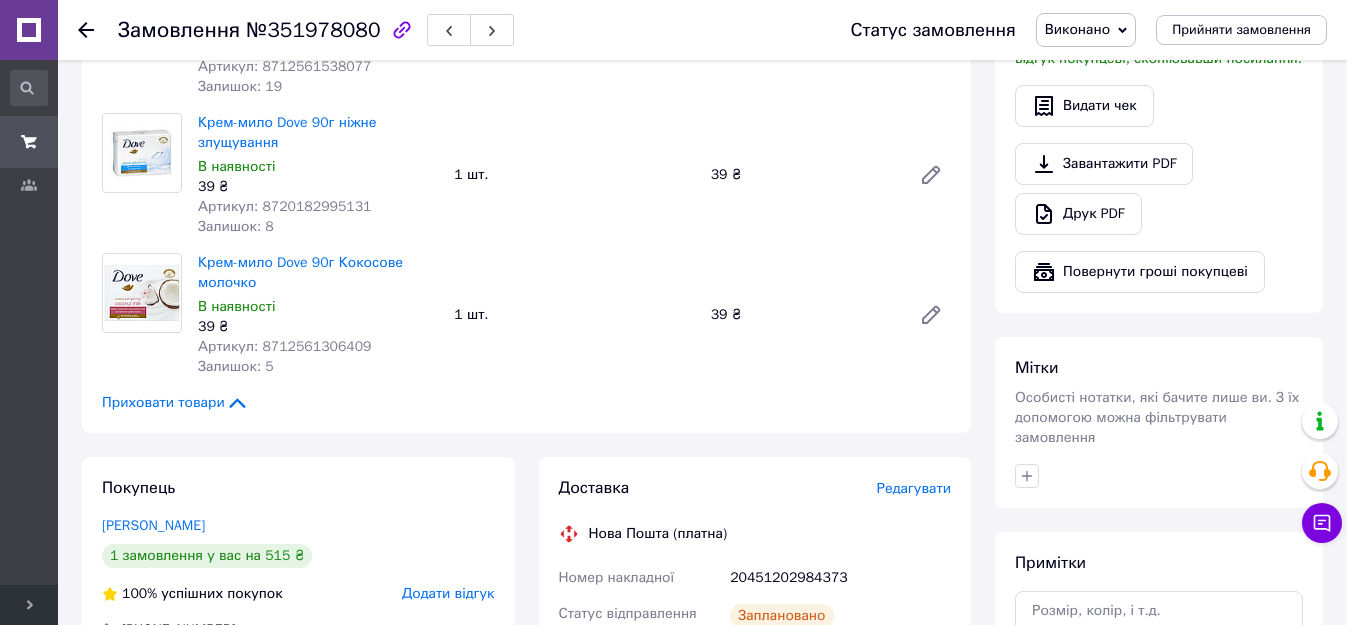 scroll, scrollTop: 400, scrollLeft: 0, axis: vertical 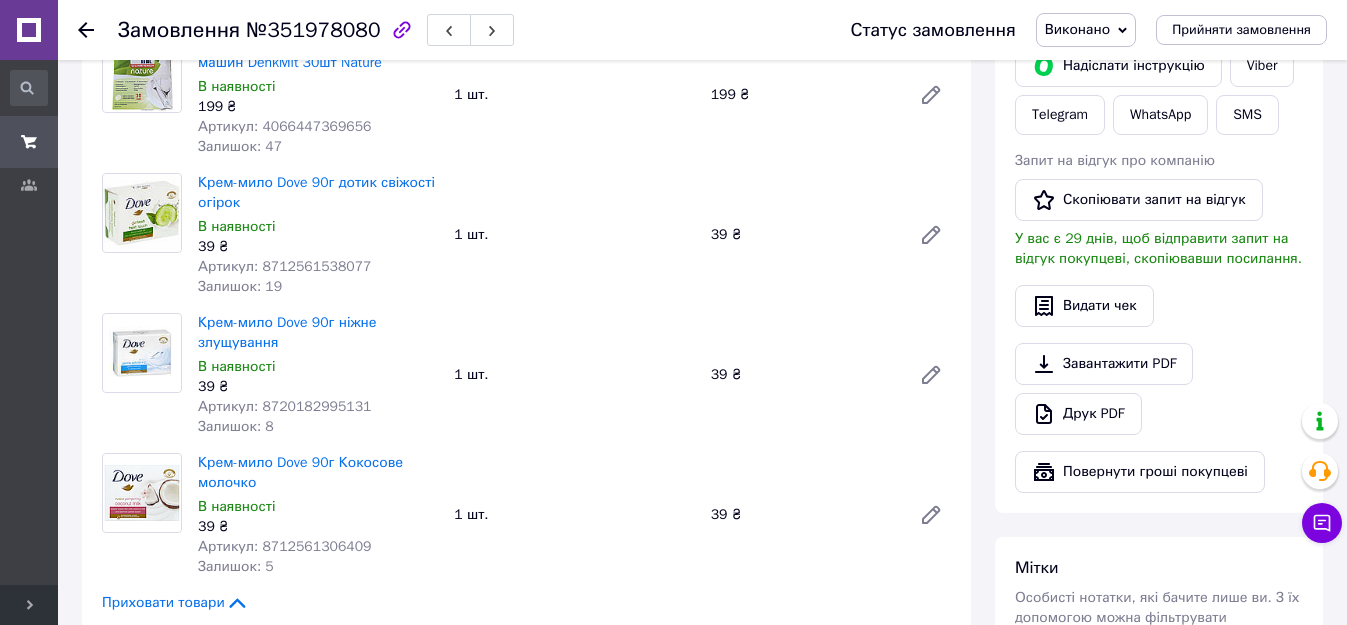 click on "Viber" at bounding box center (1262, 66) 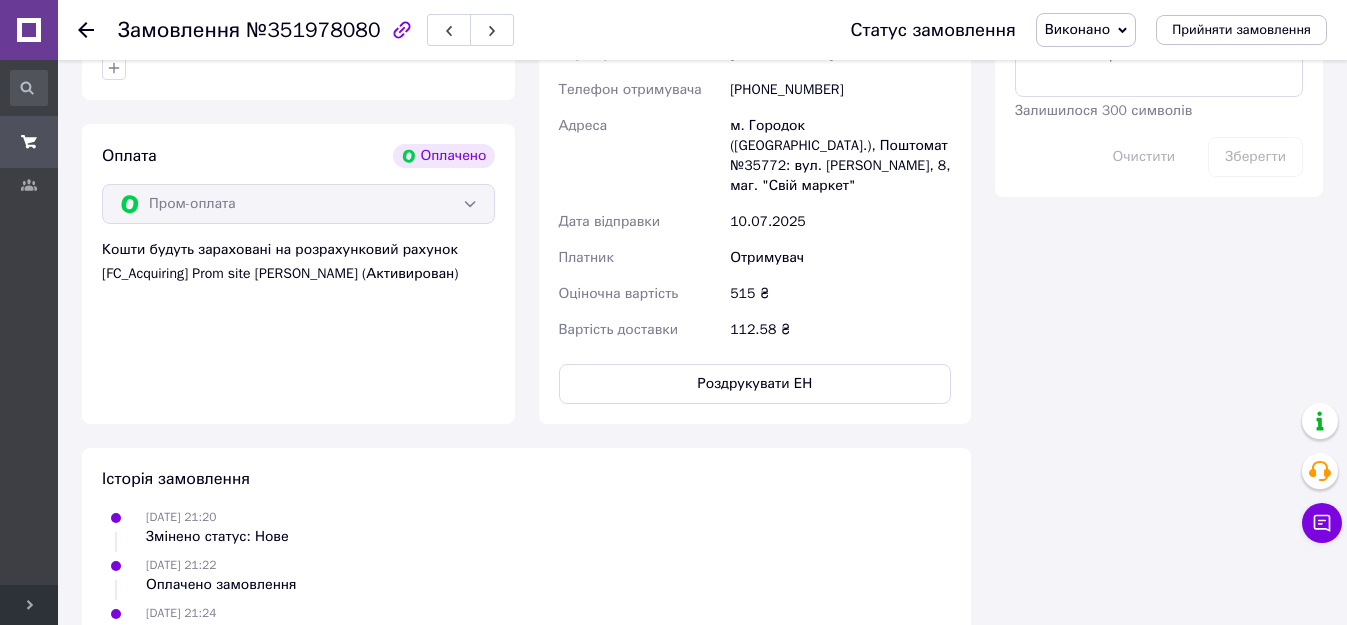 scroll, scrollTop: 900, scrollLeft: 0, axis: vertical 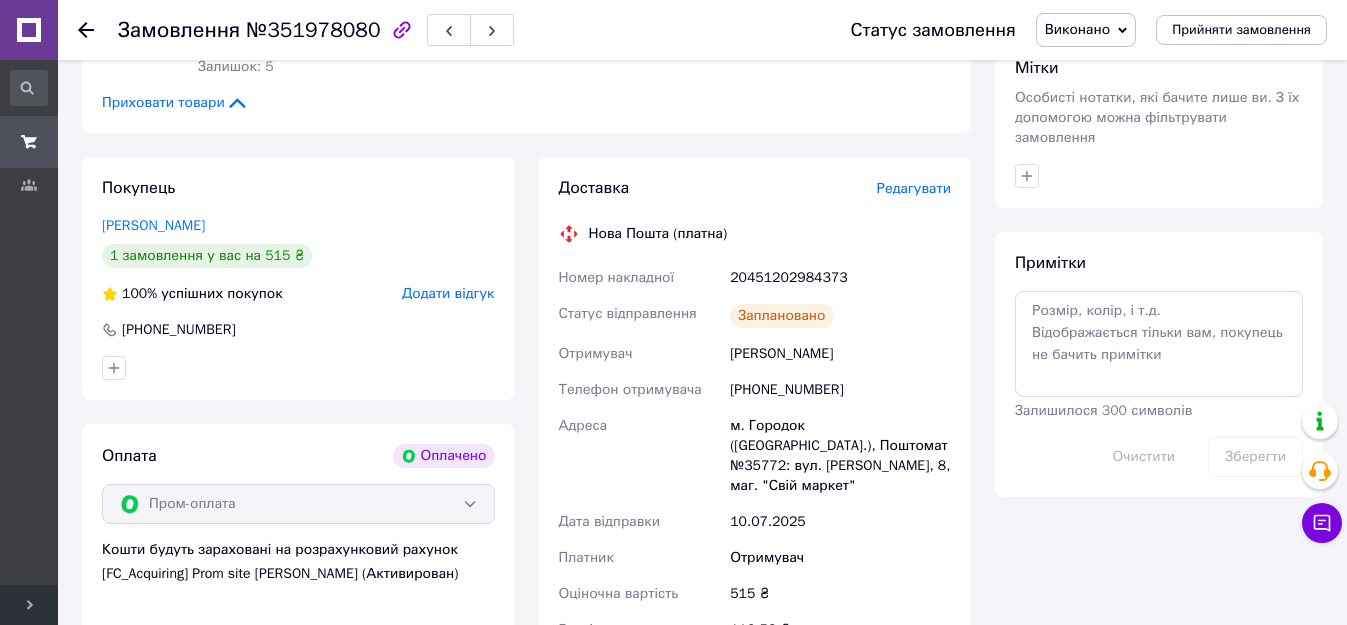 click on "20451202984373" at bounding box center (840, 278) 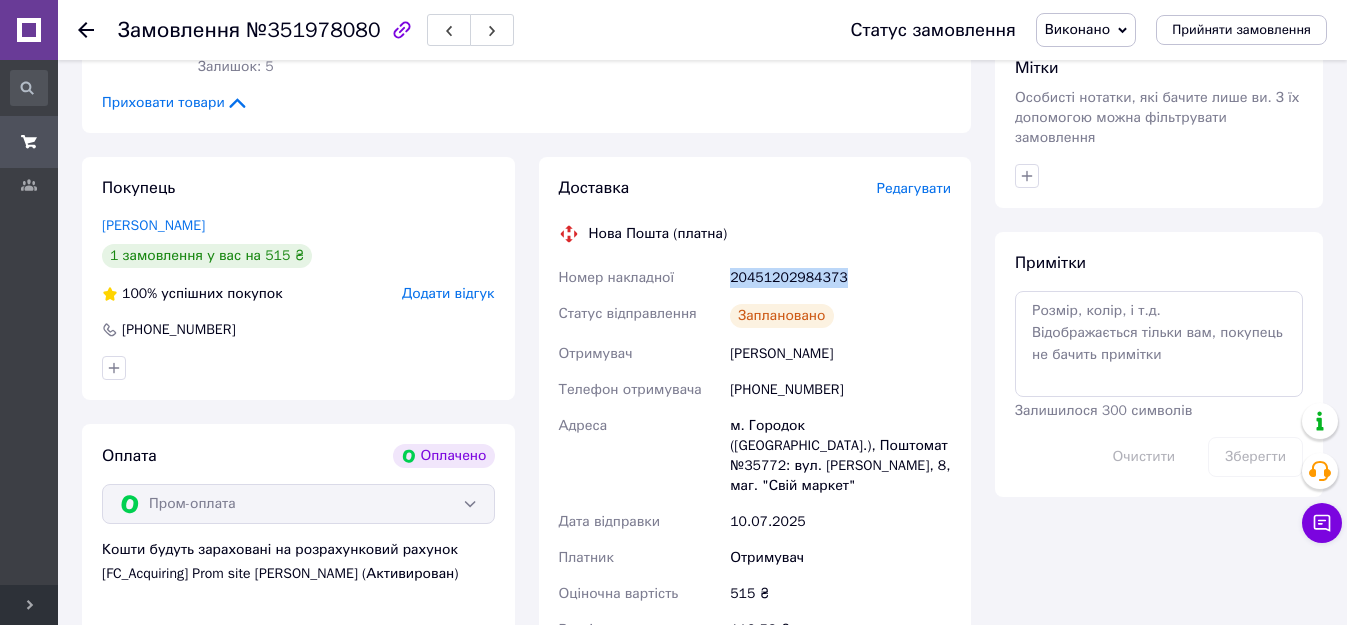click on "20451202984373" at bounding box center [840, 278] 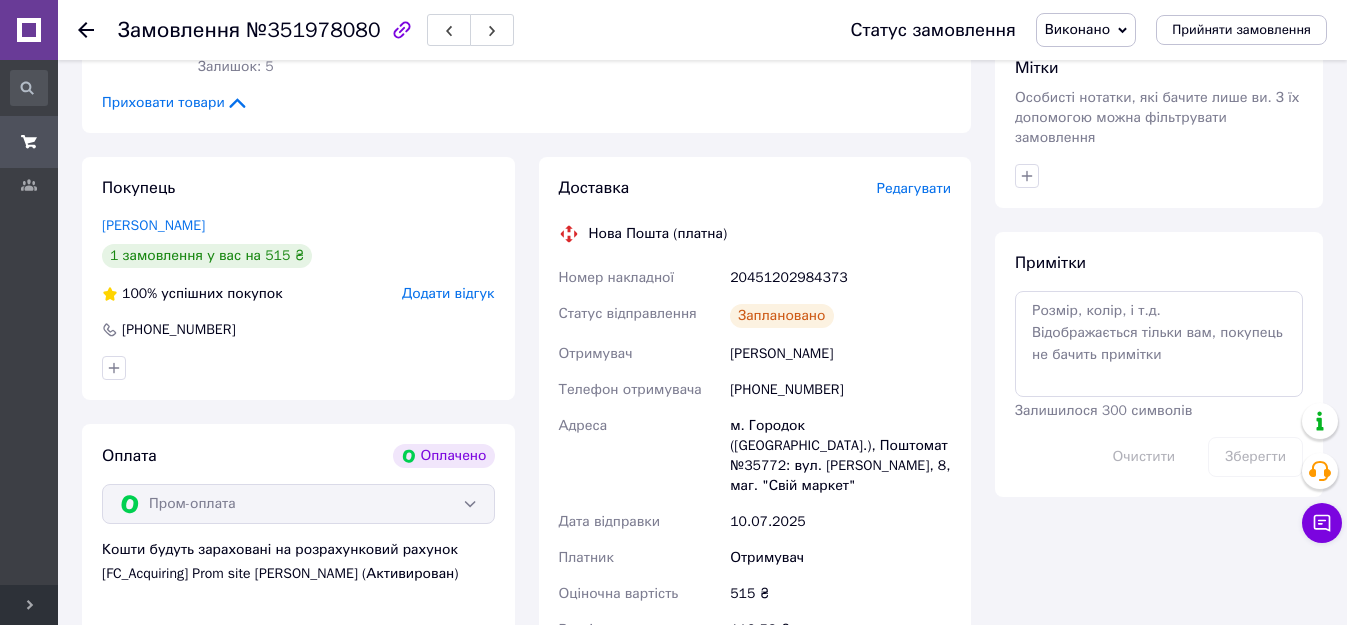 click 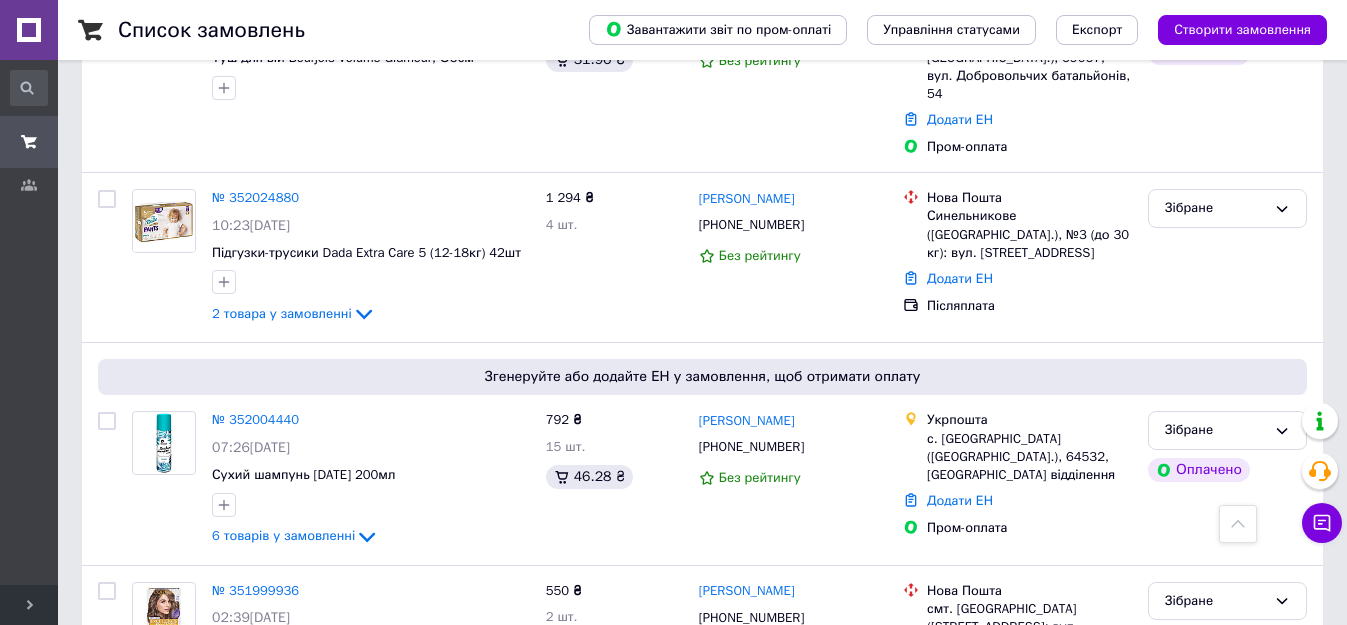 scroll, scrollTop: 1200, scrollLeft: 0, axis: vertical 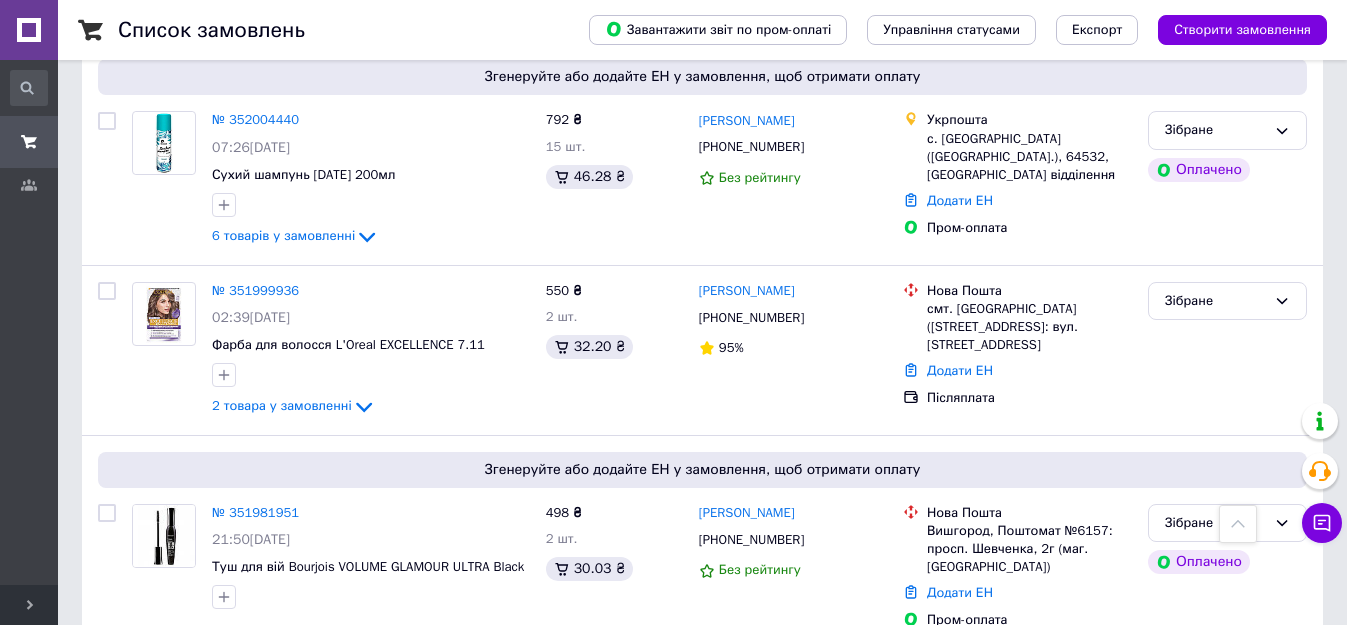 click 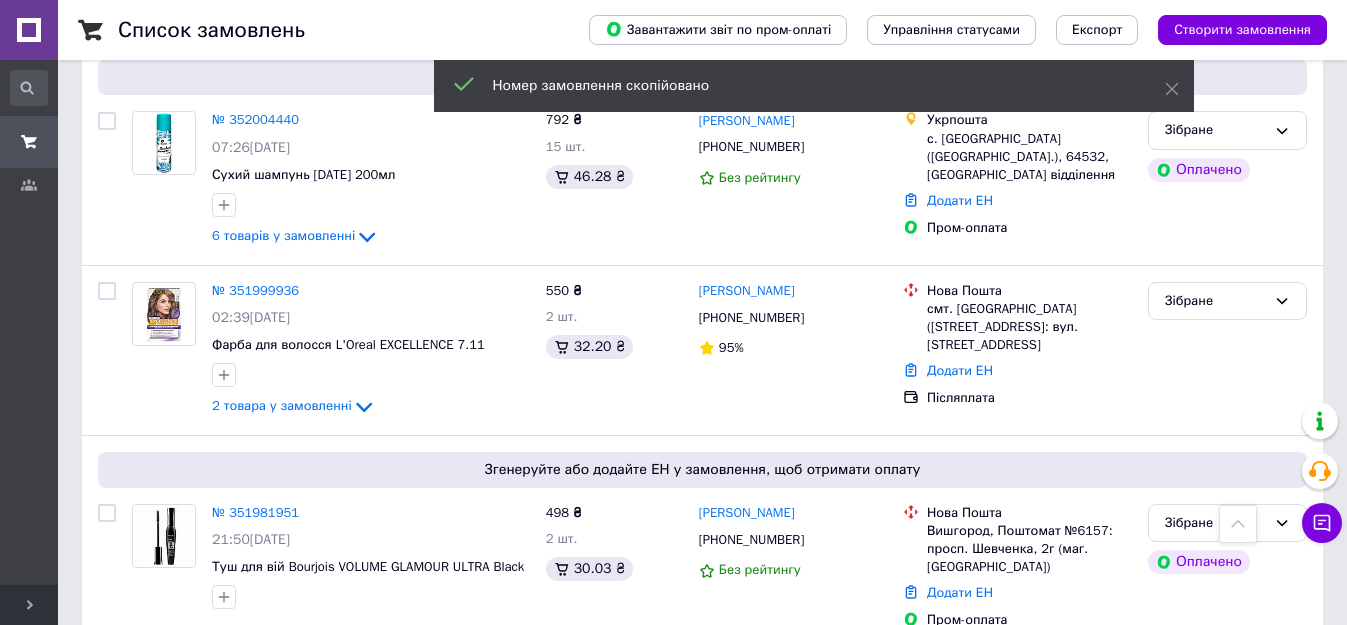 click on "№ 351981951" at bounding box center [255, 512] 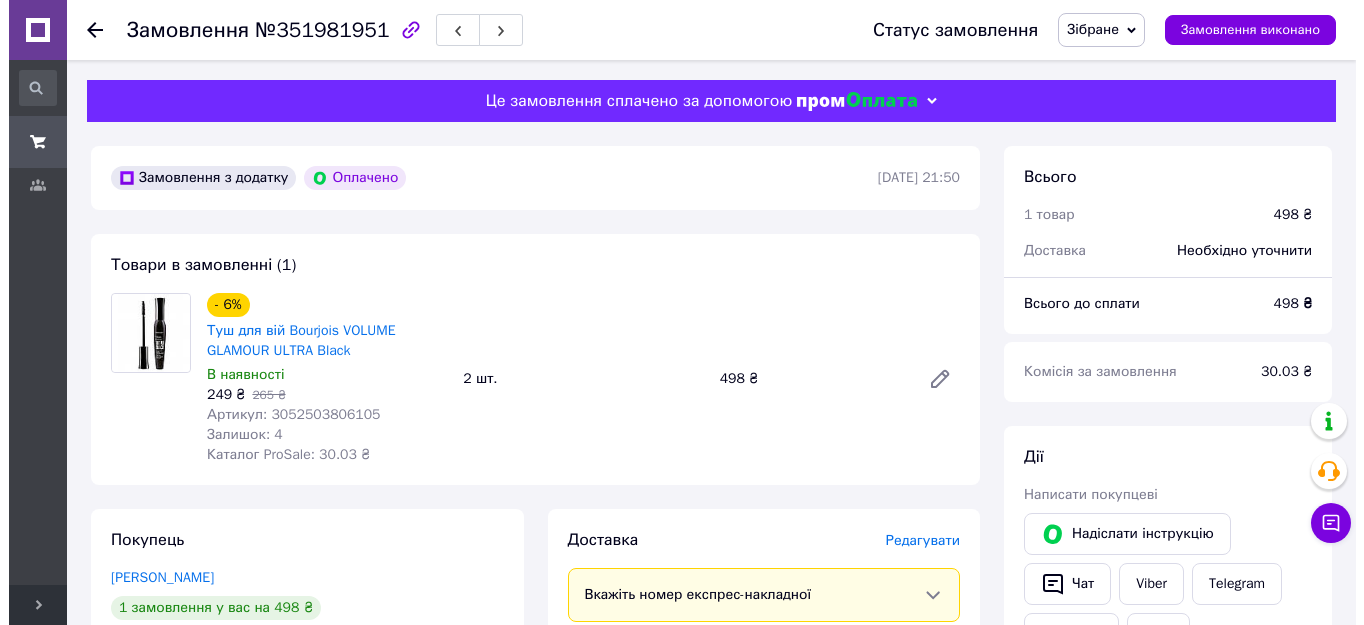 scroll, scrollTop: 200, scrollLeft: 0, axis: vertical 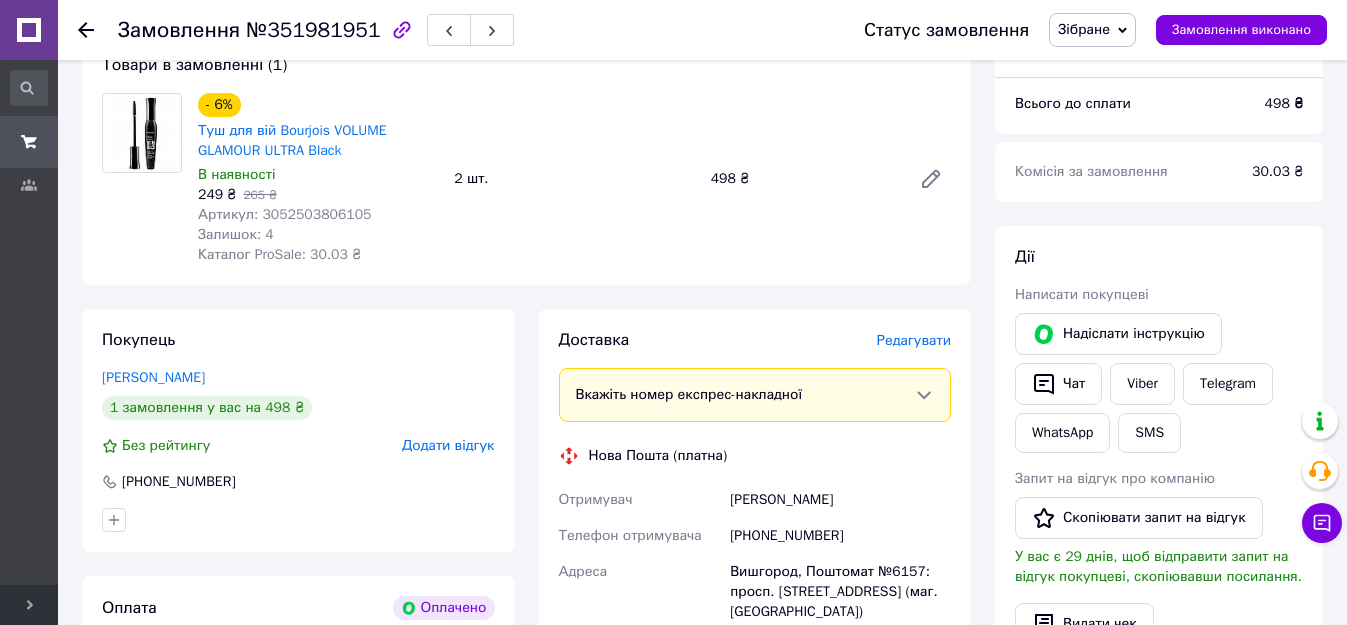 click on "Редагувати" at bounding box center (914, 340) 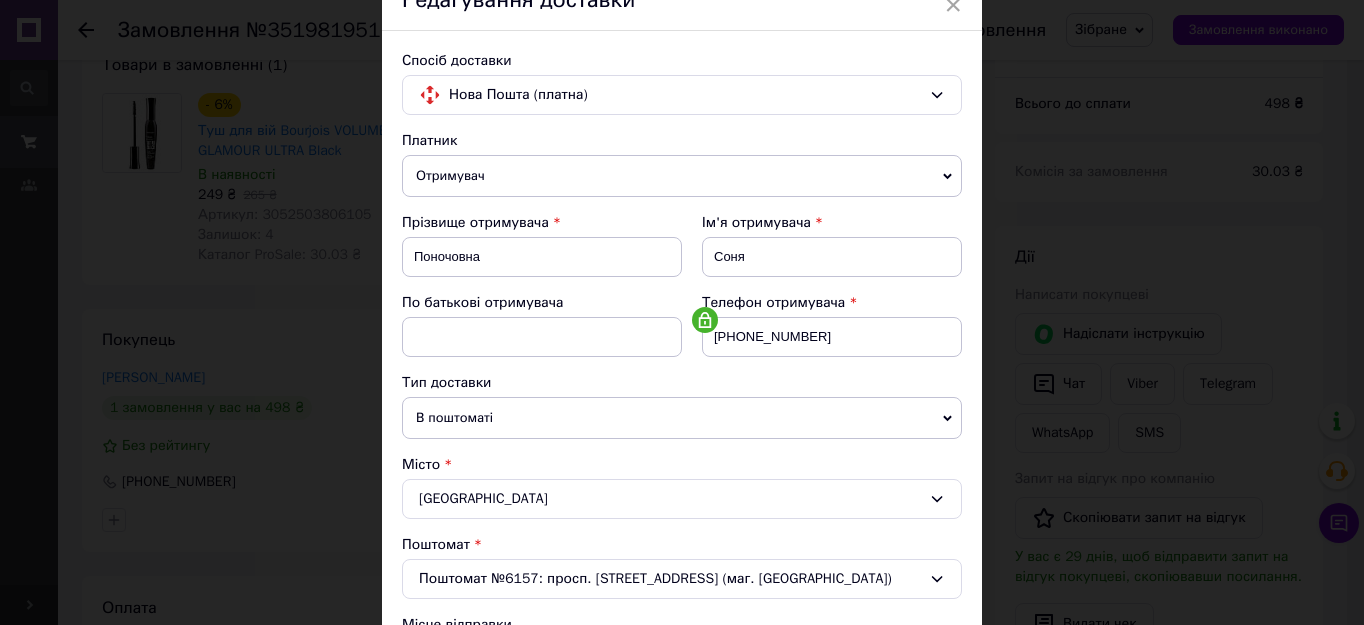 scroll, scrollTop: 600, scrollLeft: 0, axis: vertical 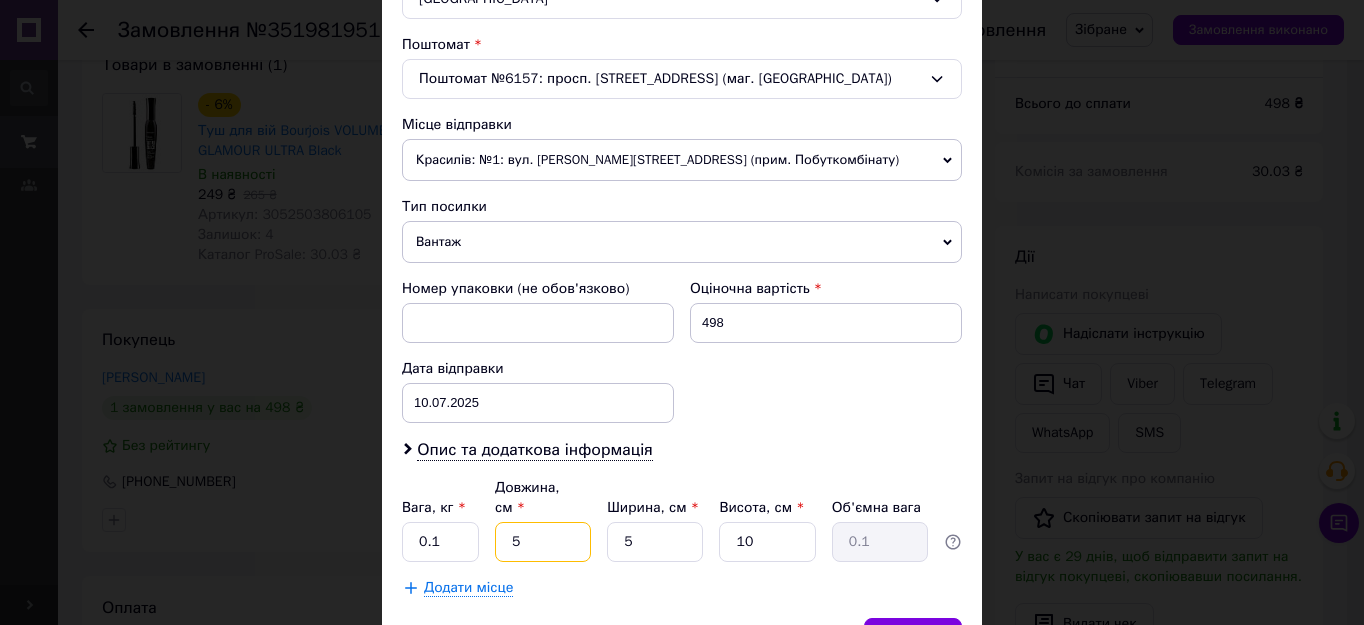 click on "5" at bounding box center [543, 542] 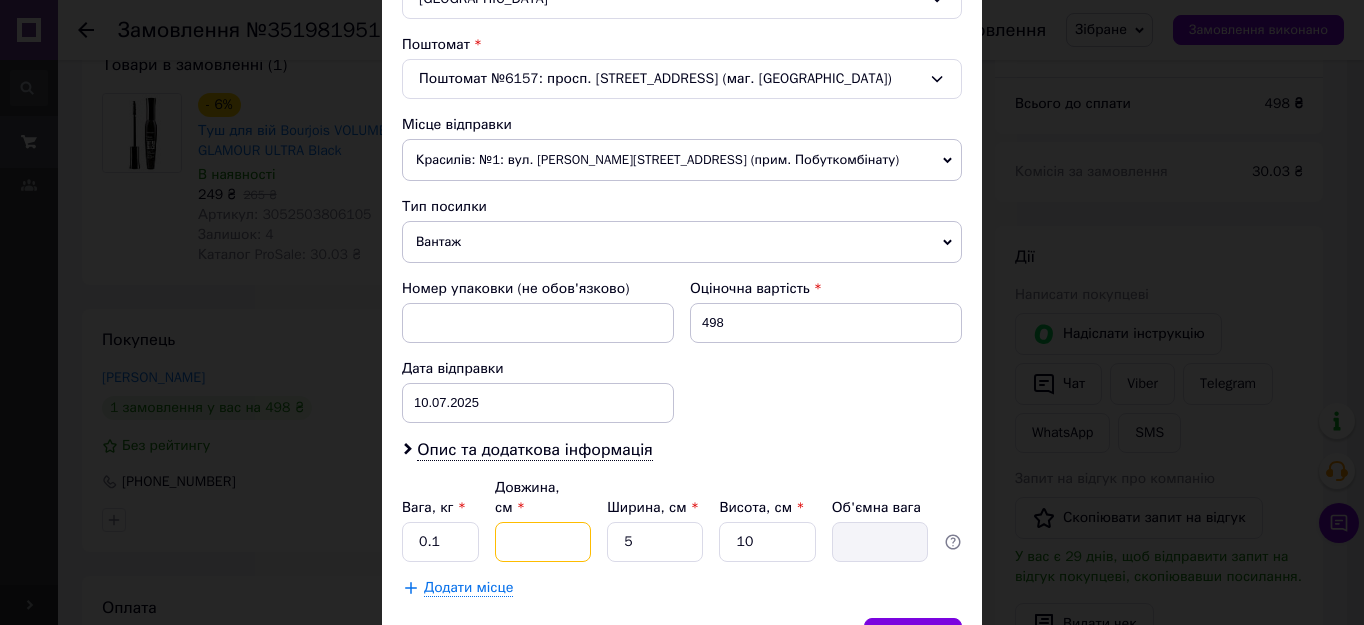 type on "1" 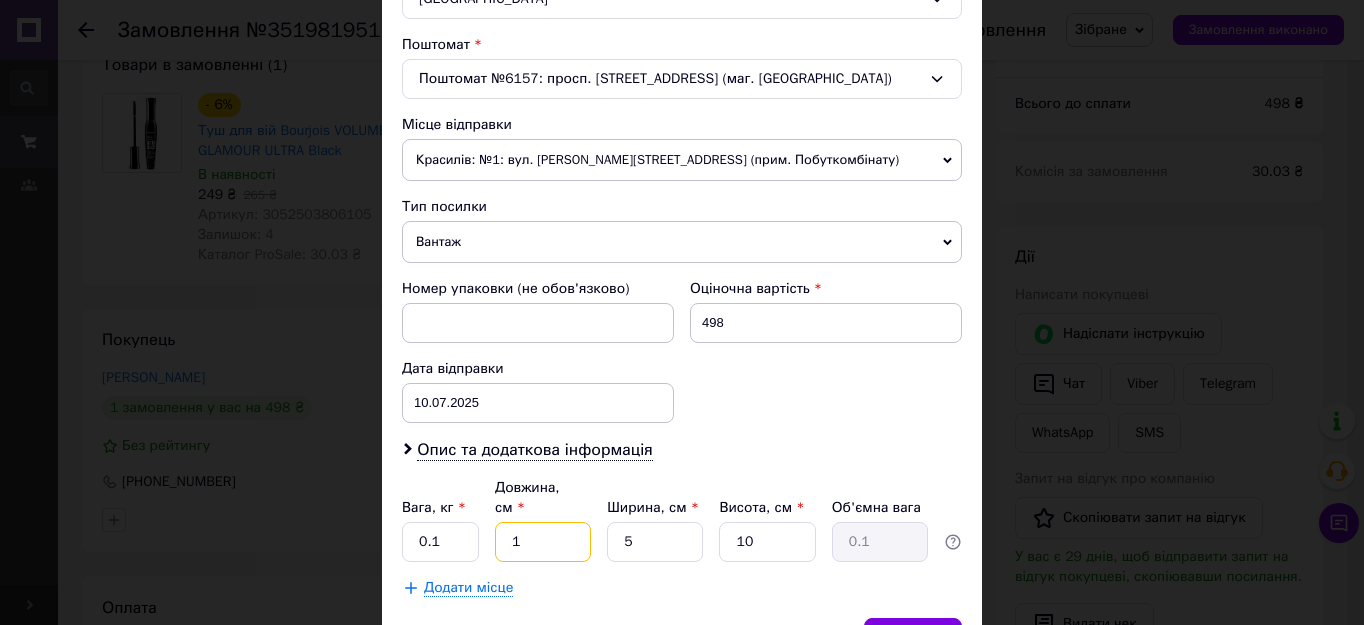 type on "16" 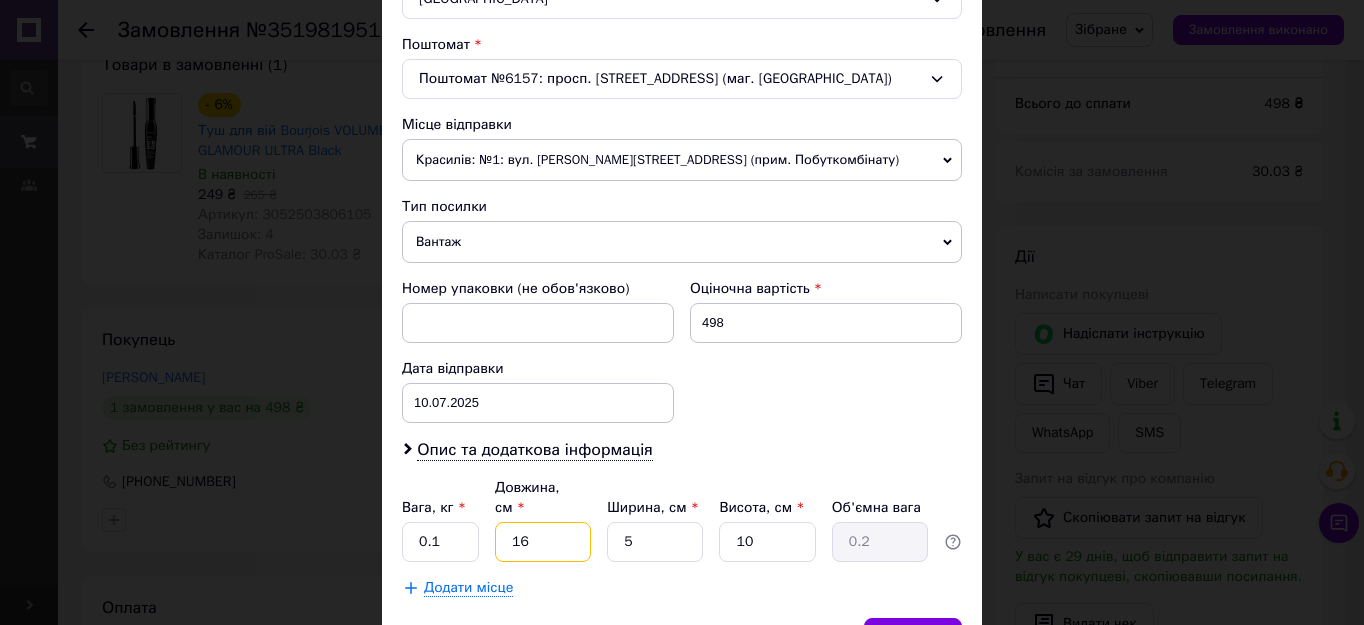 type on "16" 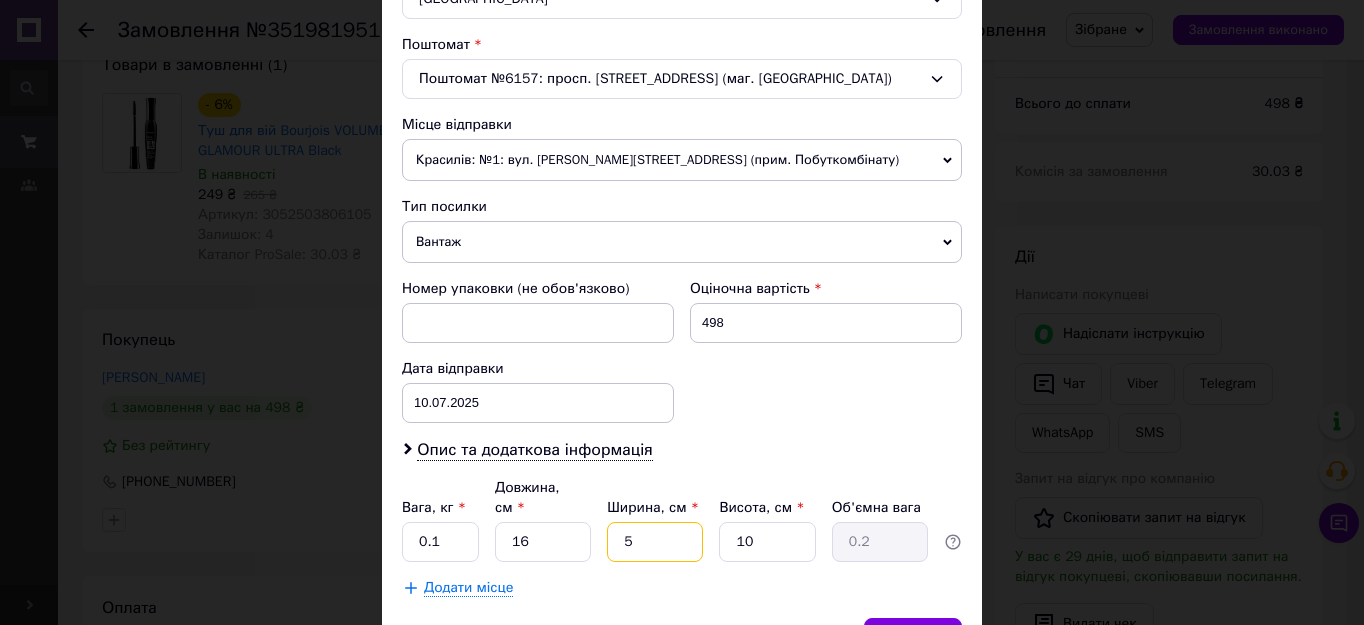 click on "5" at bounding box center [655, 542] 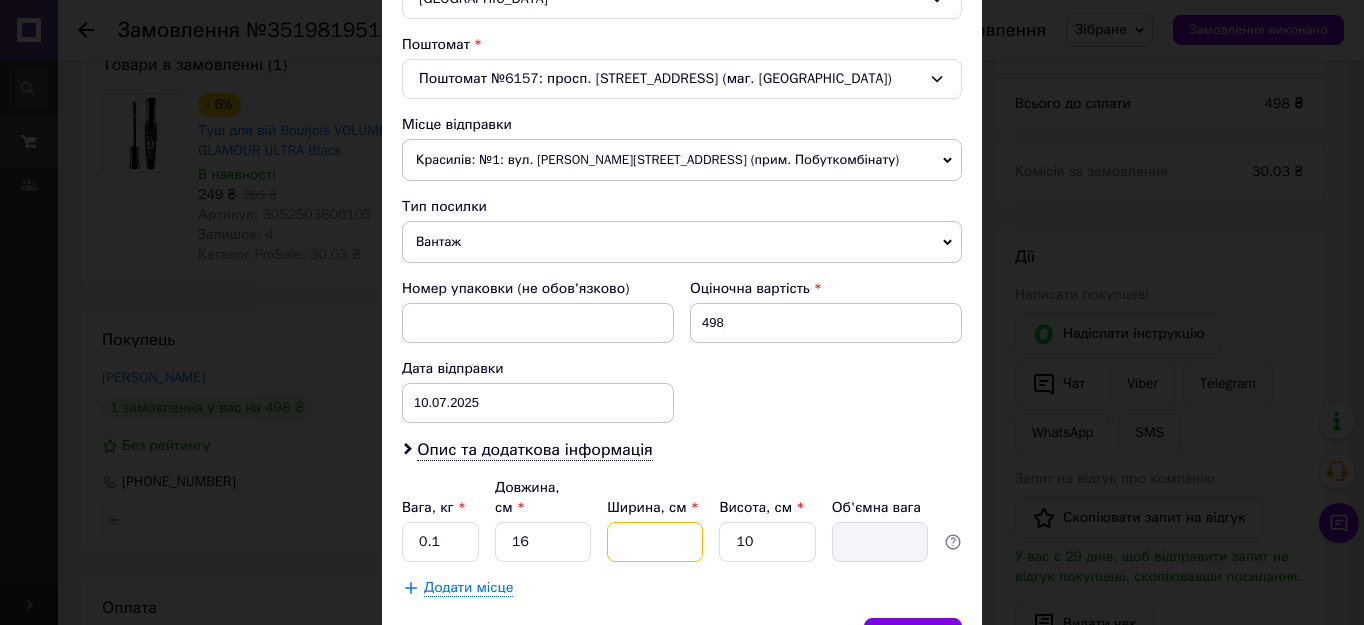 type on "1" 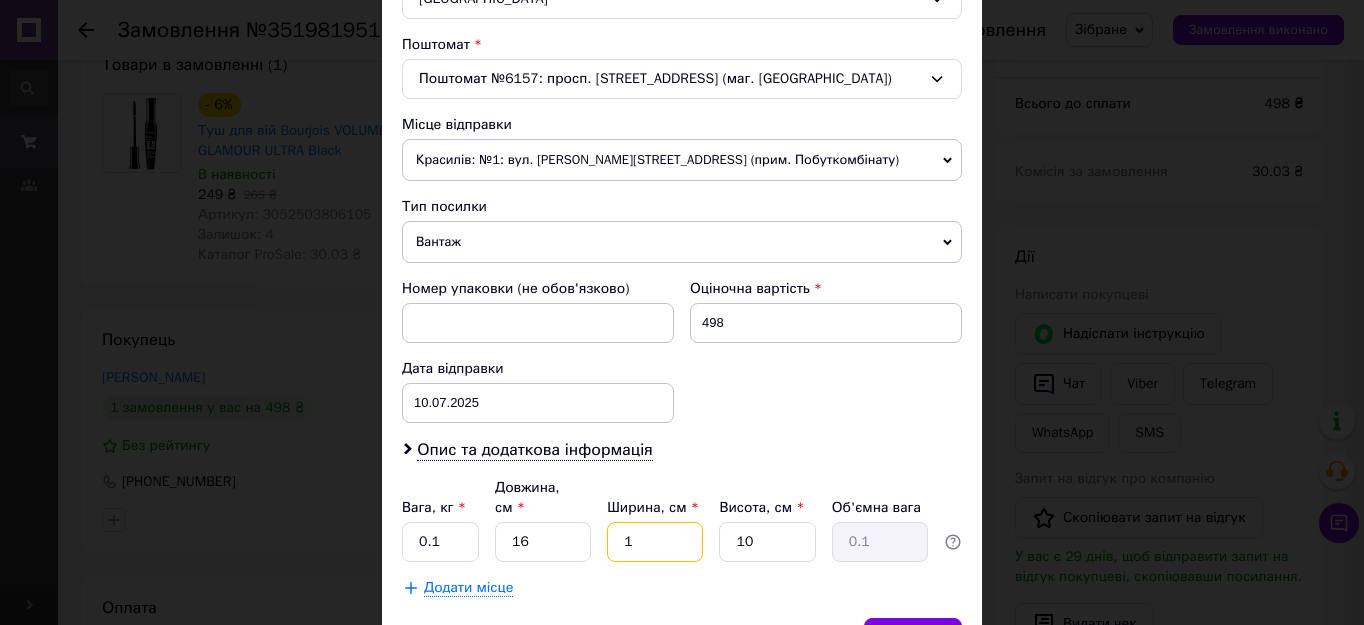 type on "14" 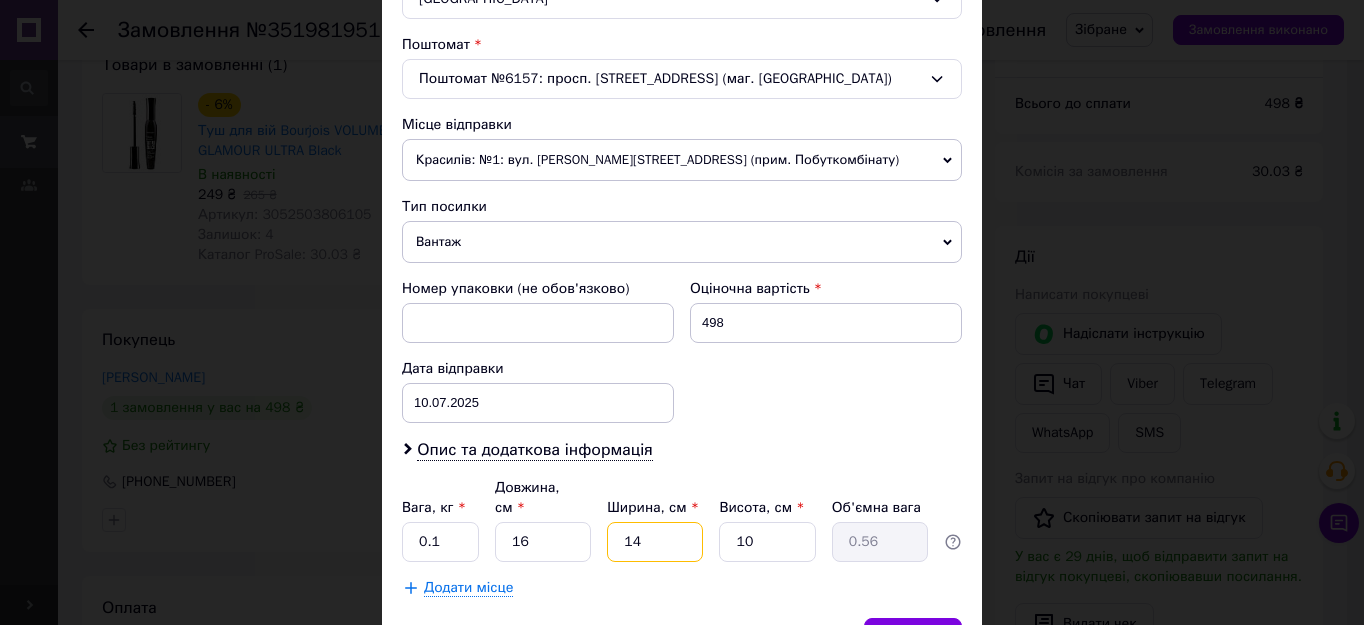 type on "14" 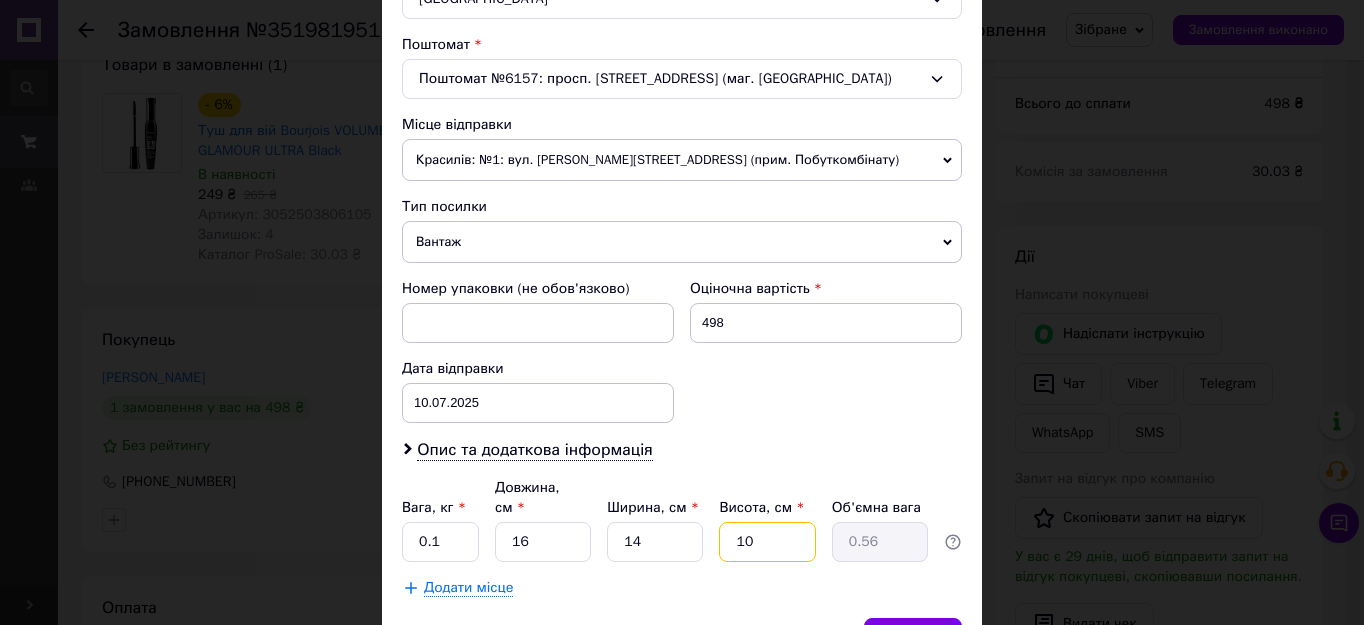 click on "10" at bounding box center [767, 542] 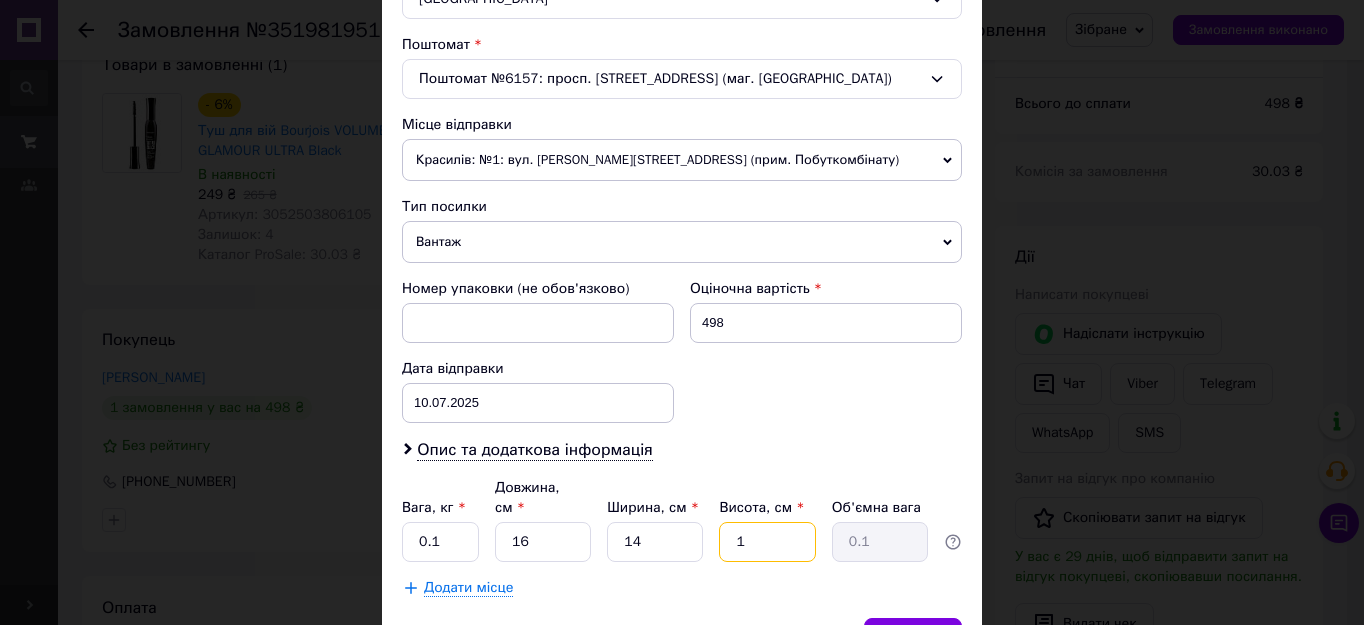 type 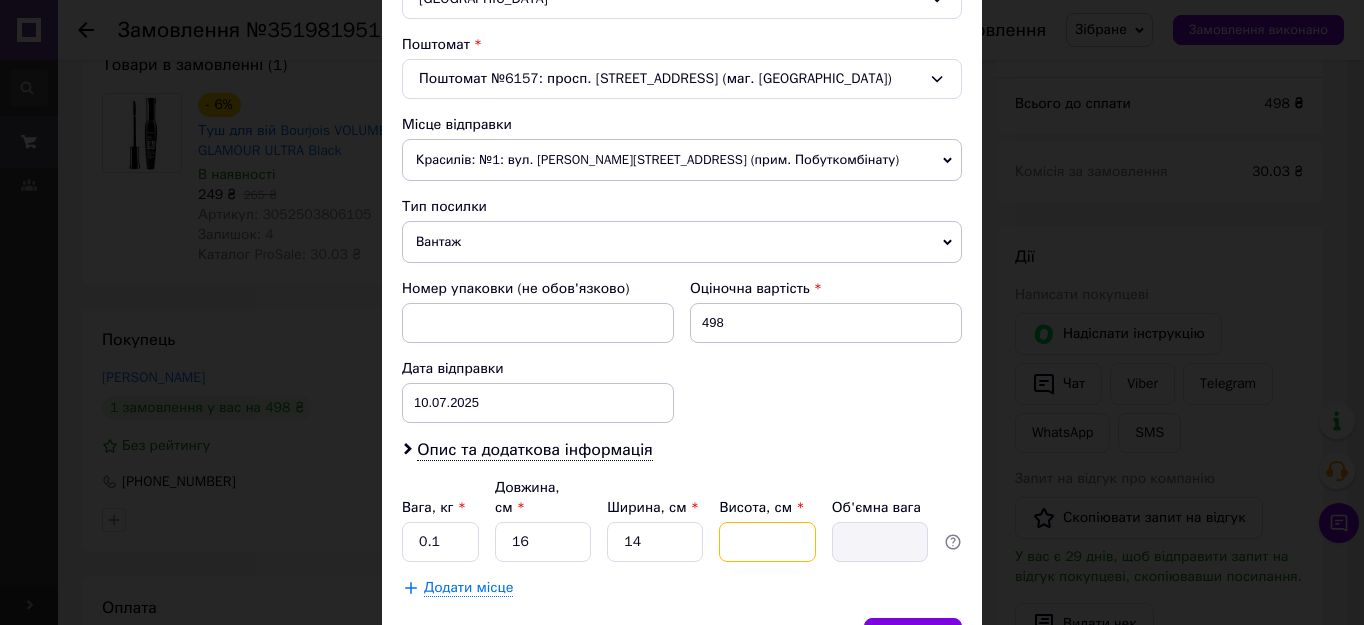 type on "4" 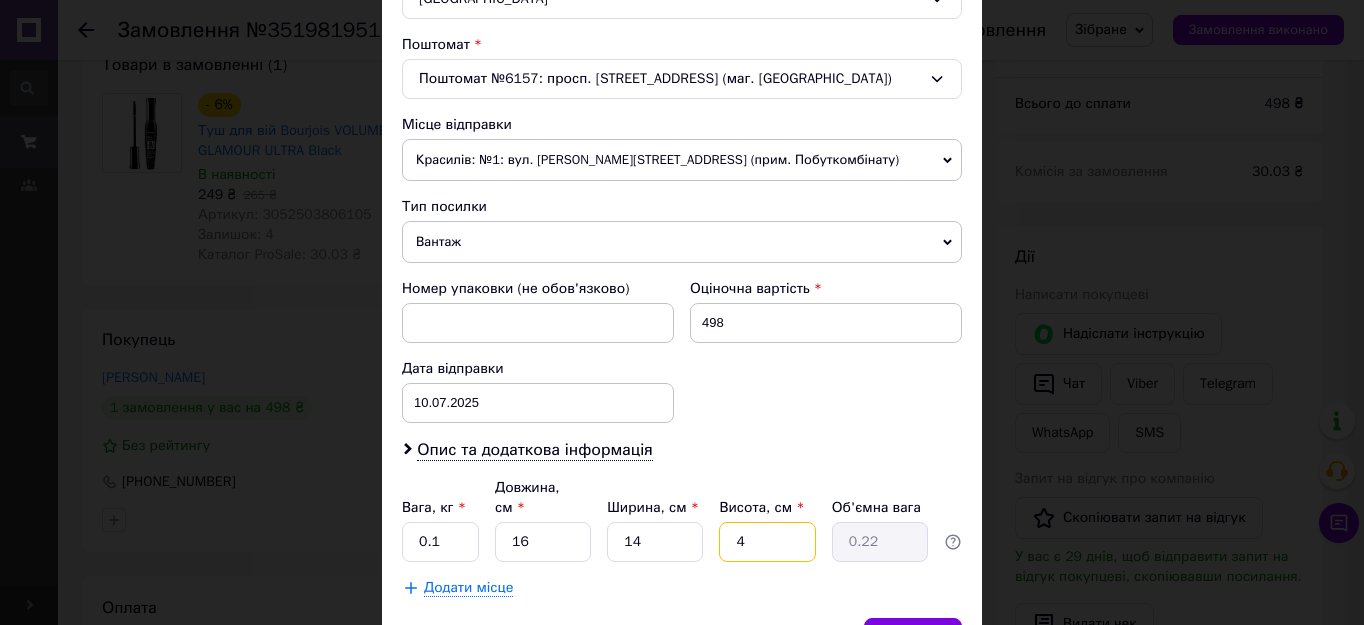 type on "4" 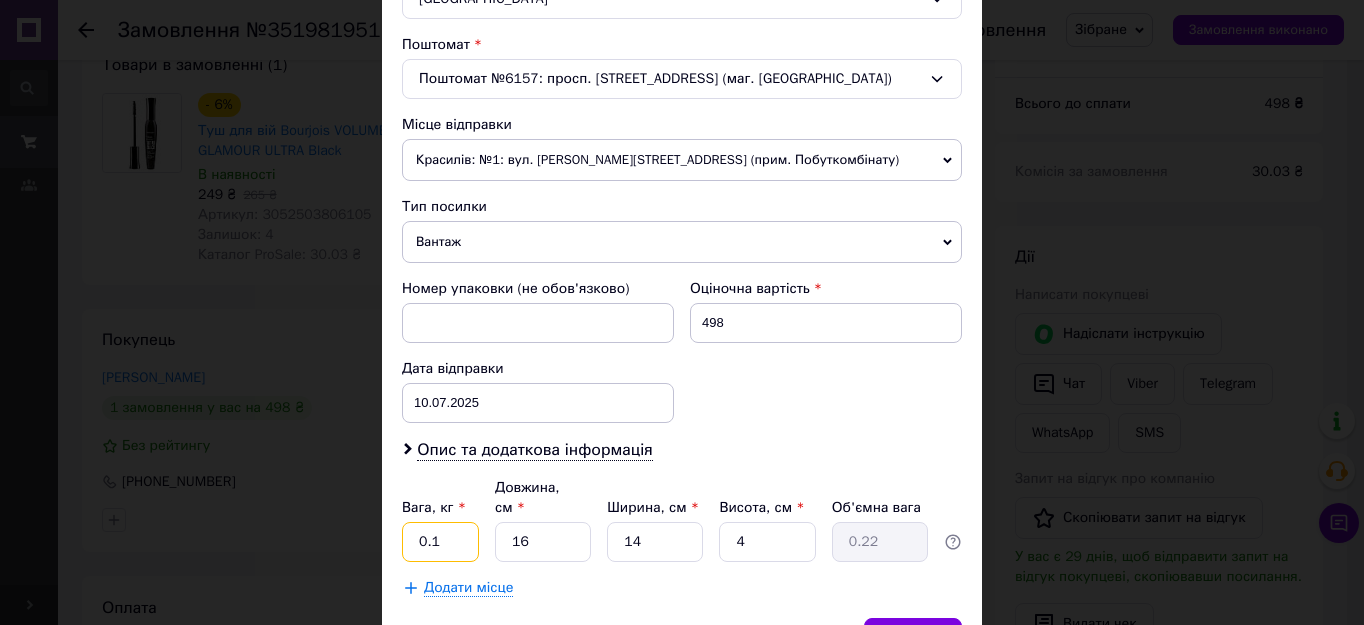 click on "0.1" at bounding box center [440, 542] 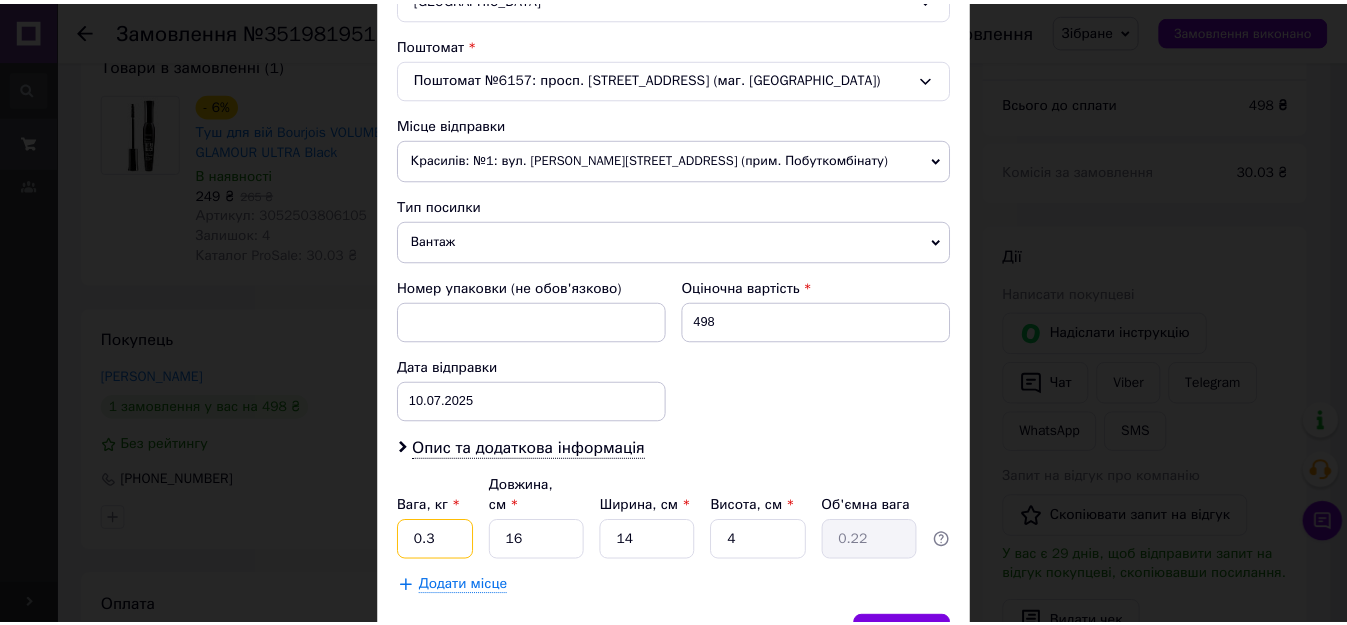 scroll, scrollTop: 703, scrollLeft: 0, axis: vertical 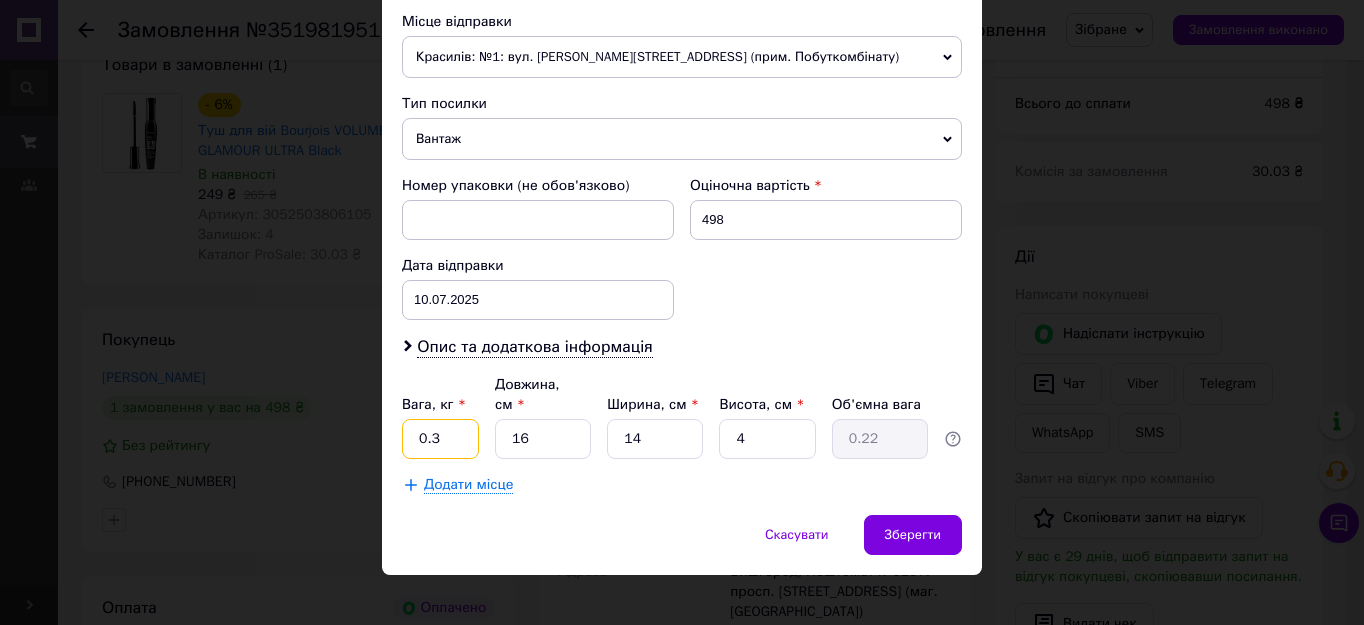 type on "0.3" 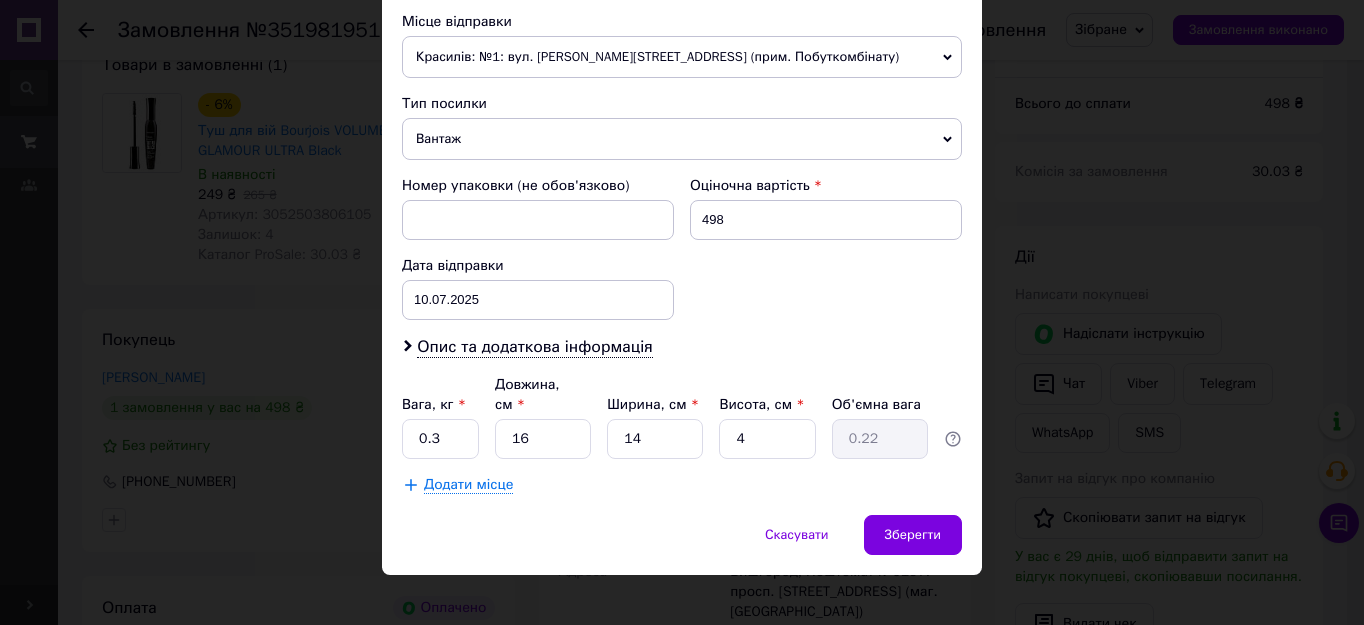 click on "Зберегти" at bounding box center [913, 535] 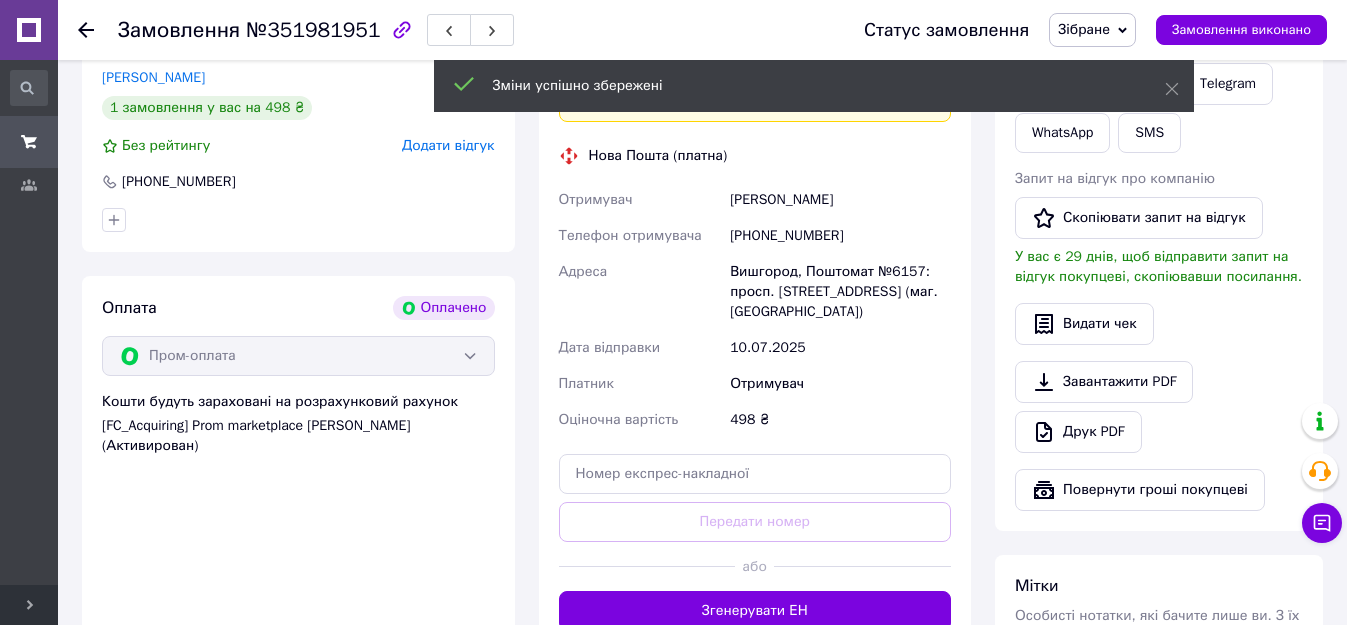 scroll, scrollTop: 800, scrollLeft: 0, axis: vertical 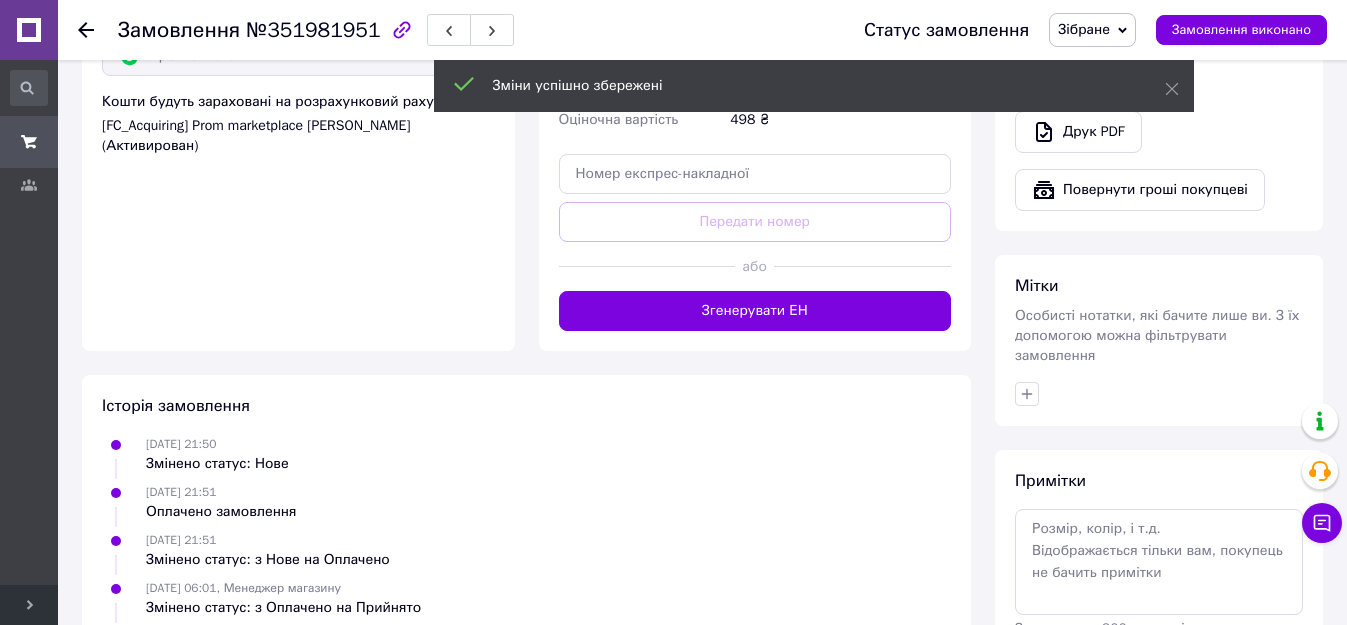 click on "Згенерувати ЕН" at bounding box center (755, 311) 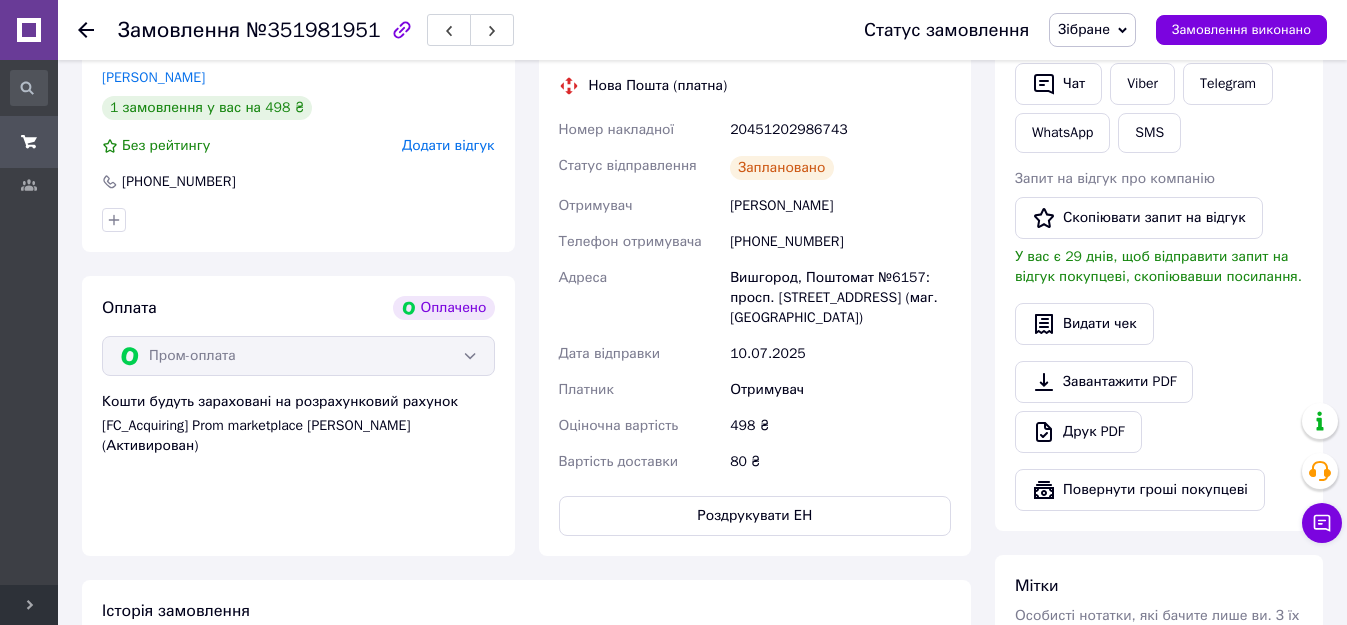 scroll, scrollTop: 400, scrollLeft: 0, axis: vertical 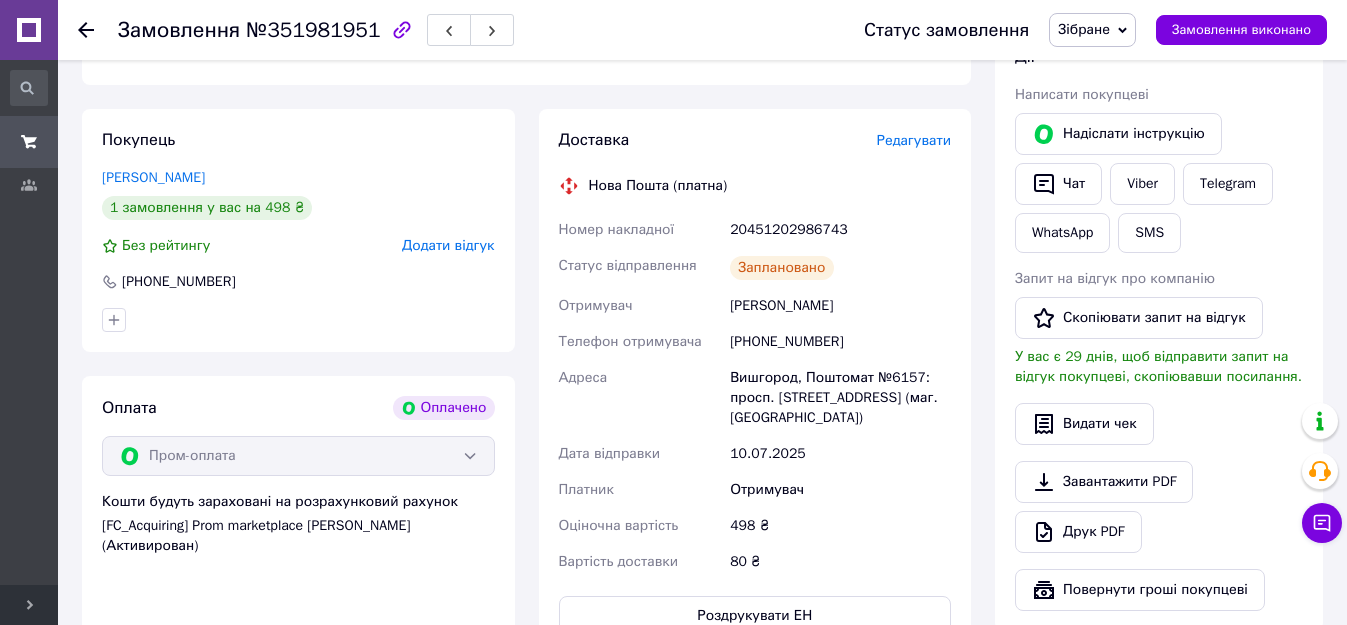 click on "Замовлення виконано" at bounding box center [1241, 30] 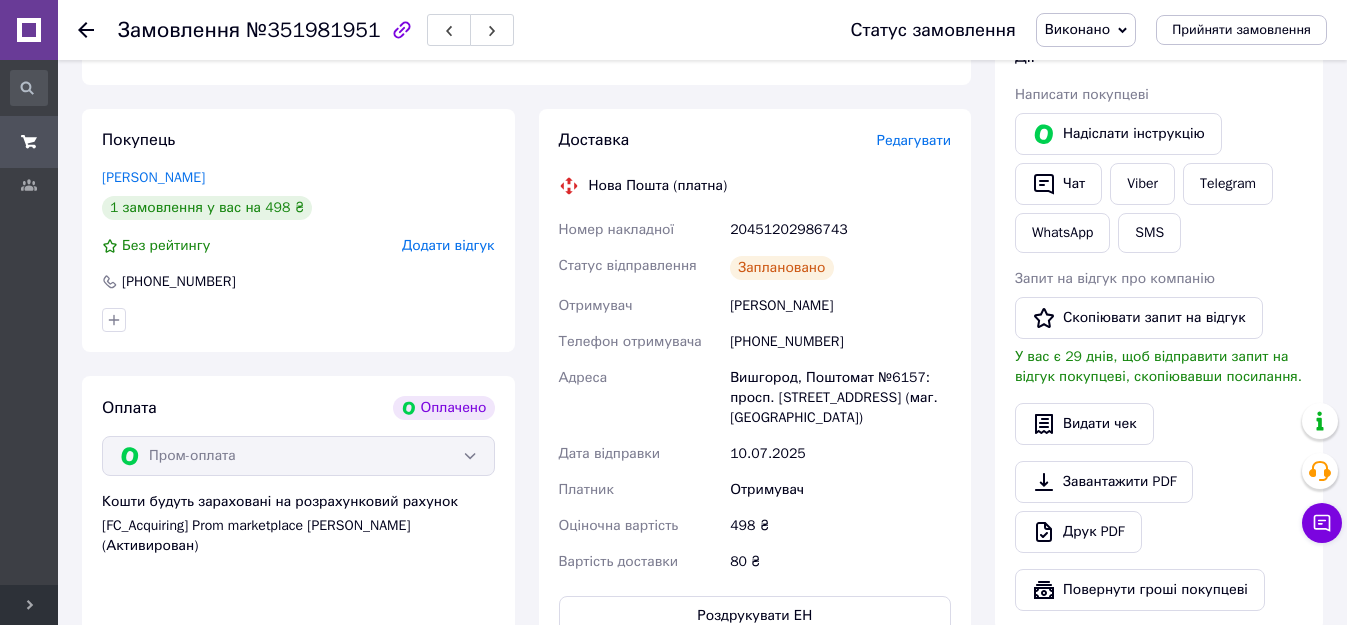 scroll, scrollTop: 200, scrollLeft: 0, axis: vertical 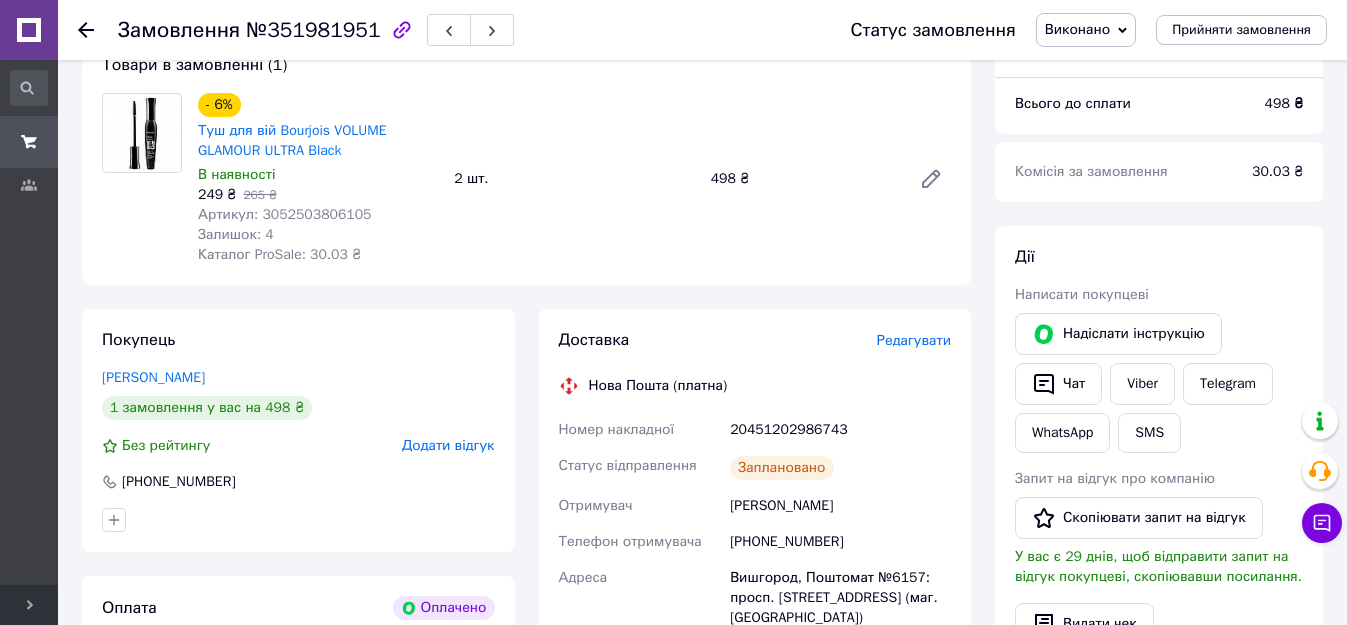 click on "Viber" at bounding box center (1142, 384) 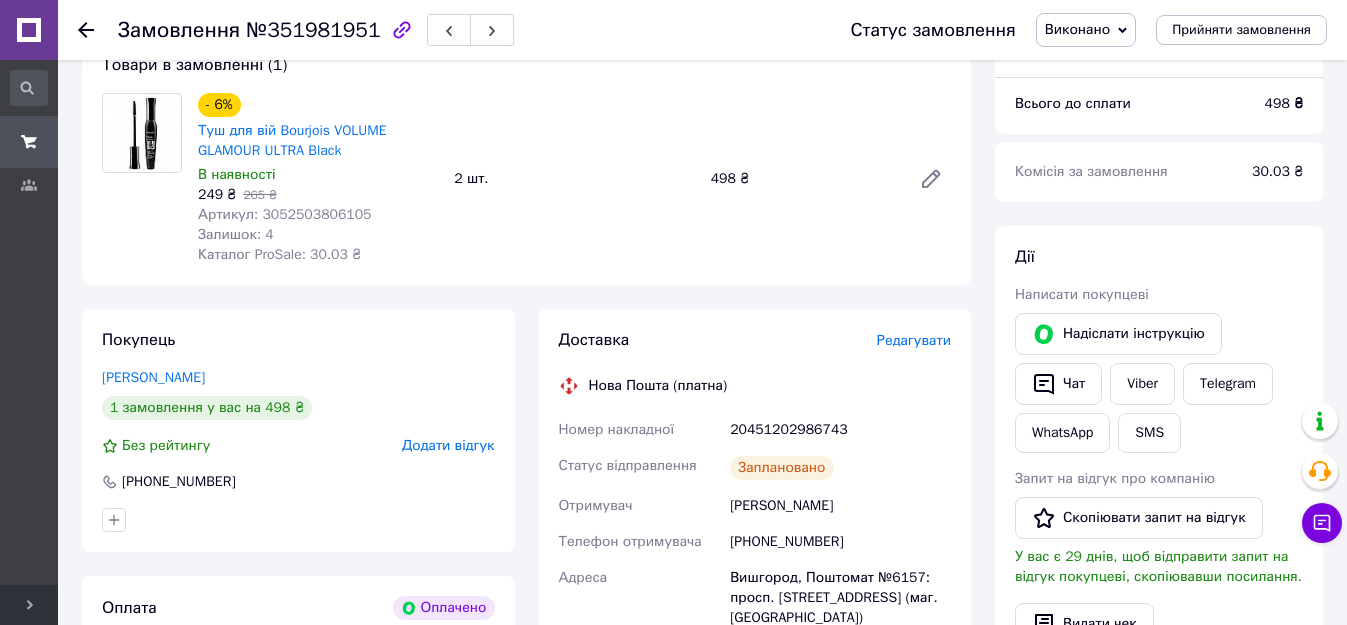 scroll, scrollTop: 300, scrollLeft: 0, axis: vertical 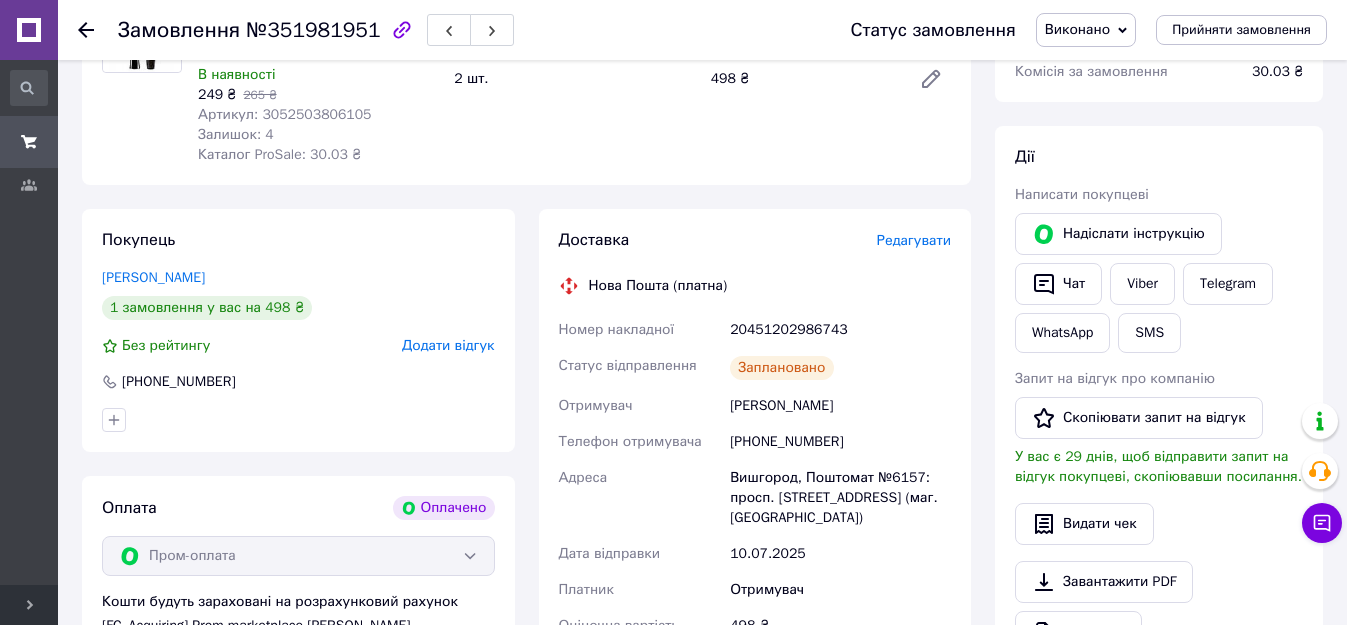 click on "20451202986743" at bounding box center (840, 330) 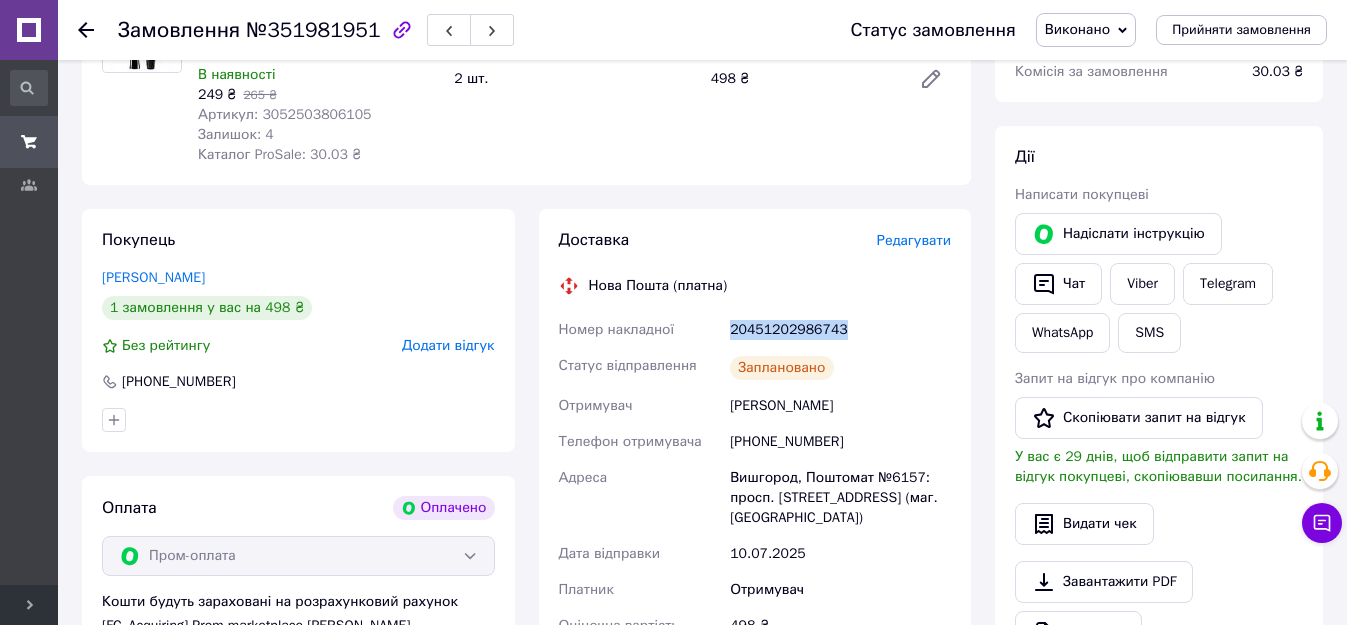 click on "20451202986743" at bounding box center (840, 330) 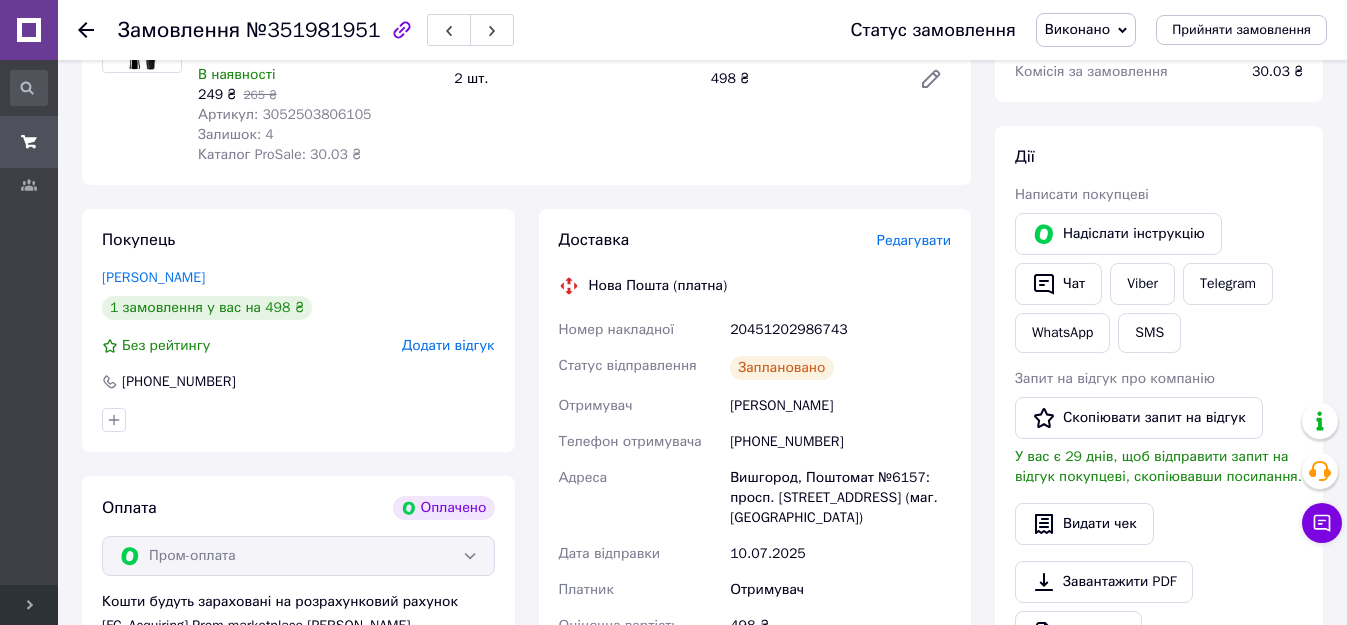 click 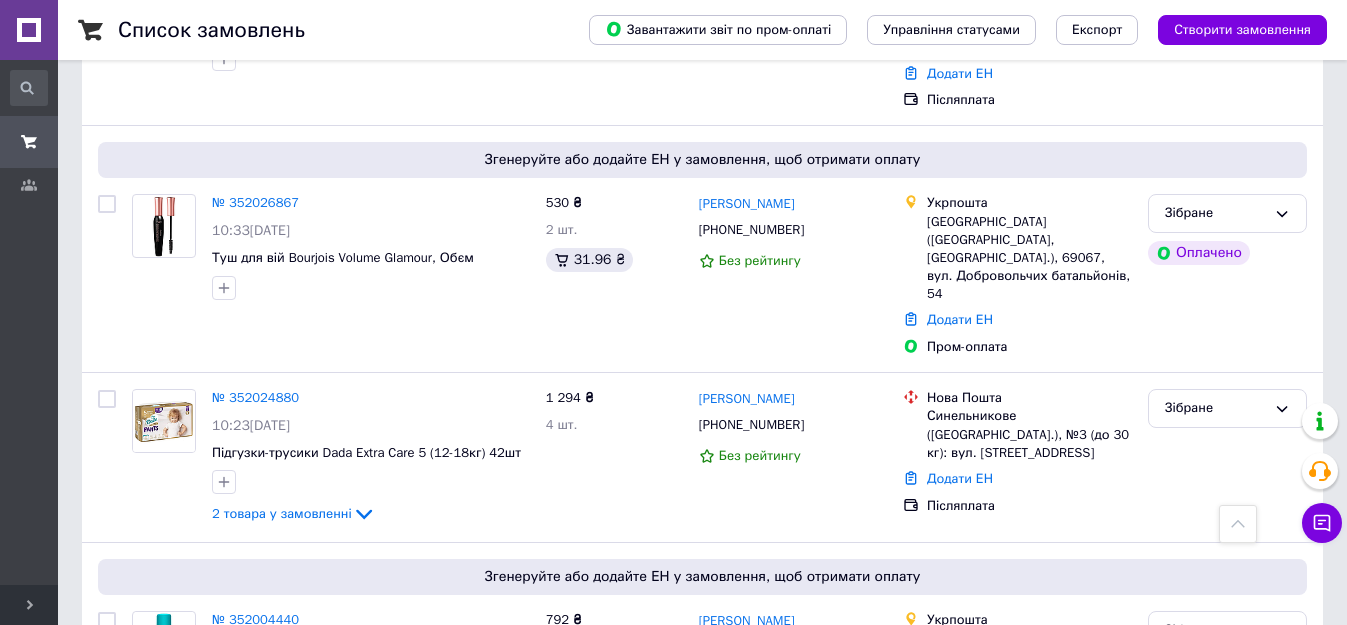 scroll, scrollTop: 900, scrollLeft: 0, axis: vertical 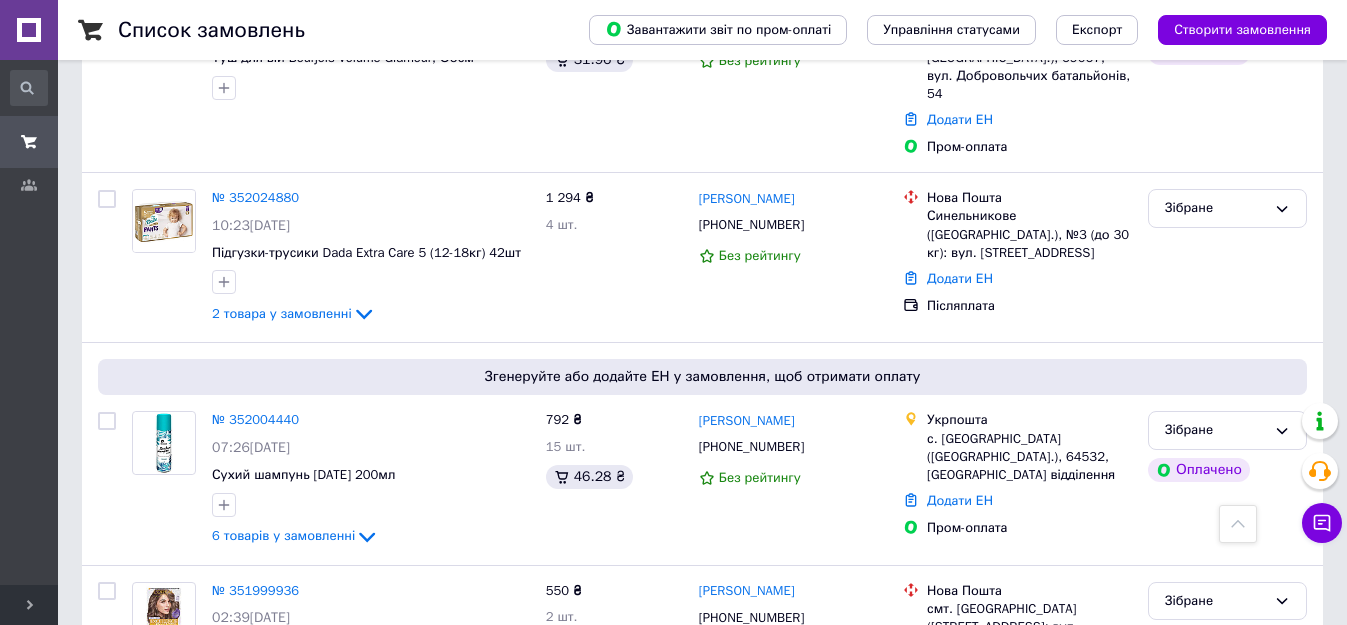 click 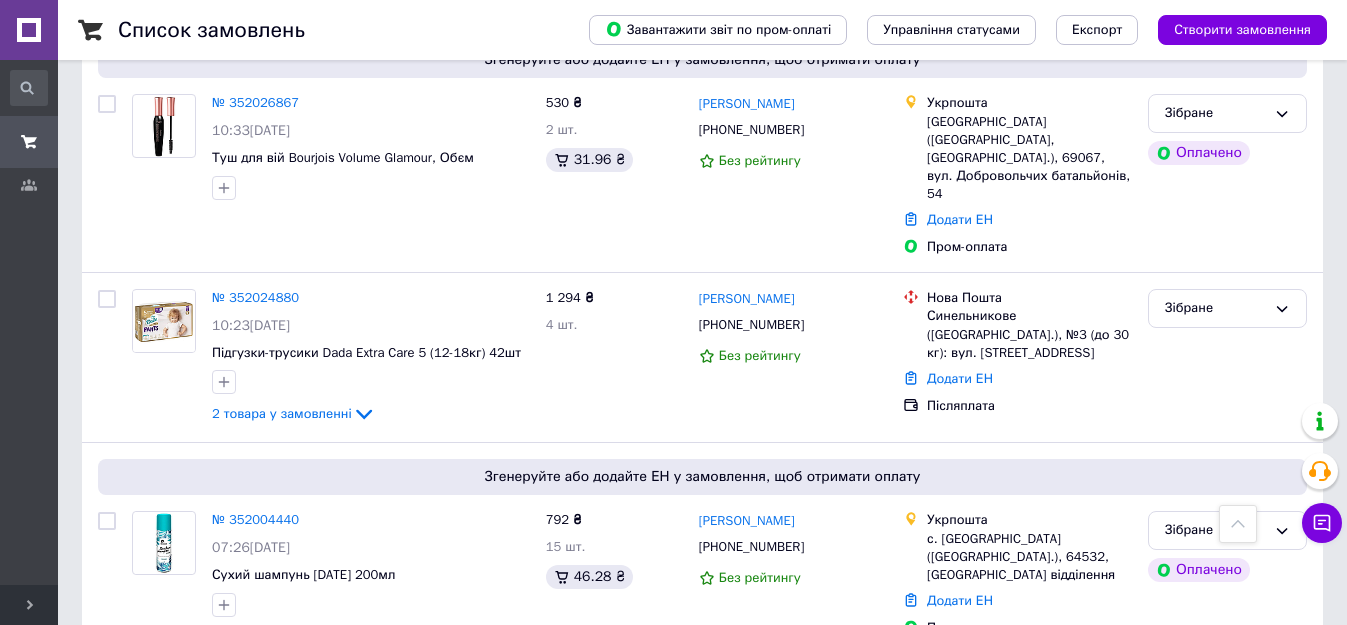 click 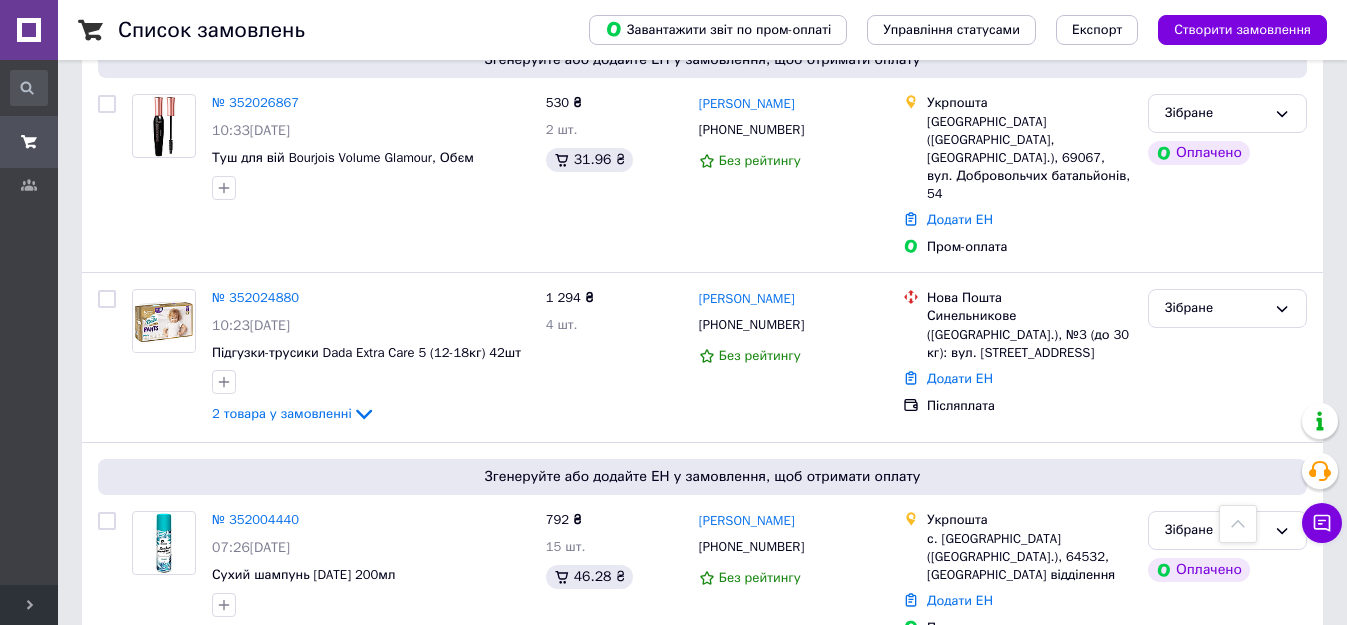 scroll, scrollTop: 900, scrollLeft: 0, axis: vertical 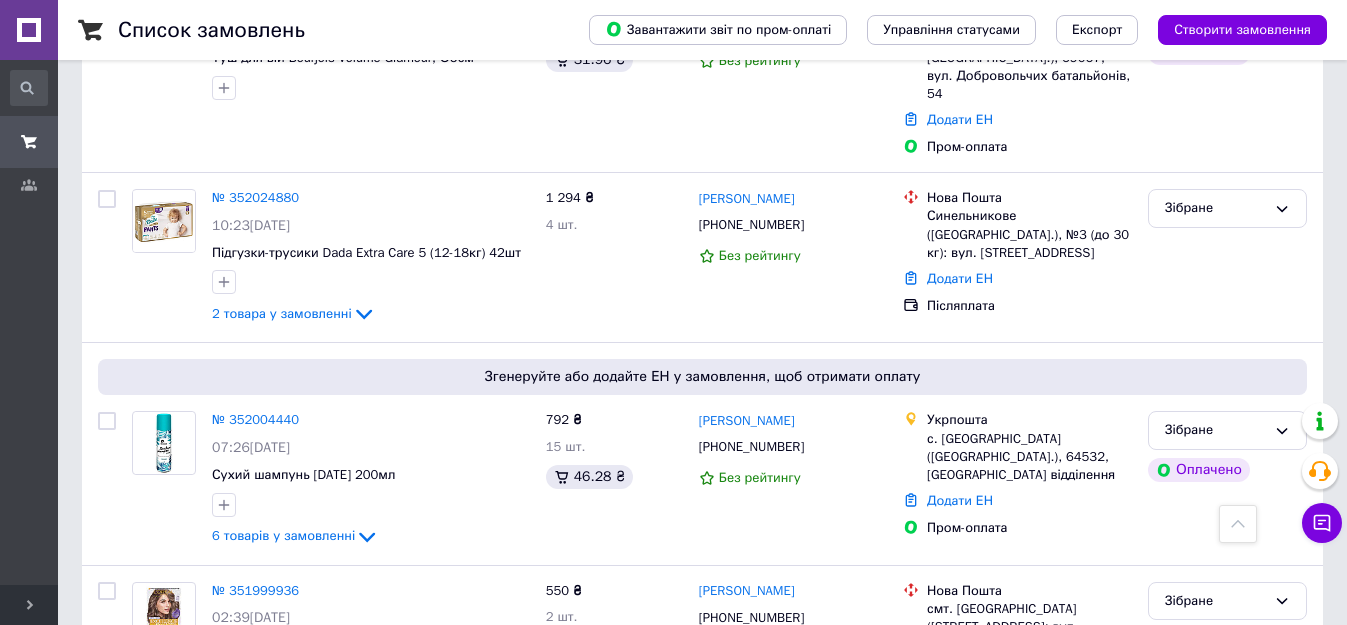 click on "№ 352004440" at bounding box center [255, 419] 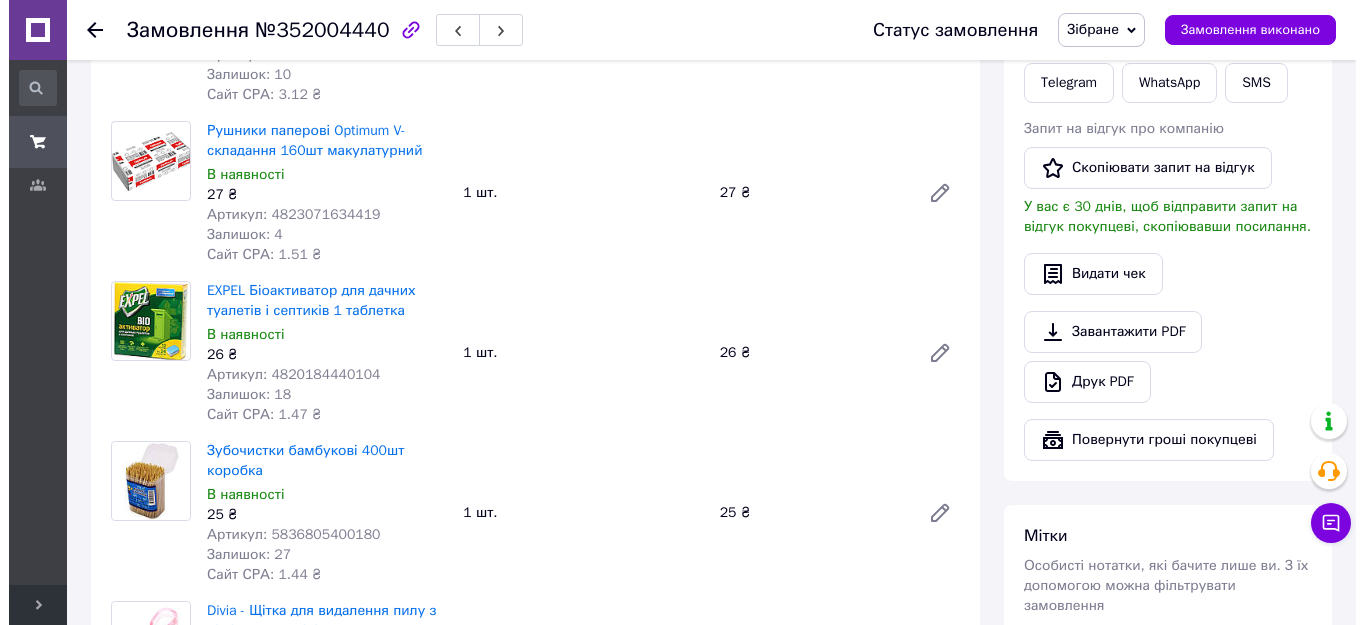 scroll, scrollTop: 900, scrollLeft: 0, axis: vertical 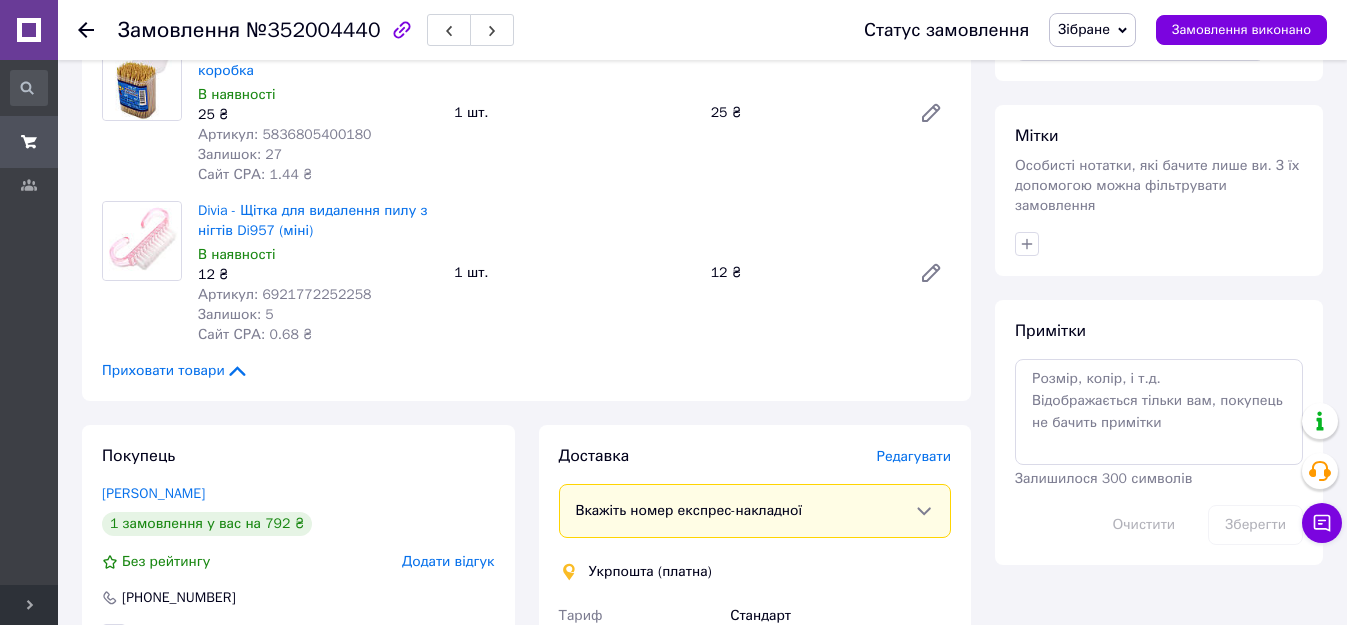 click on "Доставка Редагувати" at bounding box center (755, 456) 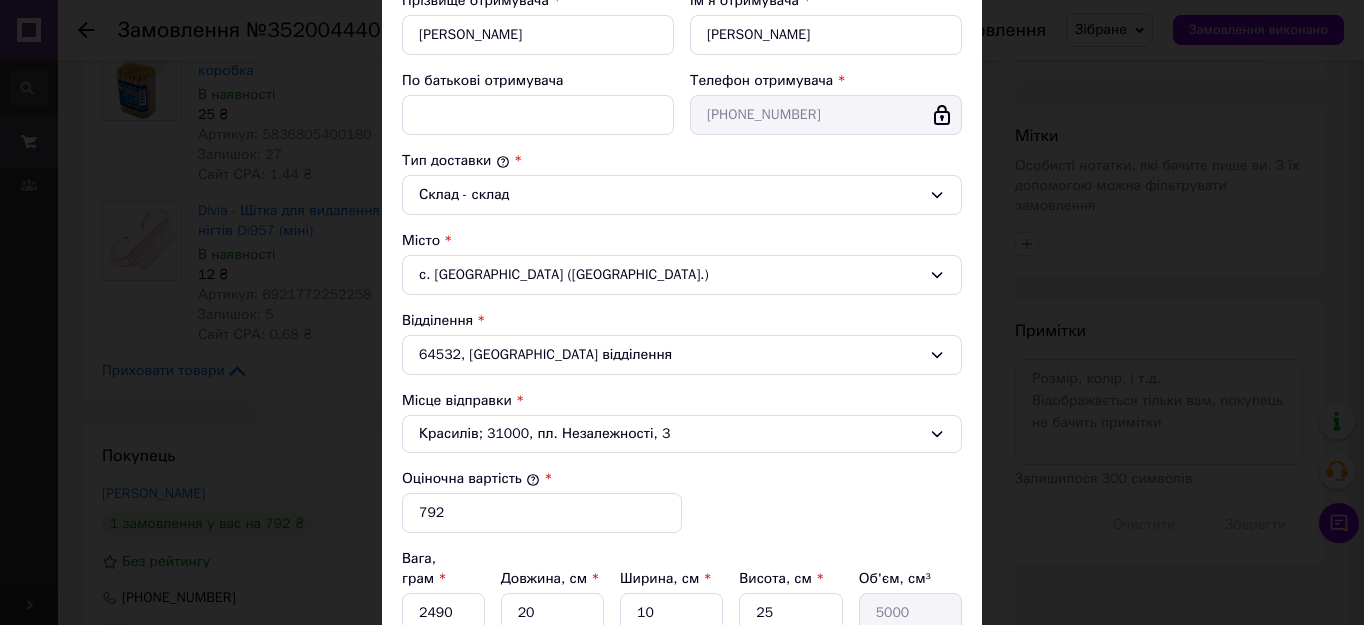 scroll, scrollTop: 600, scrollLeft: 0, axis: vertical 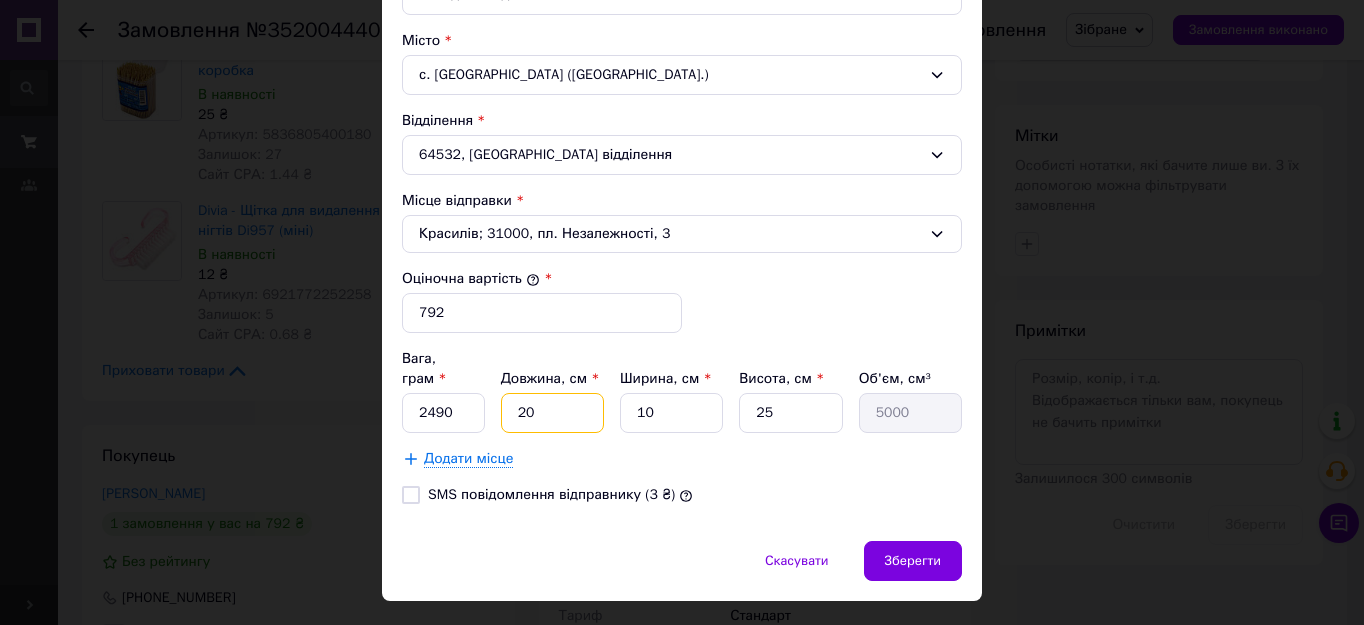 click on "20" at bounding box center (552, 413) 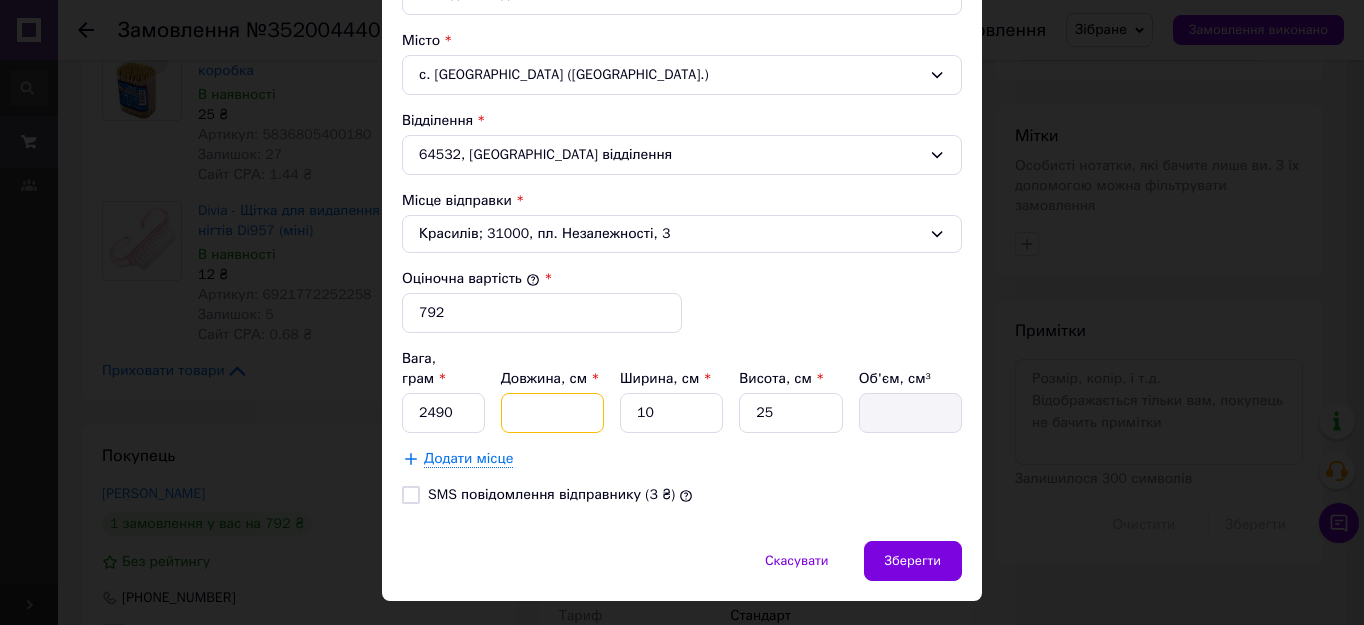 click on "Довжина, см   *" at bounding box center [552, 413] 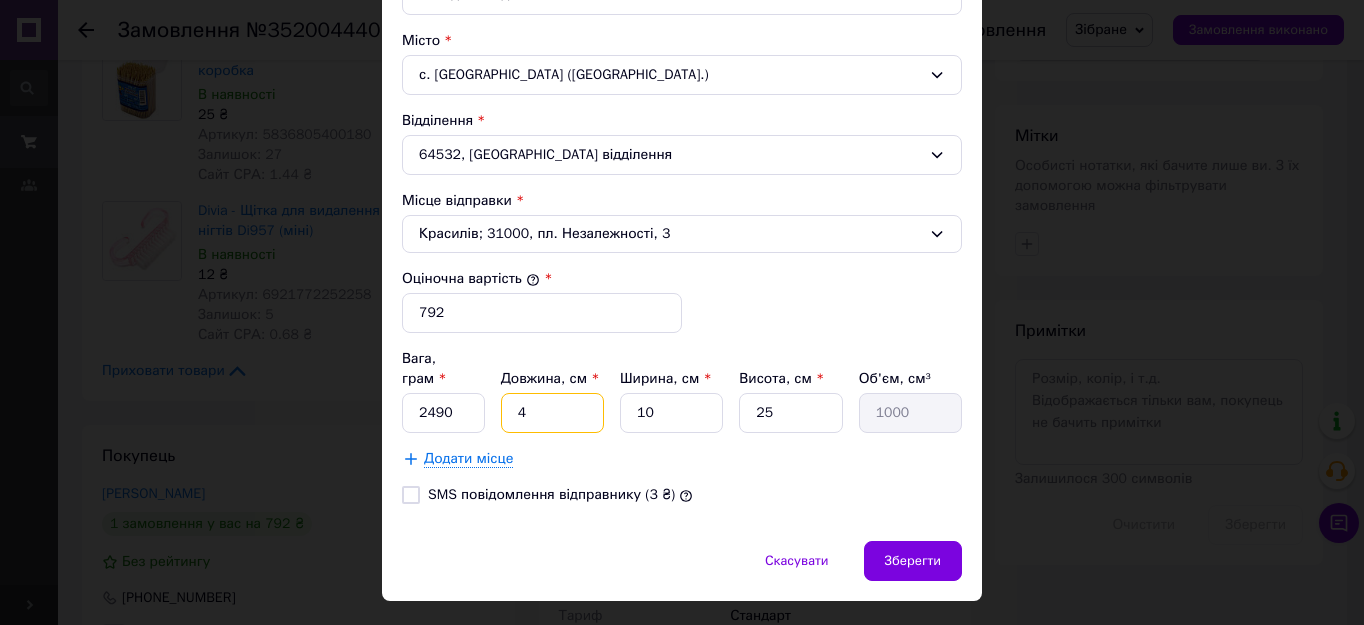 type 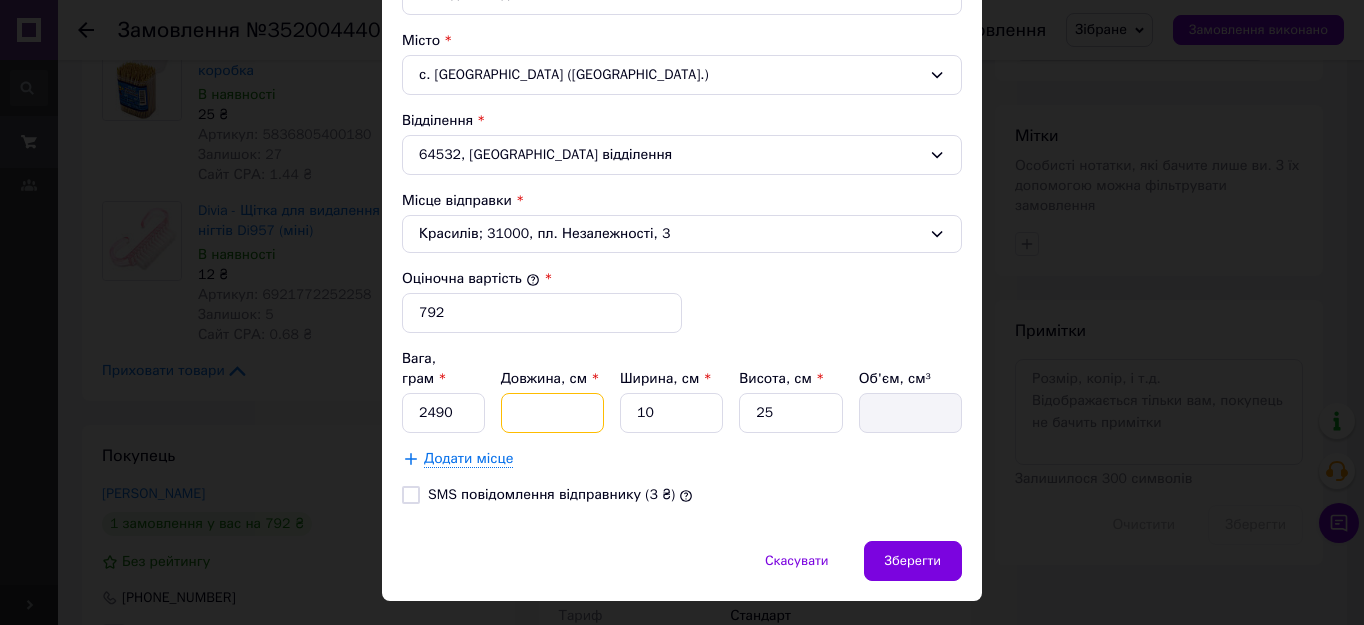 type on "2" 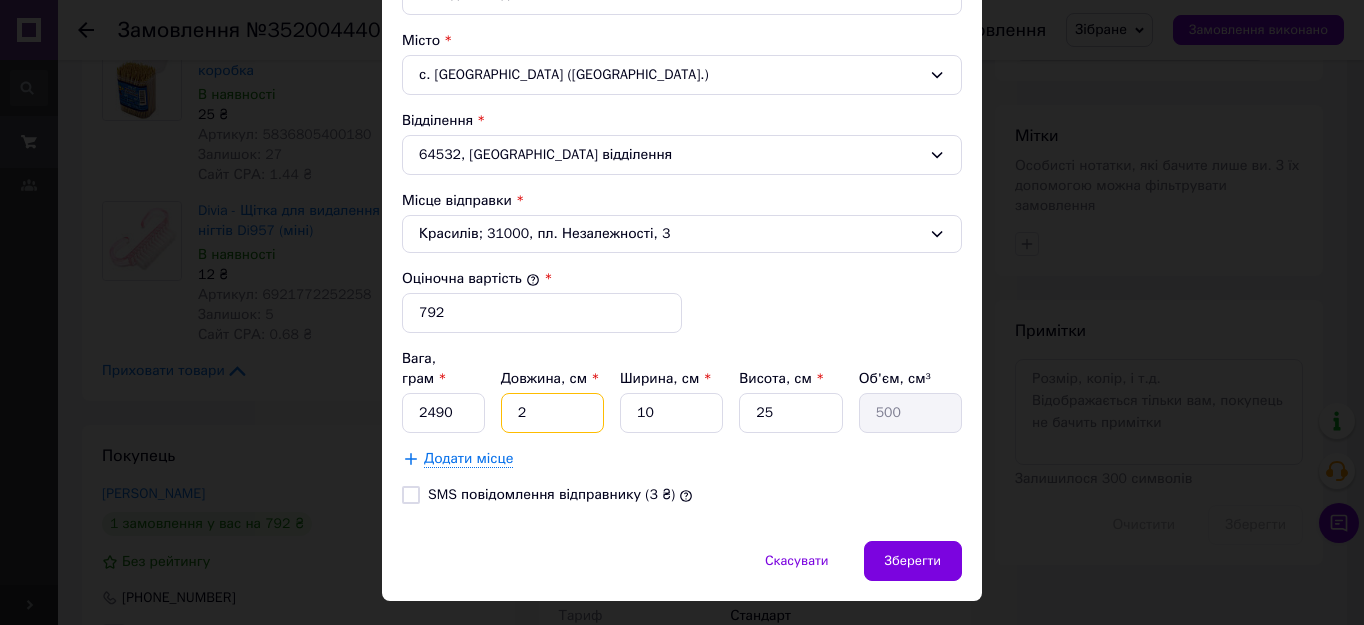 type on "24" 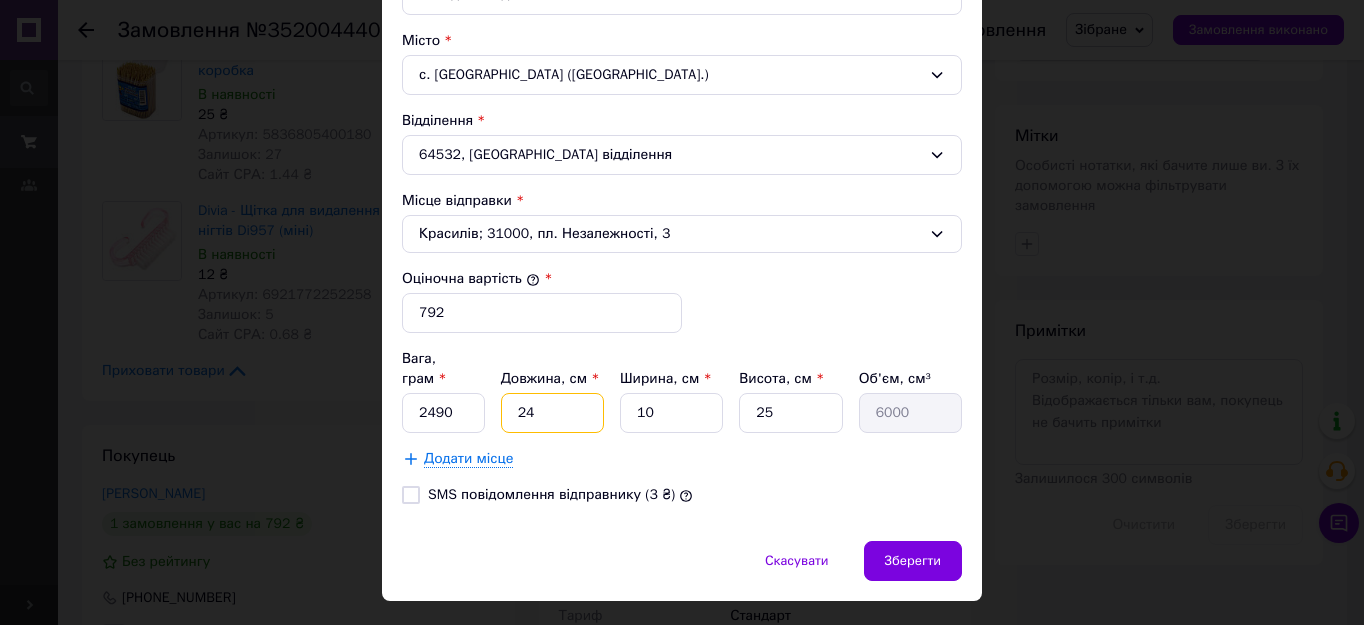 type on "24" 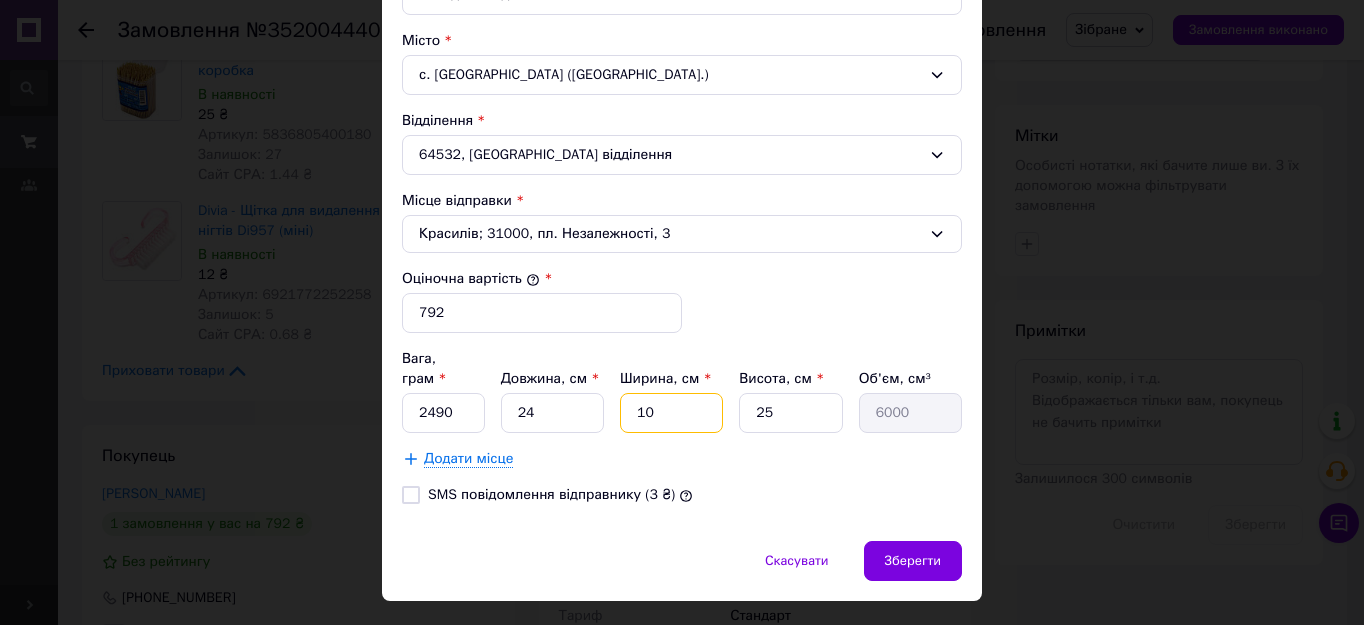 click on "10" at bounding box center (671, 413) 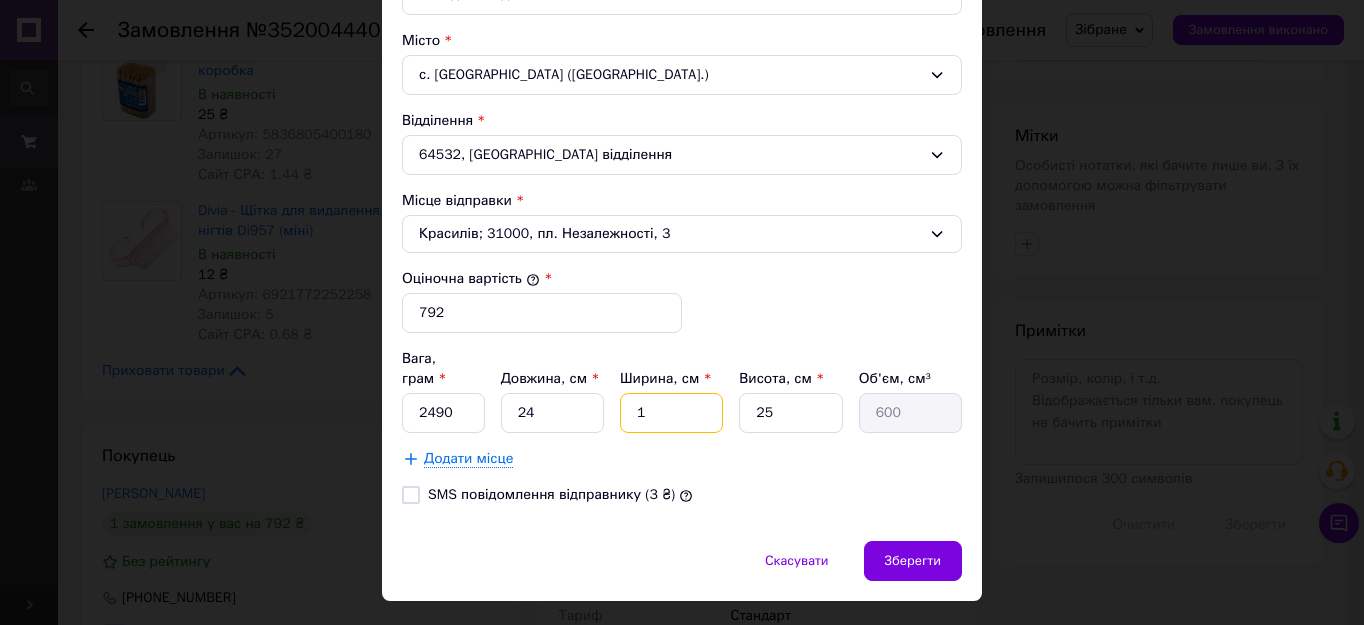 type 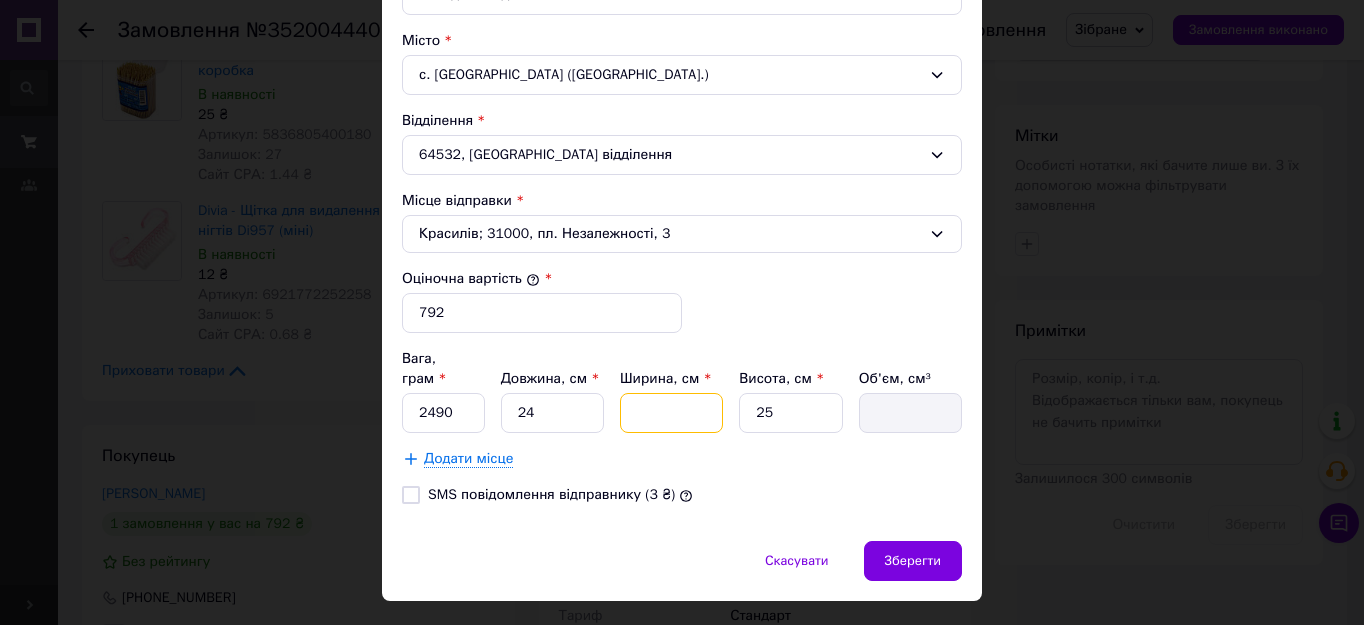 type on "2" 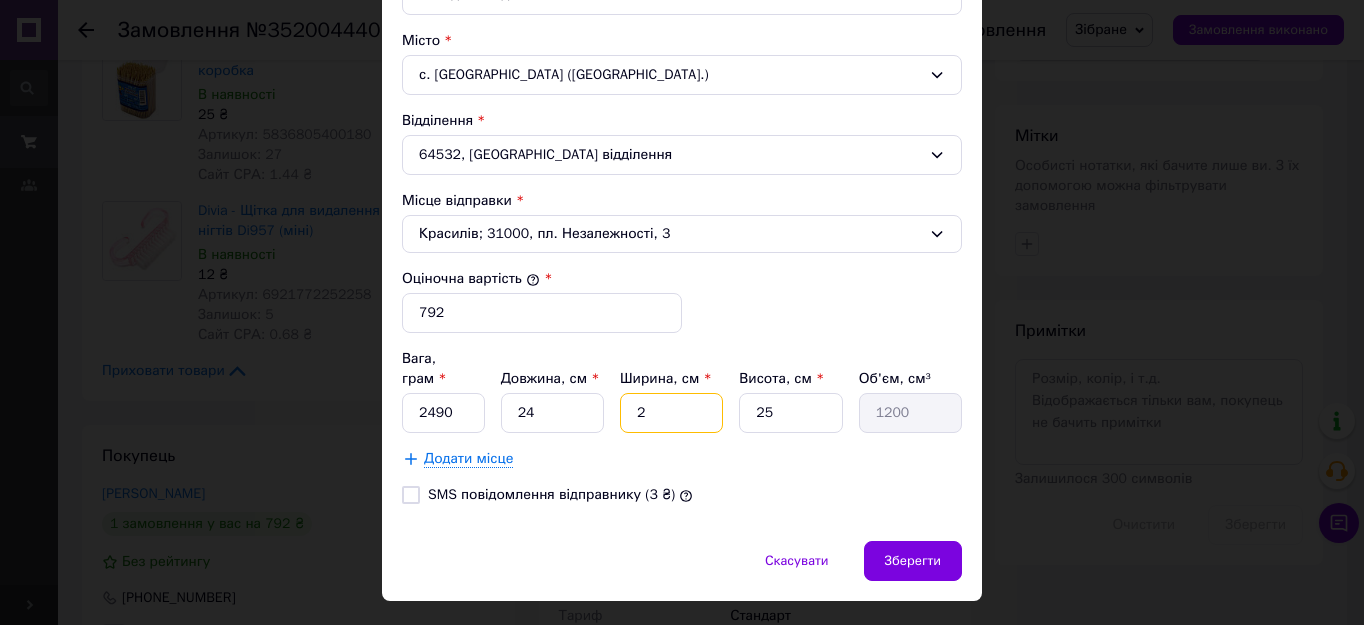 type on "20" 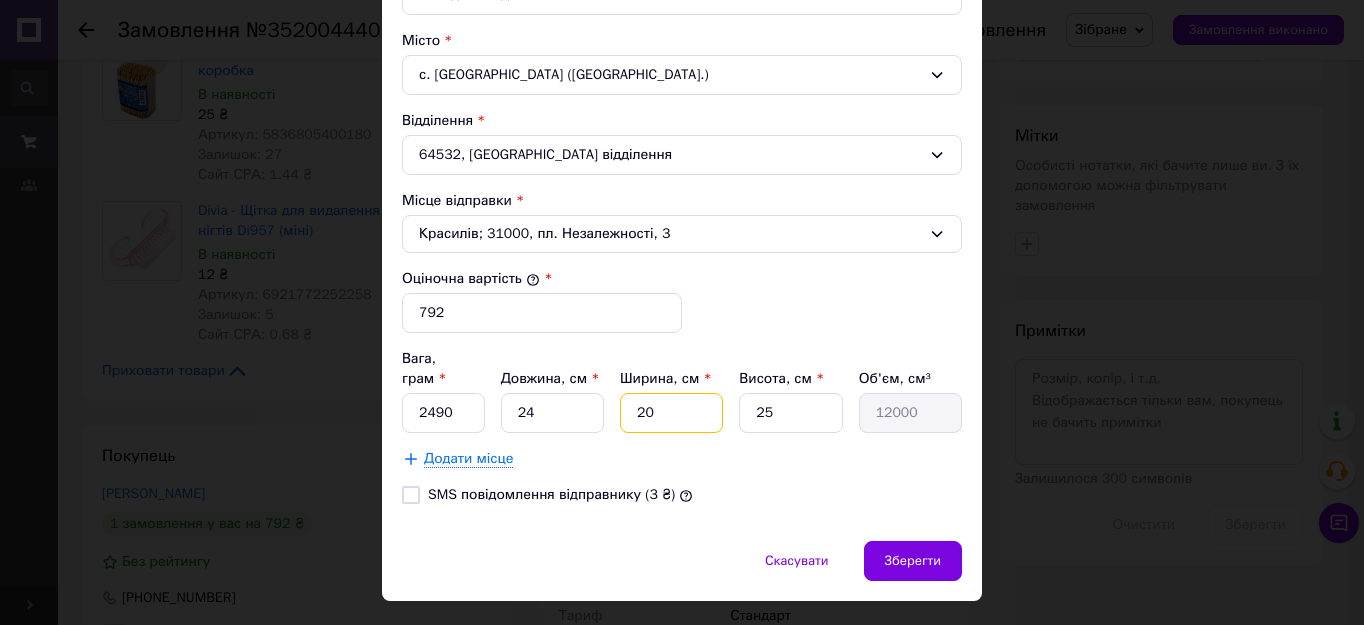 type on "2" 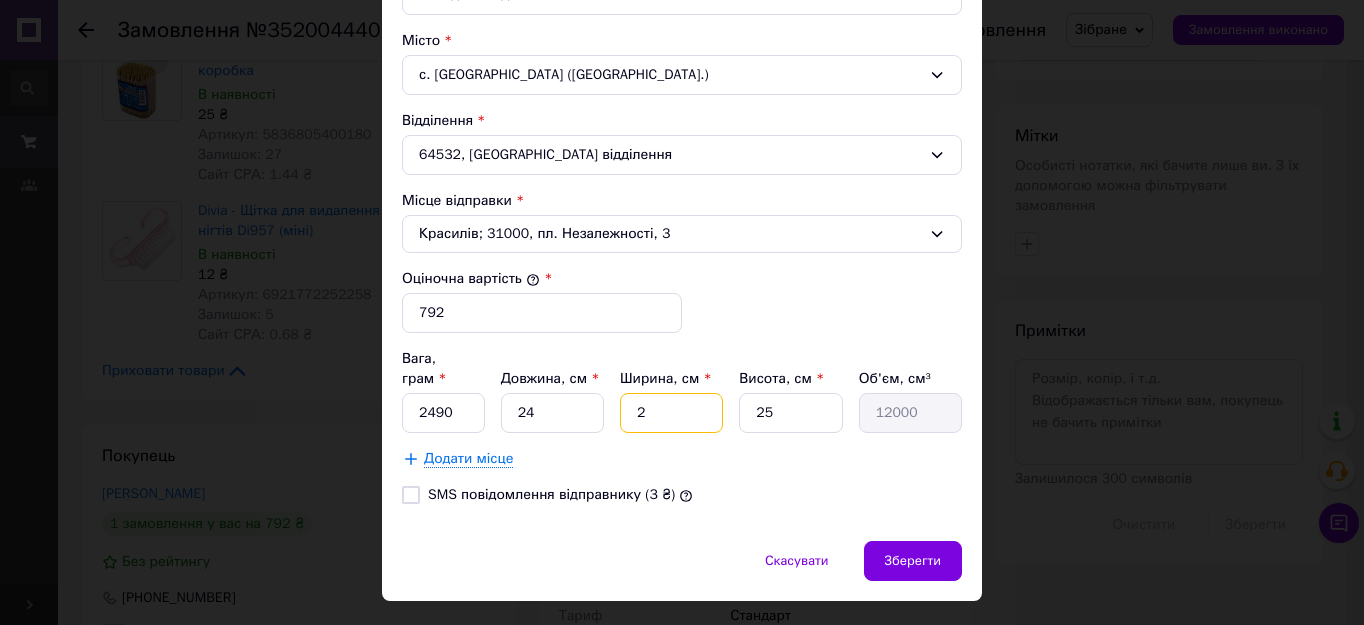 type on "1200" 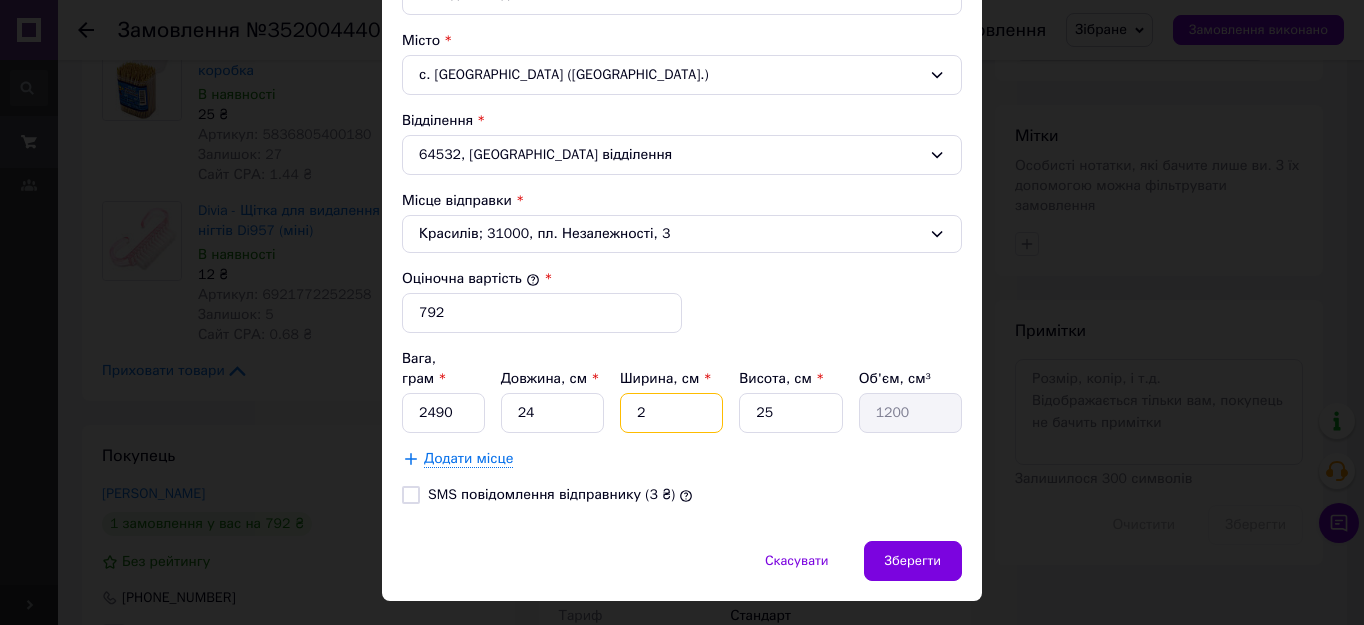 type on "25" 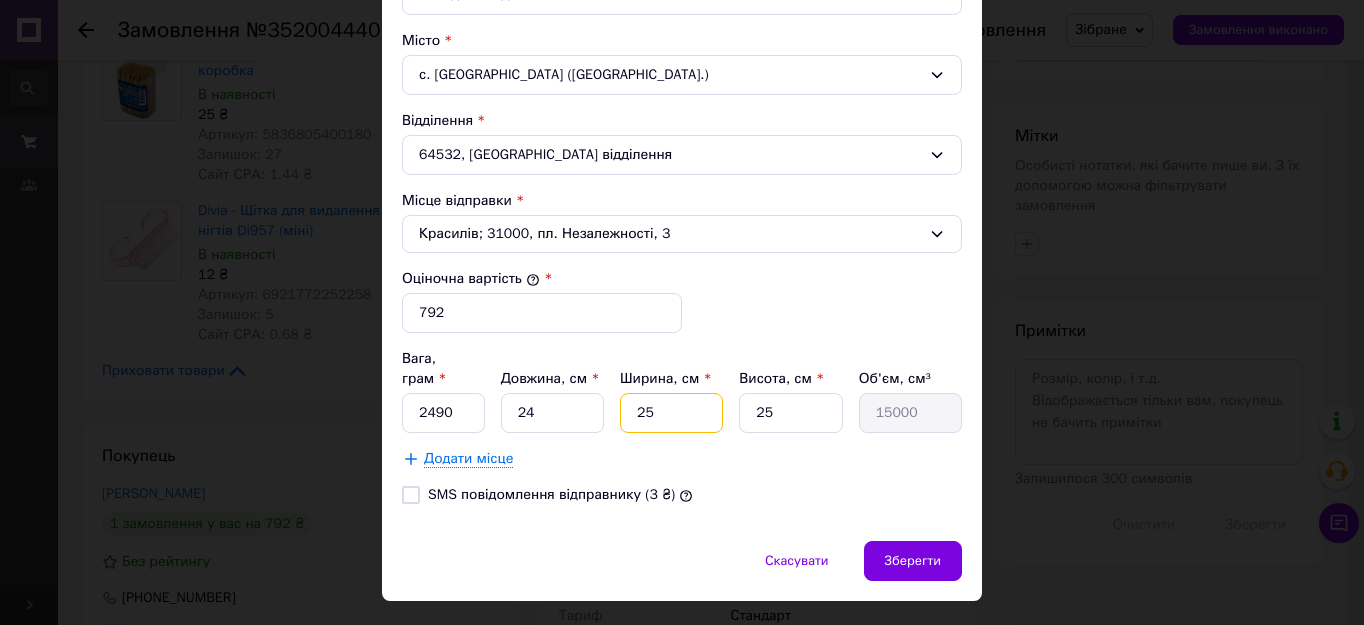 type on "25" 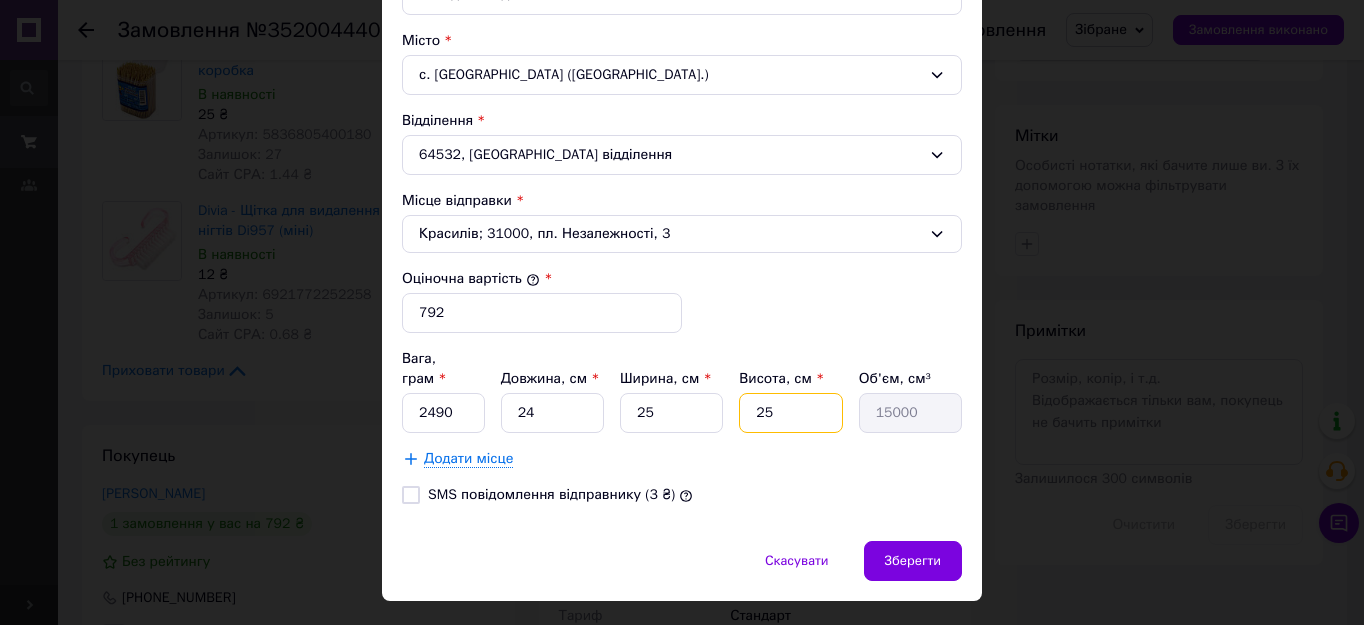 click on "25" at bounding box center (790, 413) 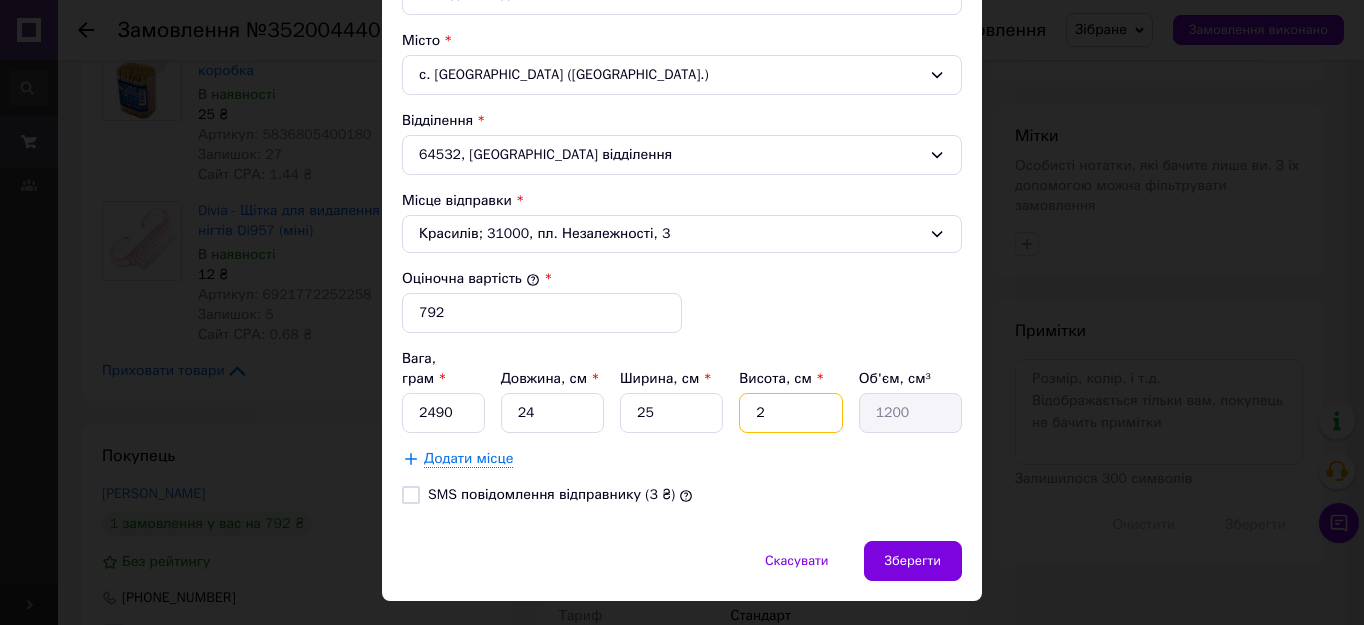 type on "20" 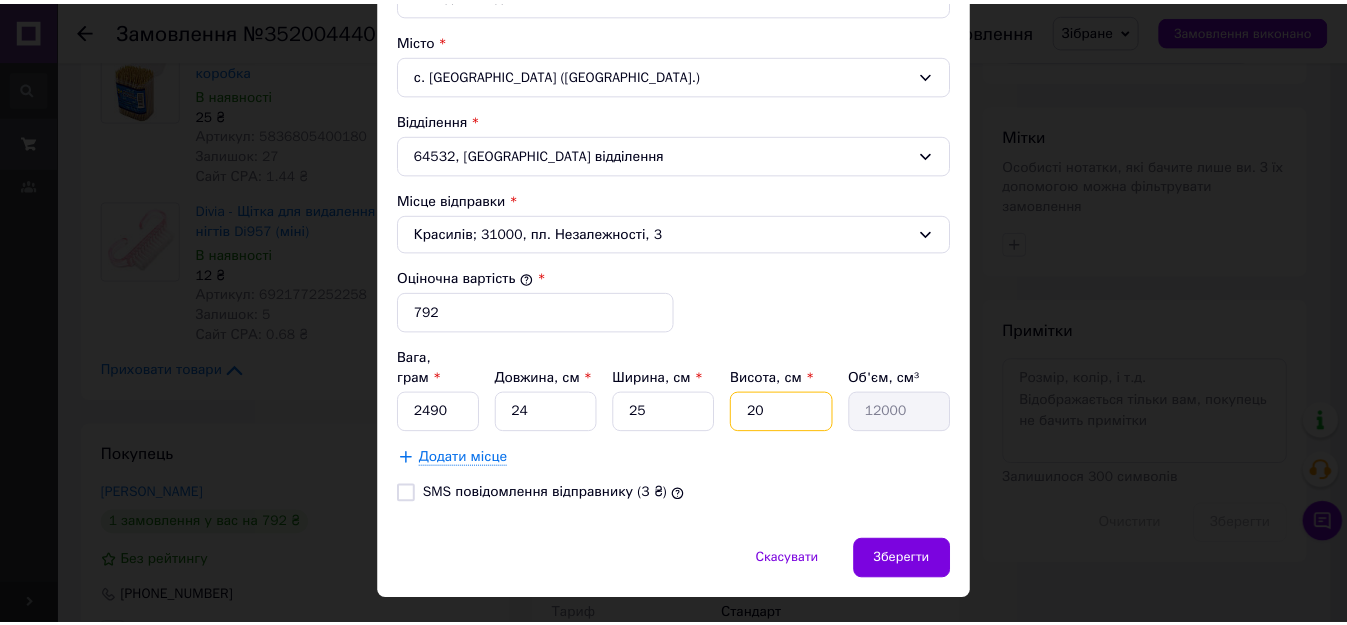 scroll, scrollTop: 626, scrollLeft: 0, axis: vertical 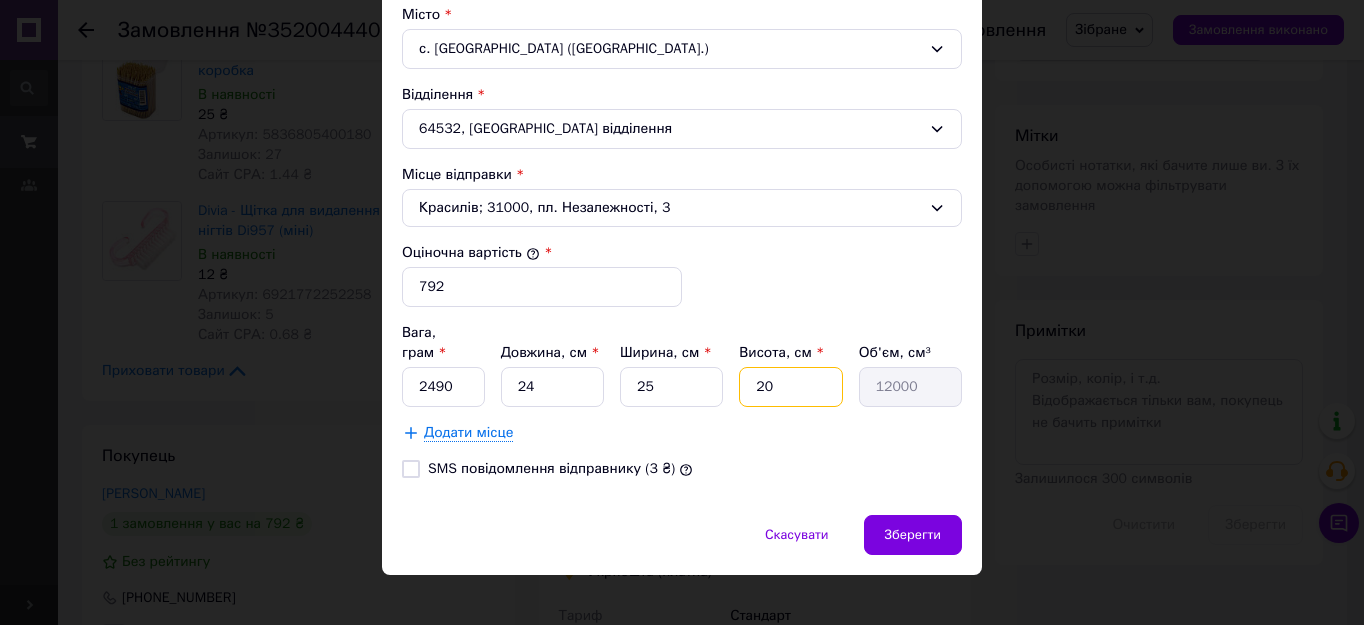 type on "20" 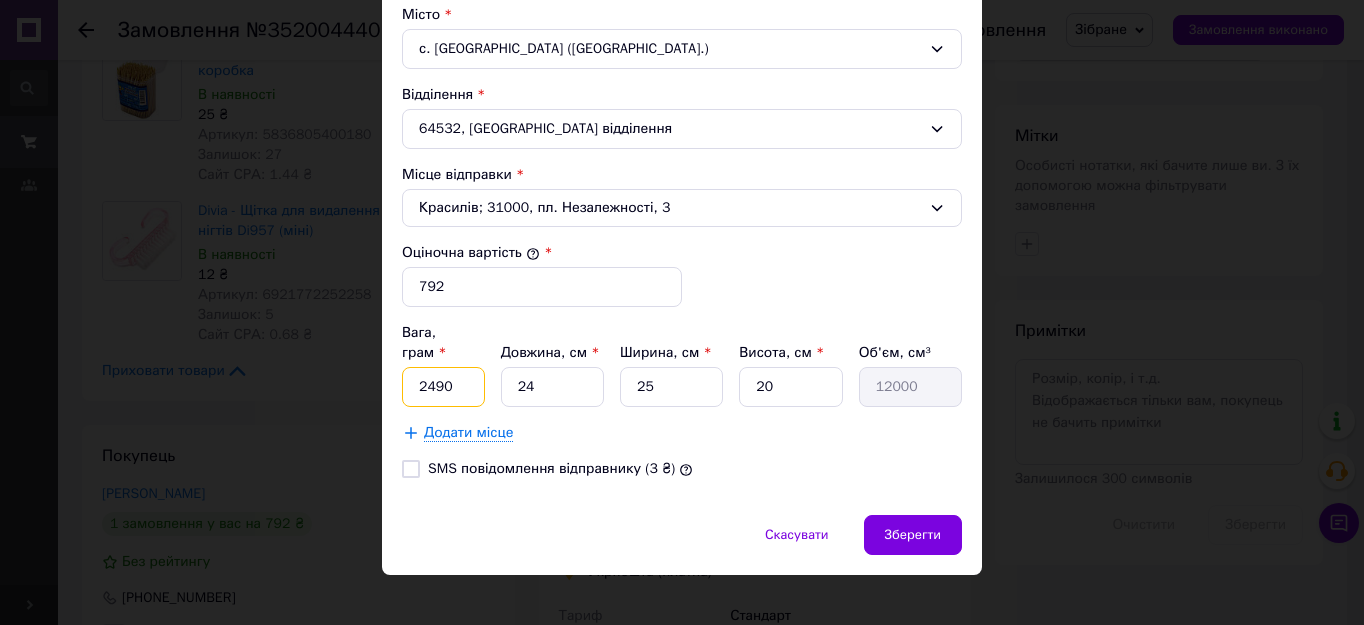 click on "2490" at bounding box center (443, 387) 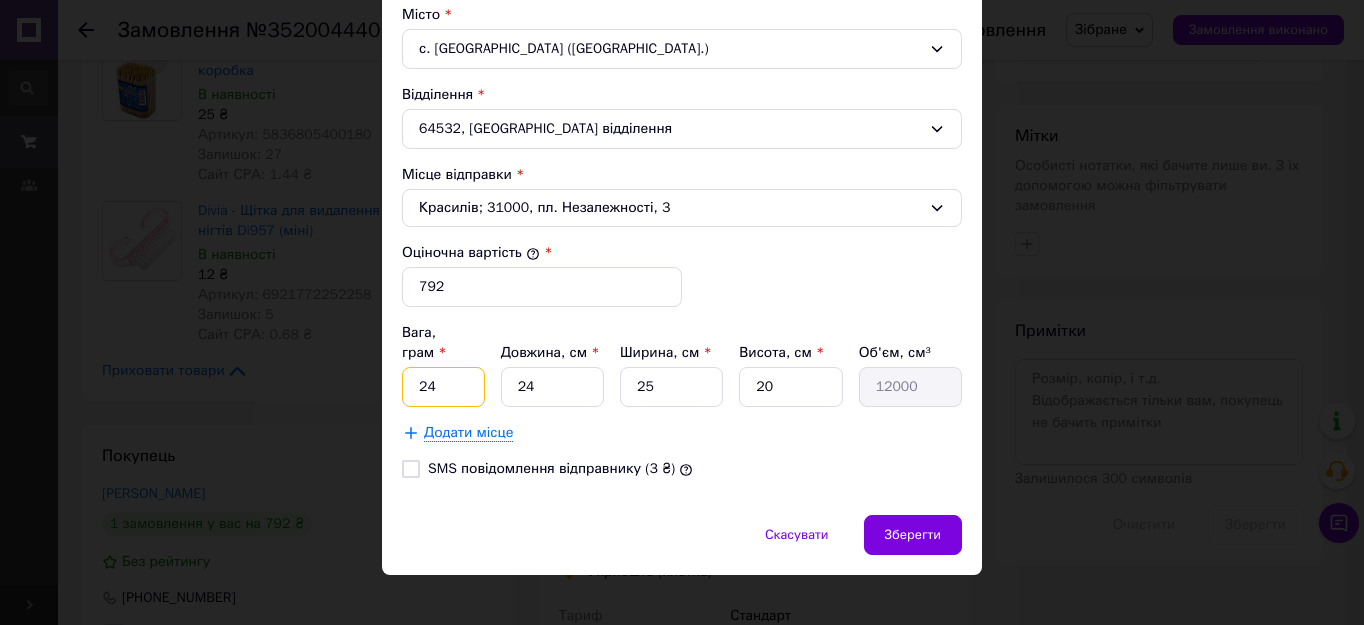 type on "2" 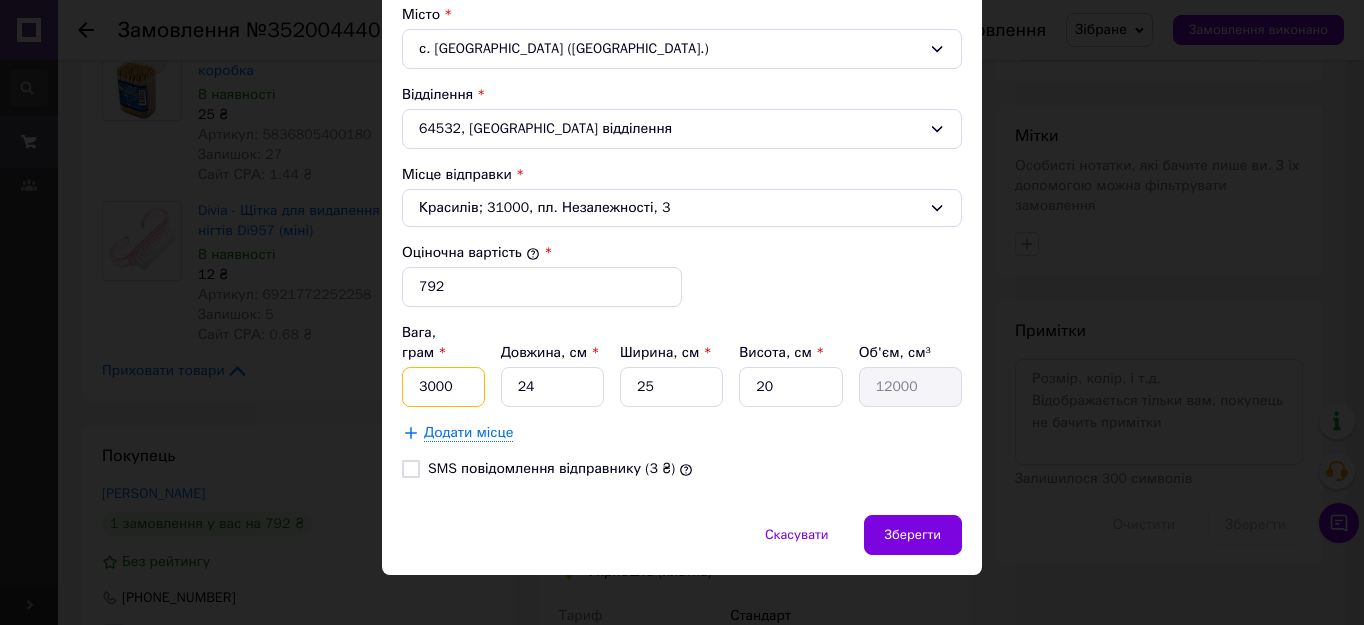 type on "3000" 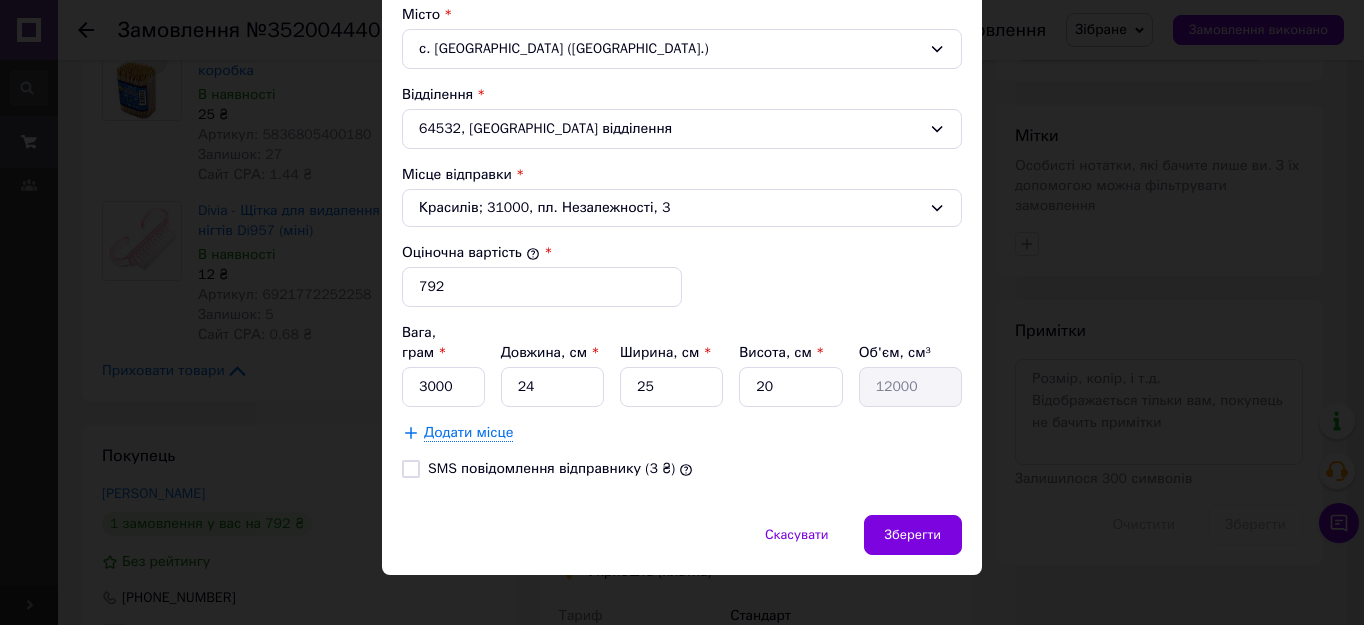 click on "Зберегти" at bounding box center (913, 535) 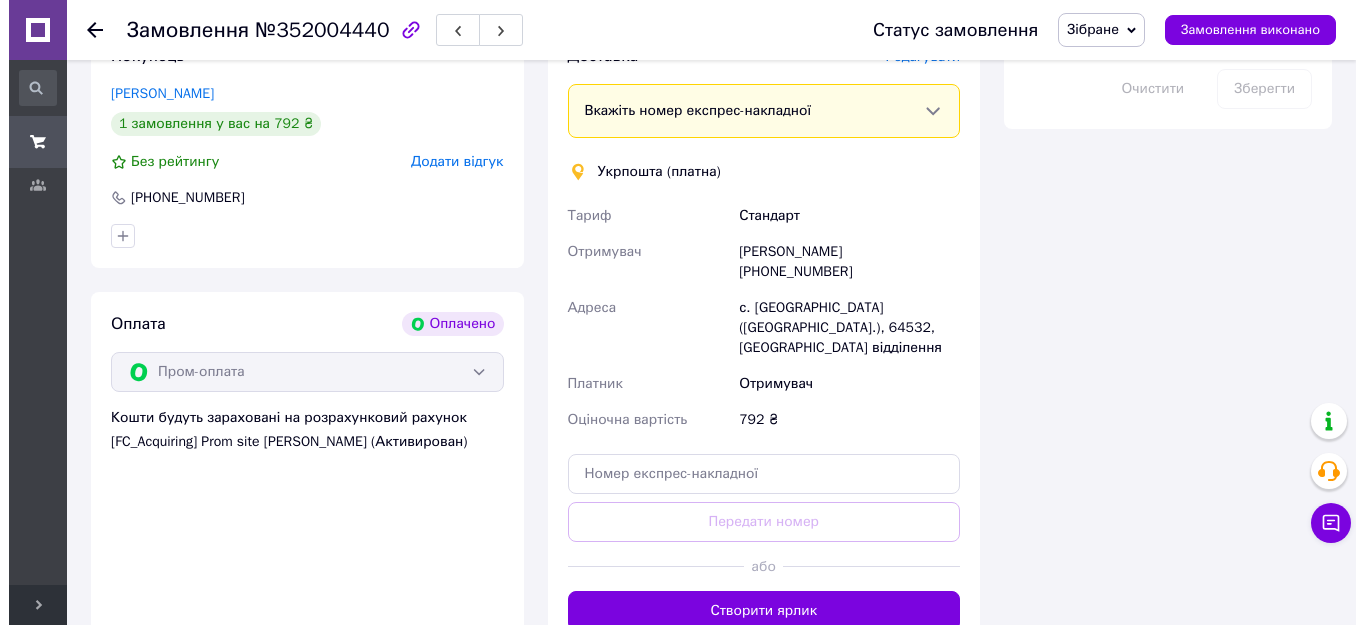 scroll, scrollTop: 1100, scrollLeft: 0, axis: vertical 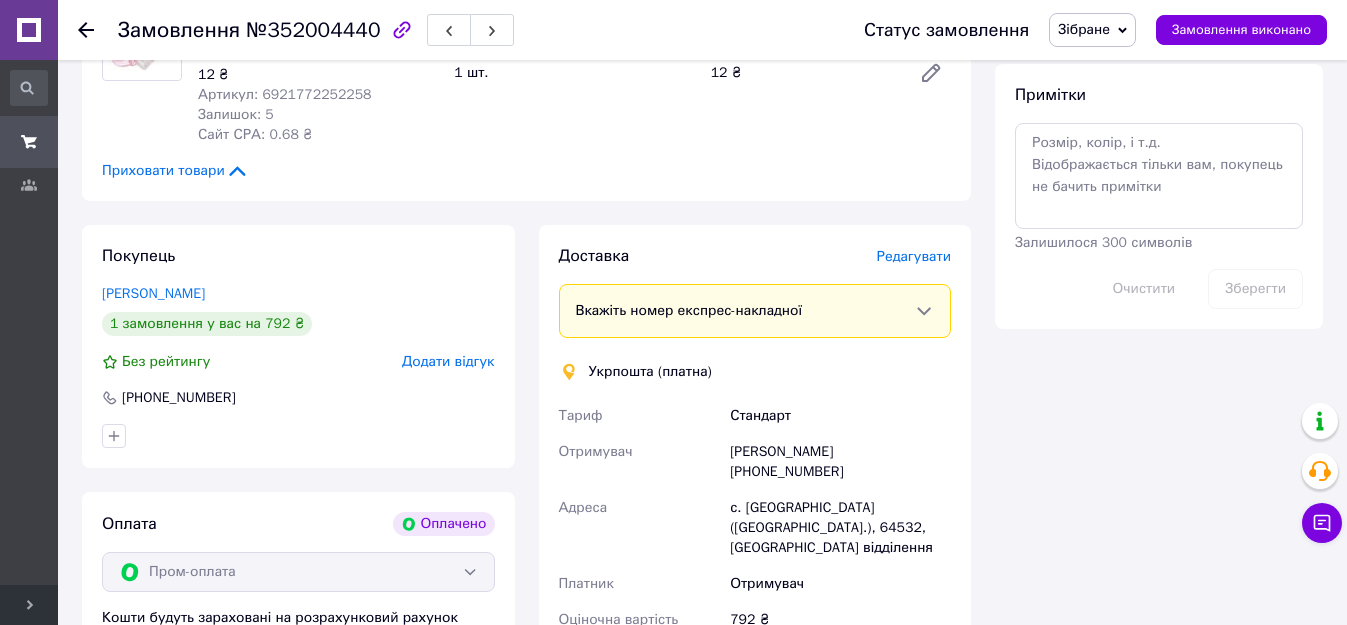 click on "Редагувати" at bounding box center [914, 256] 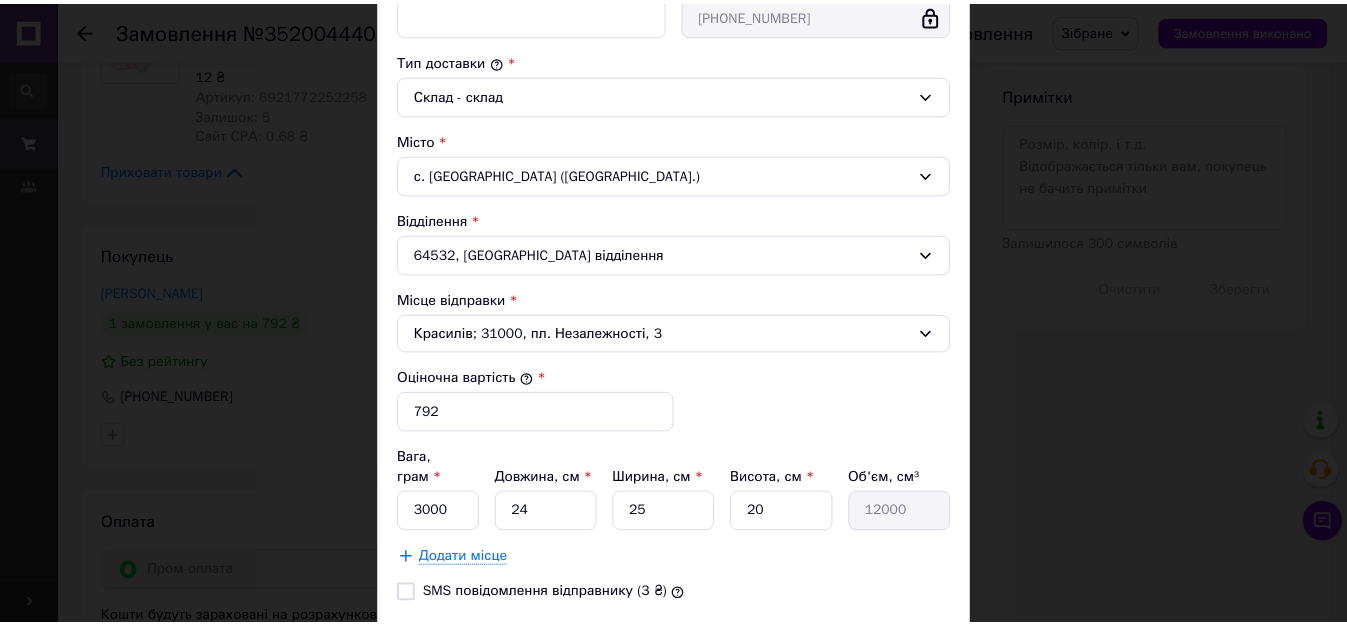scroll, scrollTop: 626, scrollLeft: 0, axis: vertical 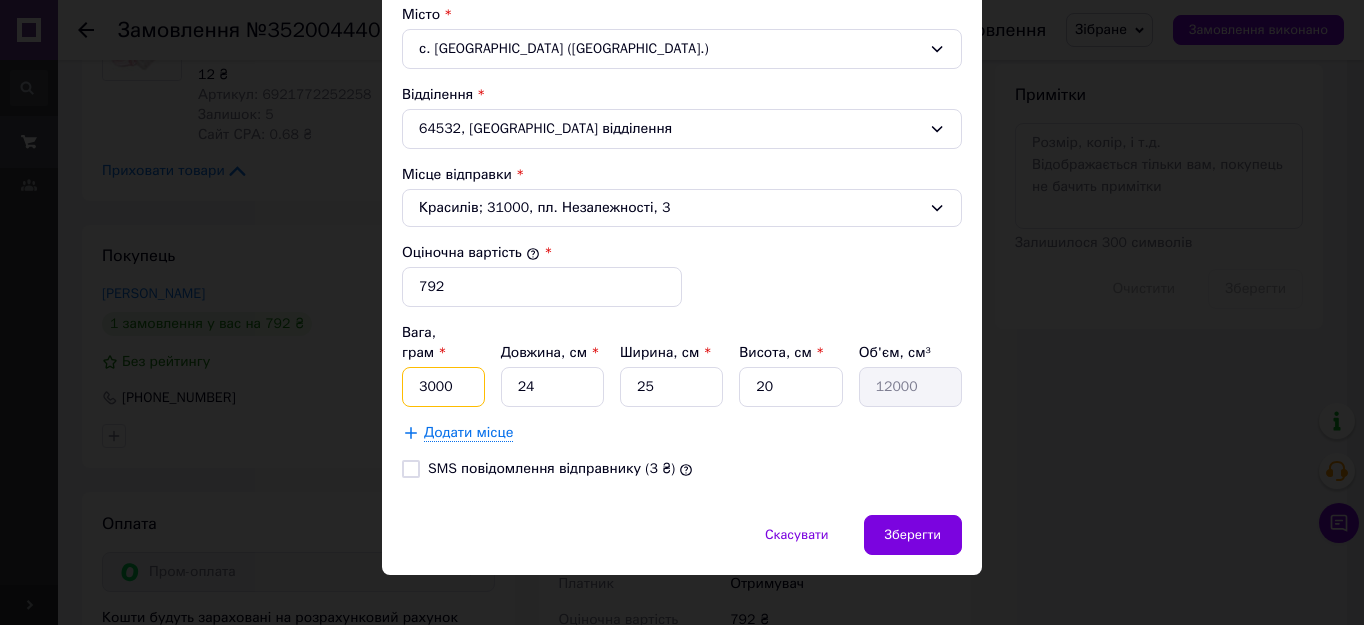 click on "3000" at bounding box center (443, 387) 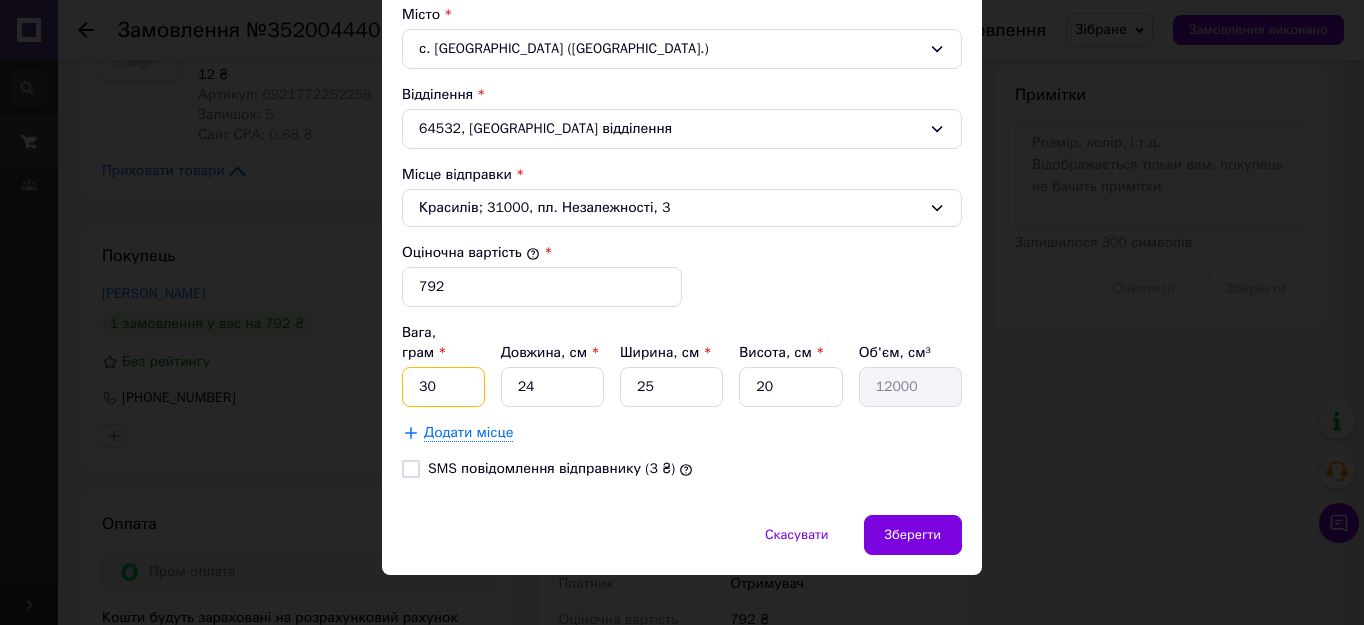 type on "3" 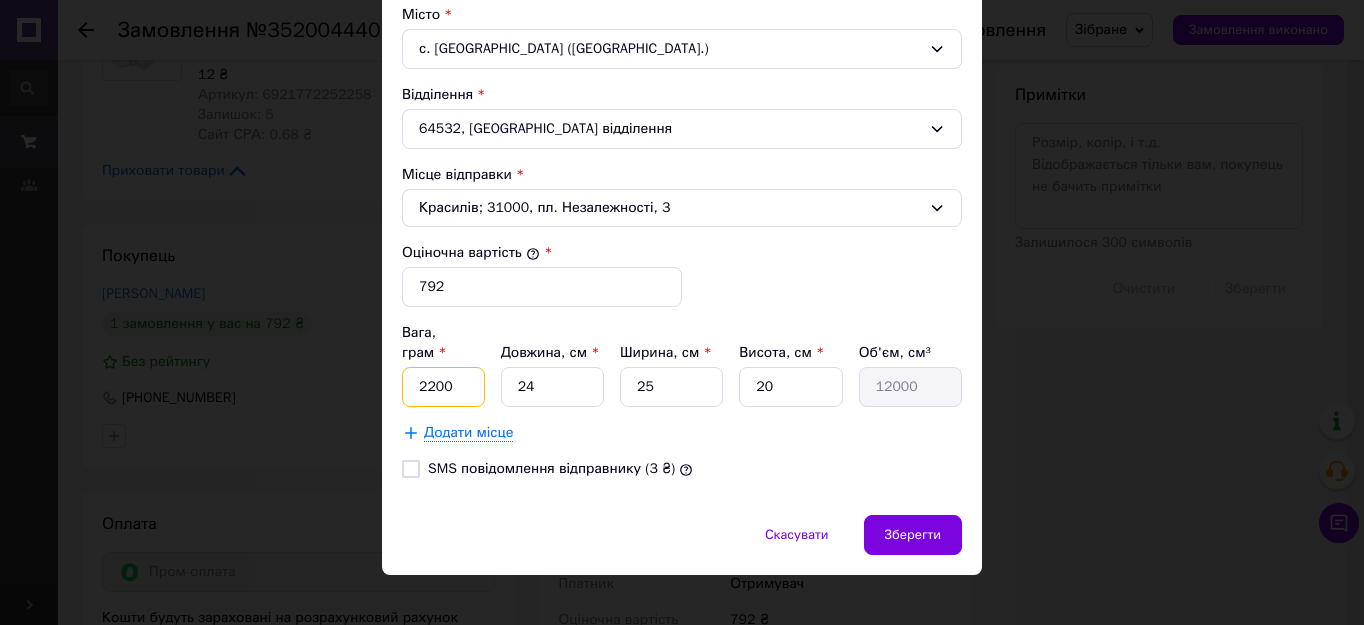 type on "2200" 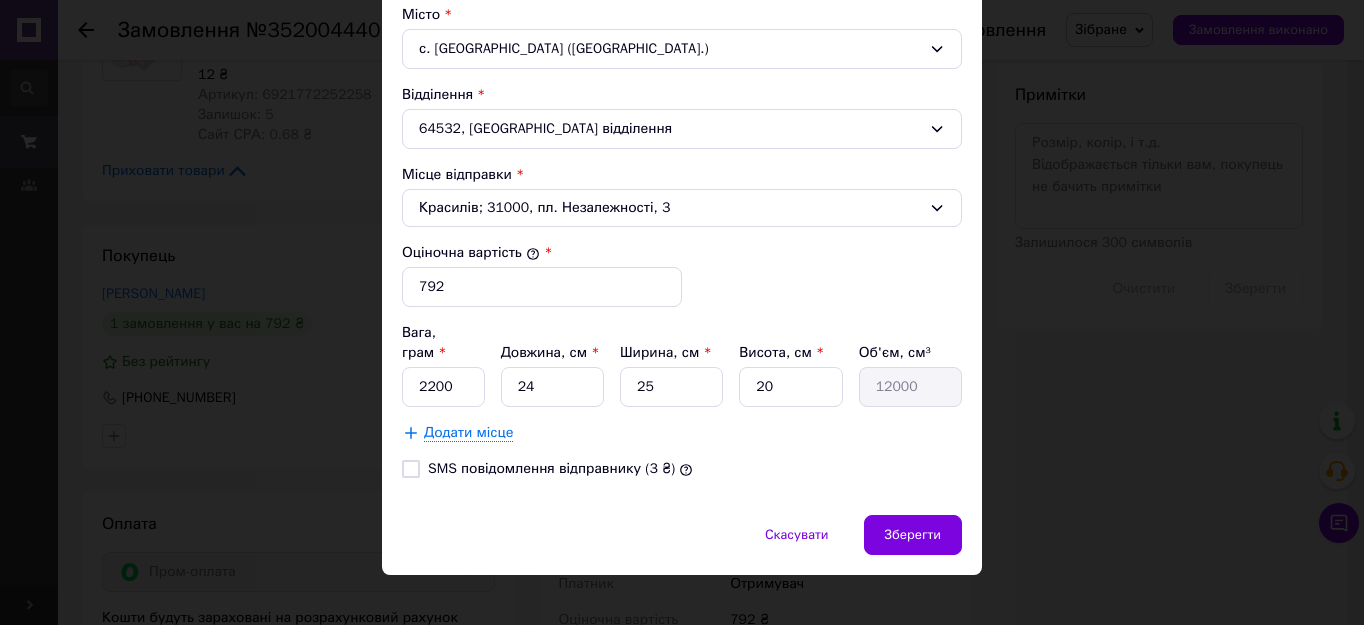 click on "Зберегти" at bounding box center (913, 535) 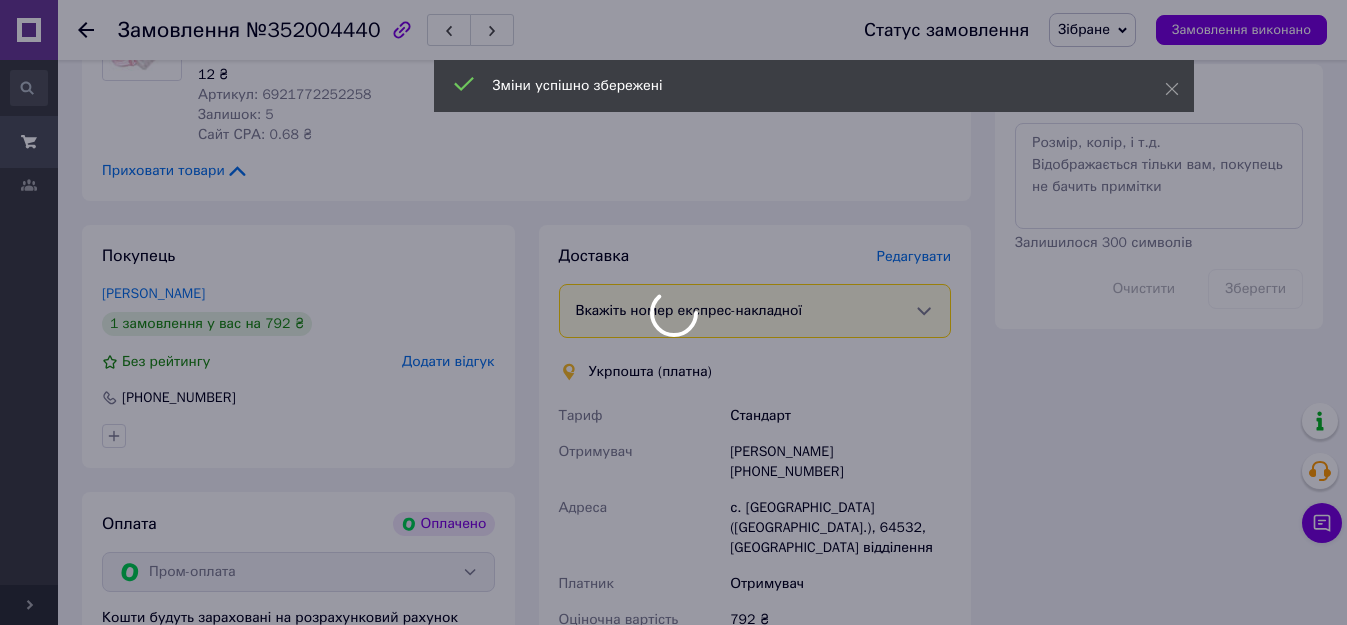scroll, scrollTop: 1400, scrollLeft: 0, axis: vertical 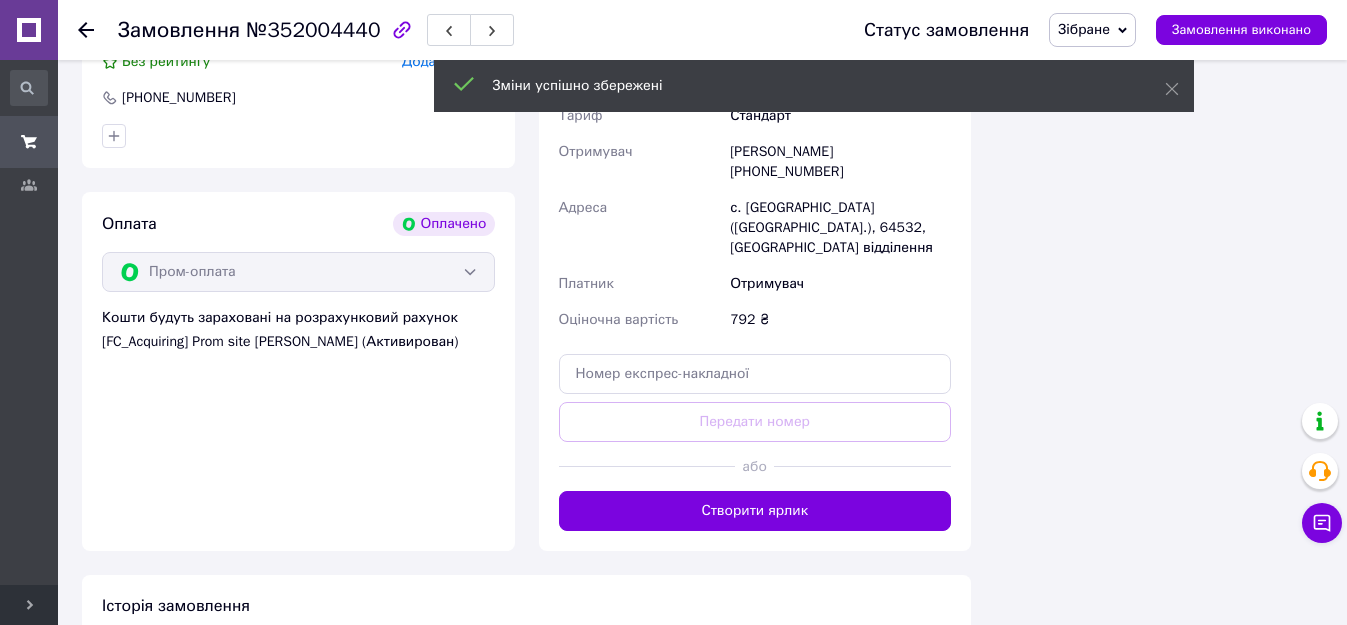 click on "Створити ярлик" at bounding box center [755, 511] 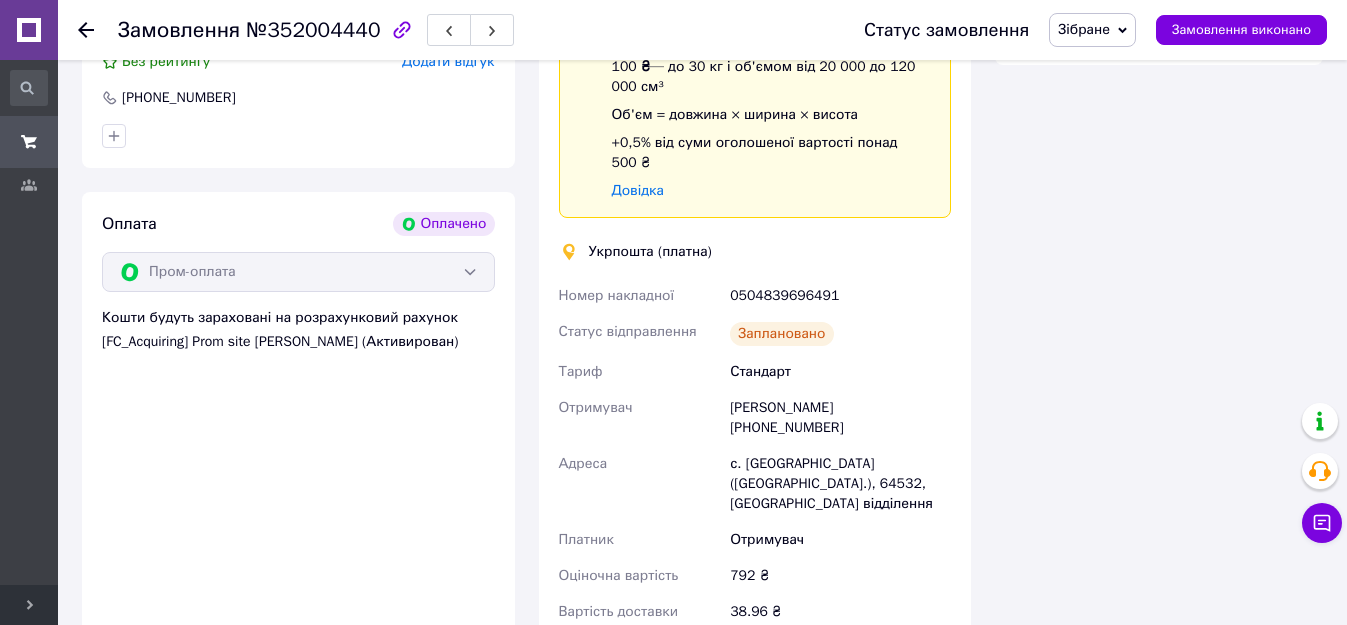 click on "Замовлення виконано" at bounding box center [1241, 30] 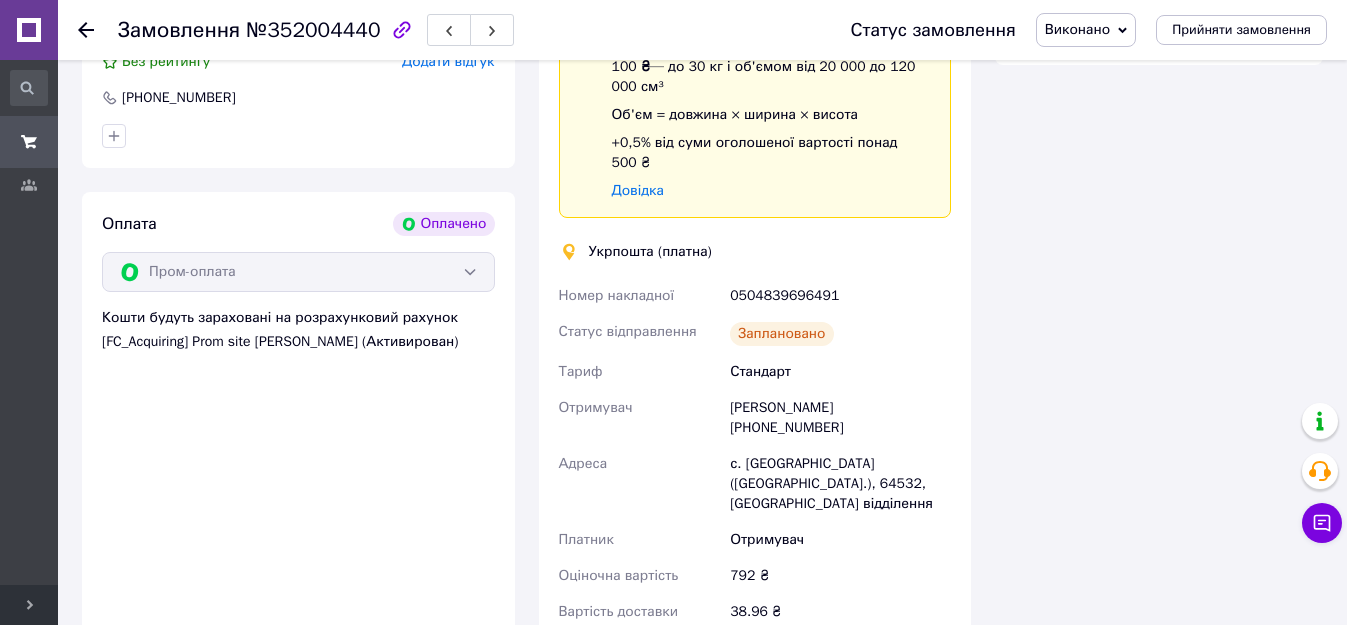click on "Роздрукувати ярлик" at bounding box center [755, 666] 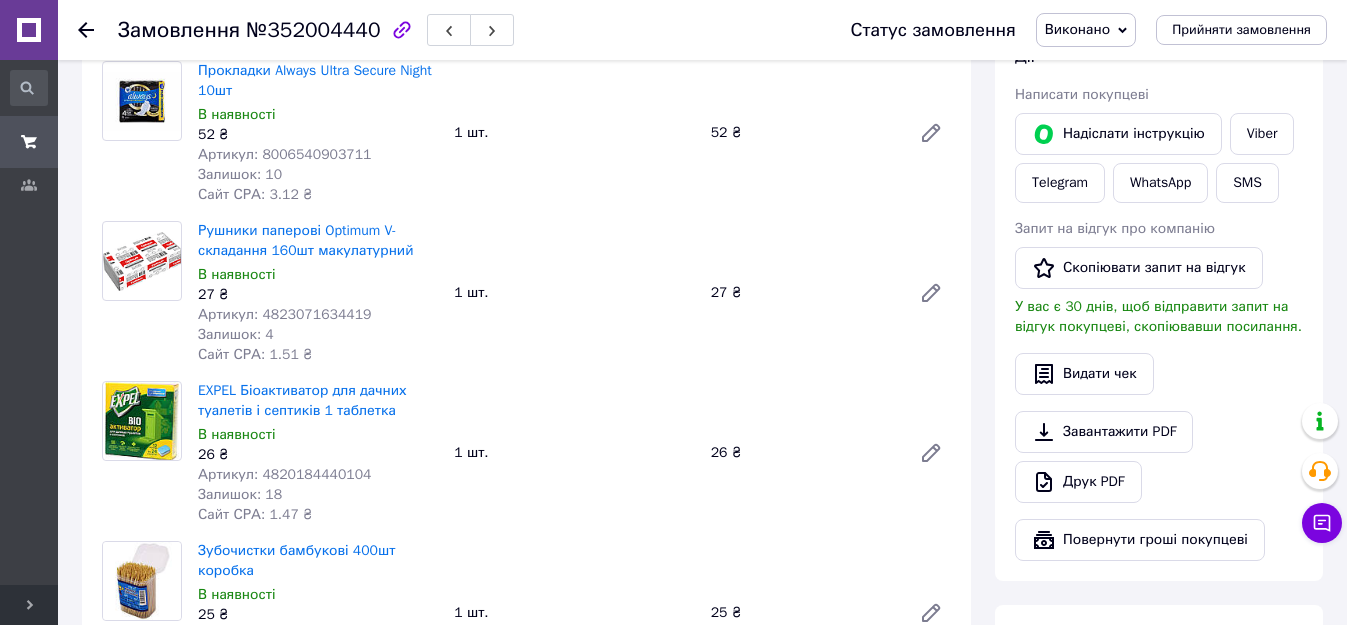 scroll, scrollTop: 200, scrollLeft: 0, axis: vertical 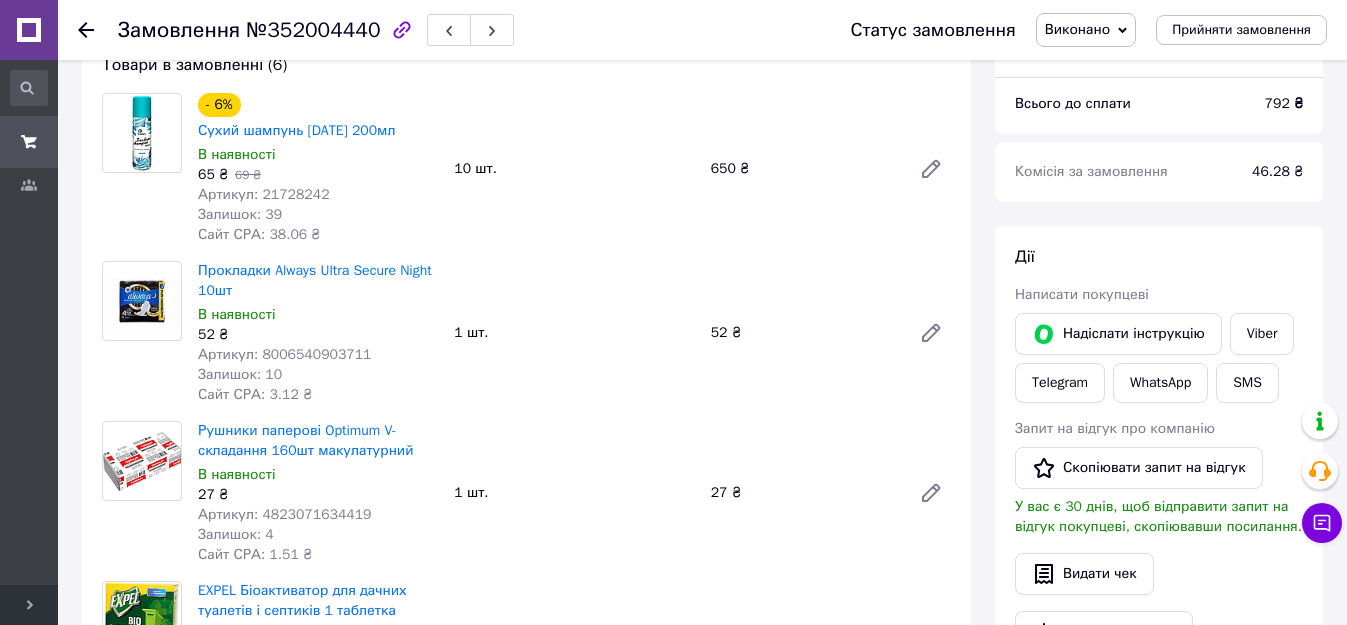 click on "Viber" at bounding box center [1262, 334] 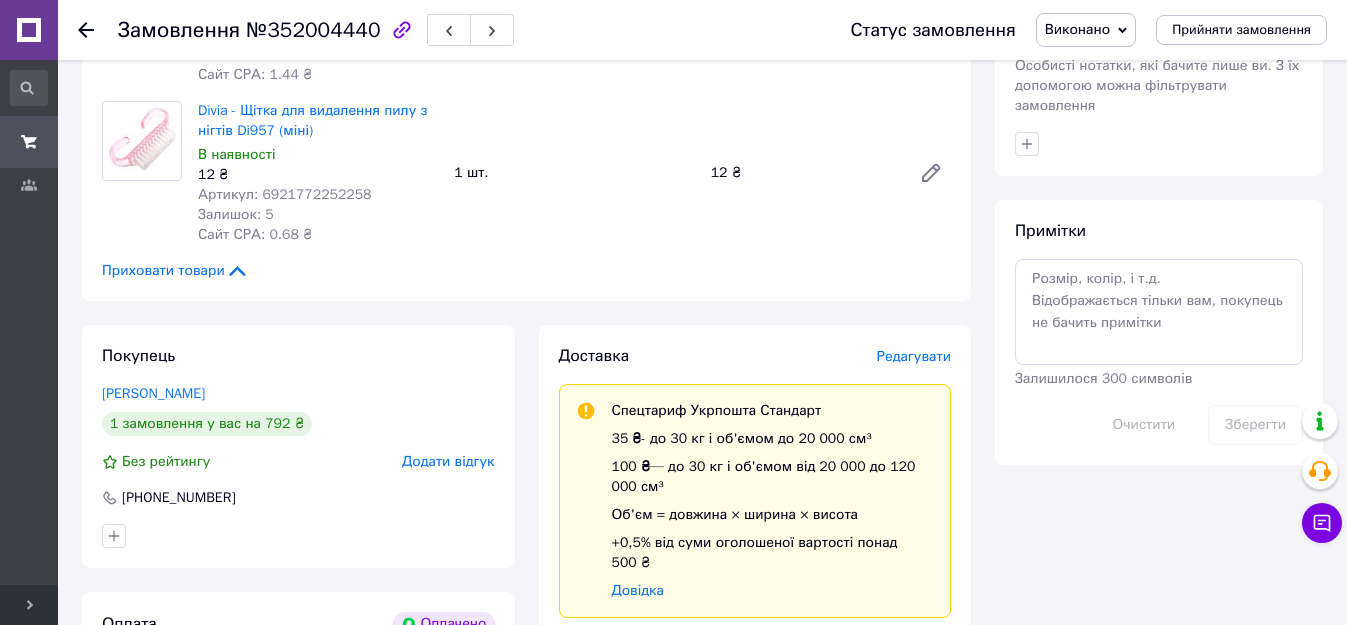scroll, scrollTop: 1300, scrollLeft: 0, axis: vertical 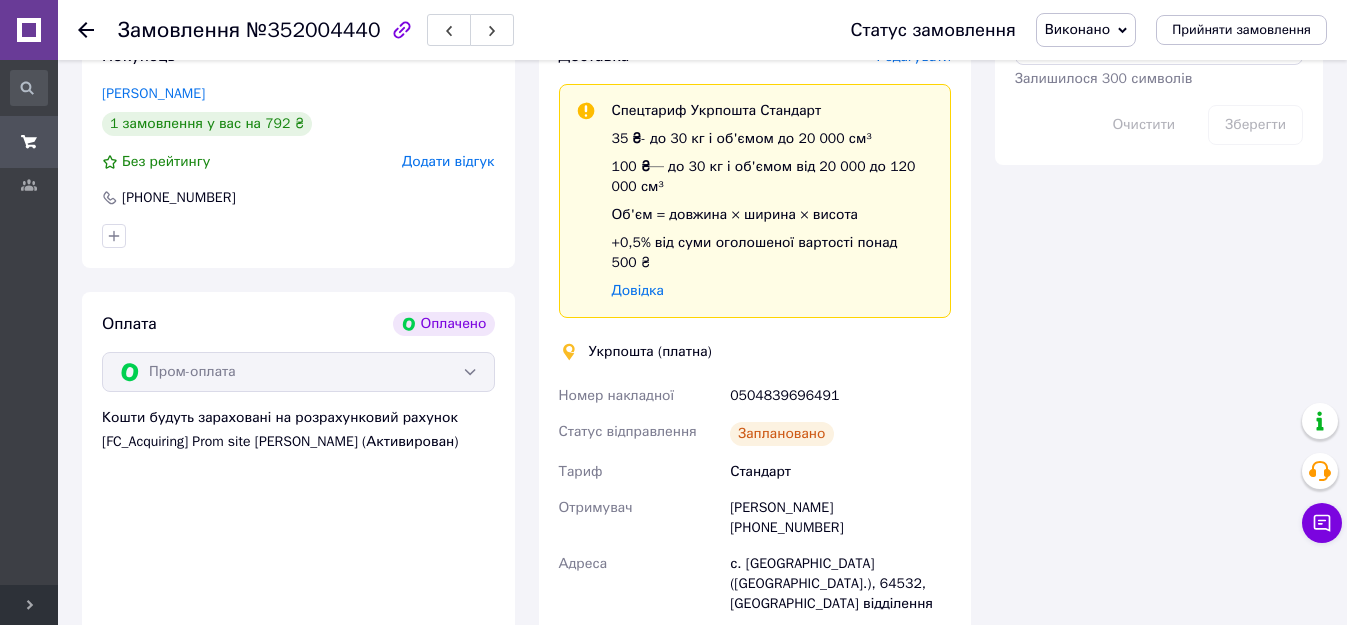 click on "0504839696491" at bounding box center [840, 396] 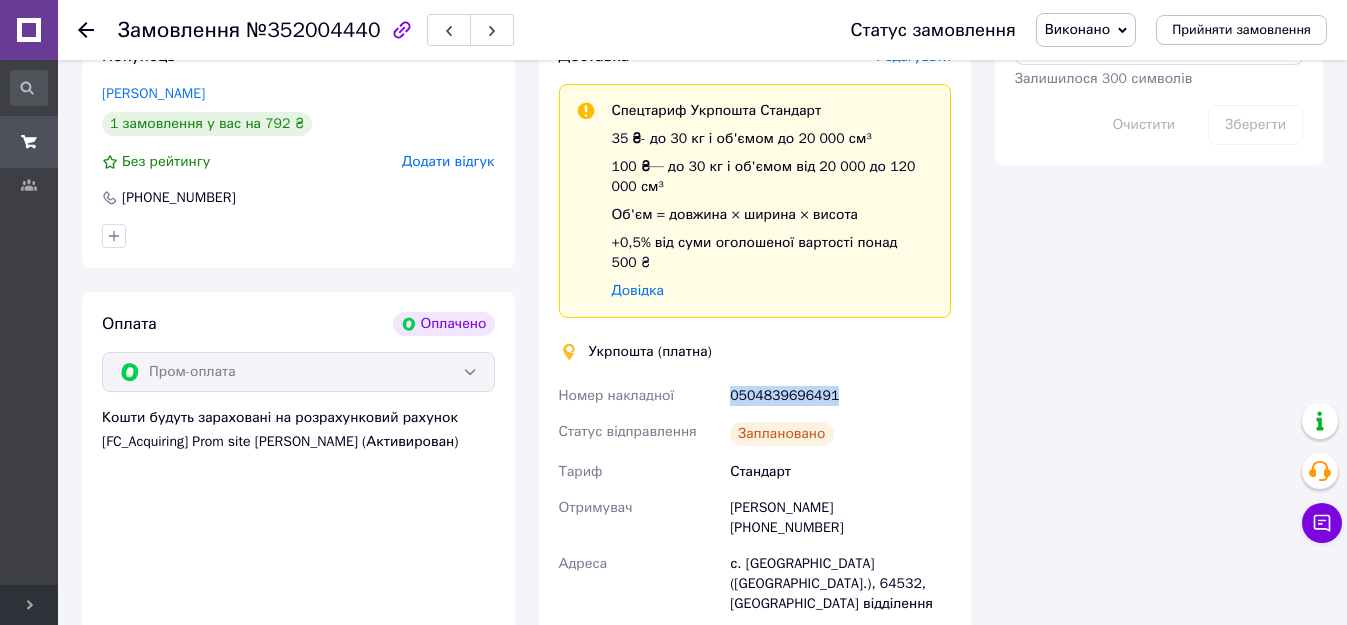 click on "0504839696491" at bounding box center (840, 396) 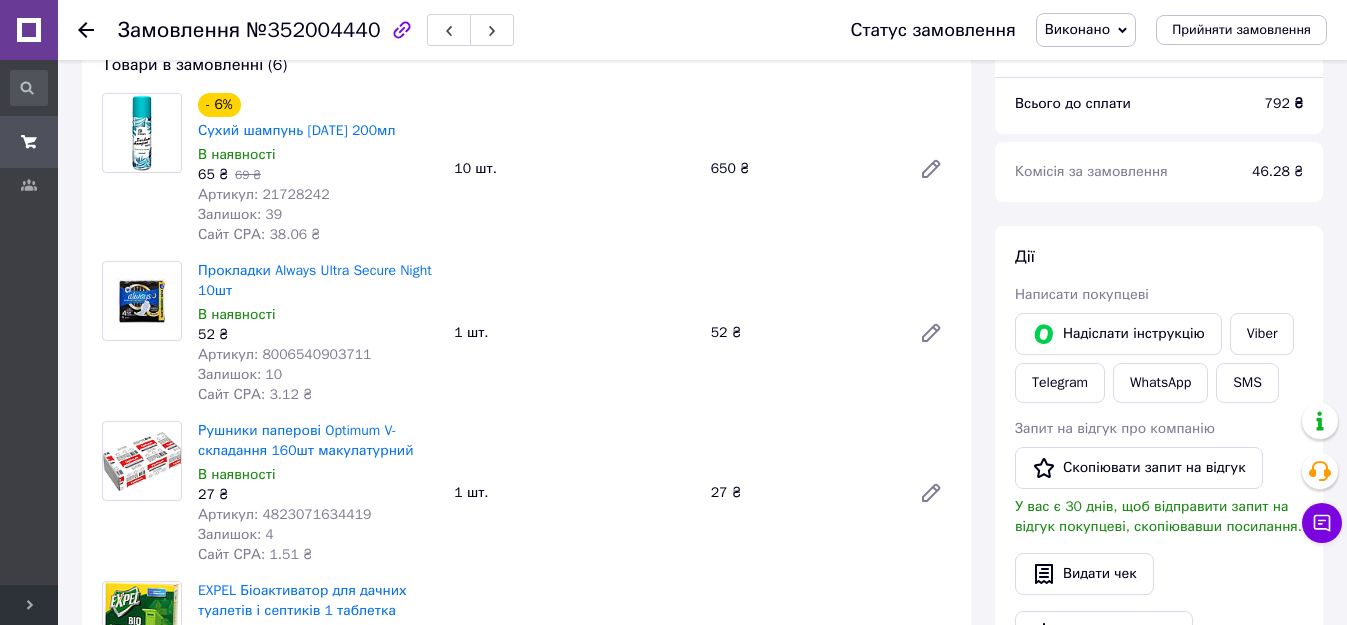scroll, scrollTop: 0, scrollLeft: 0, axis: both 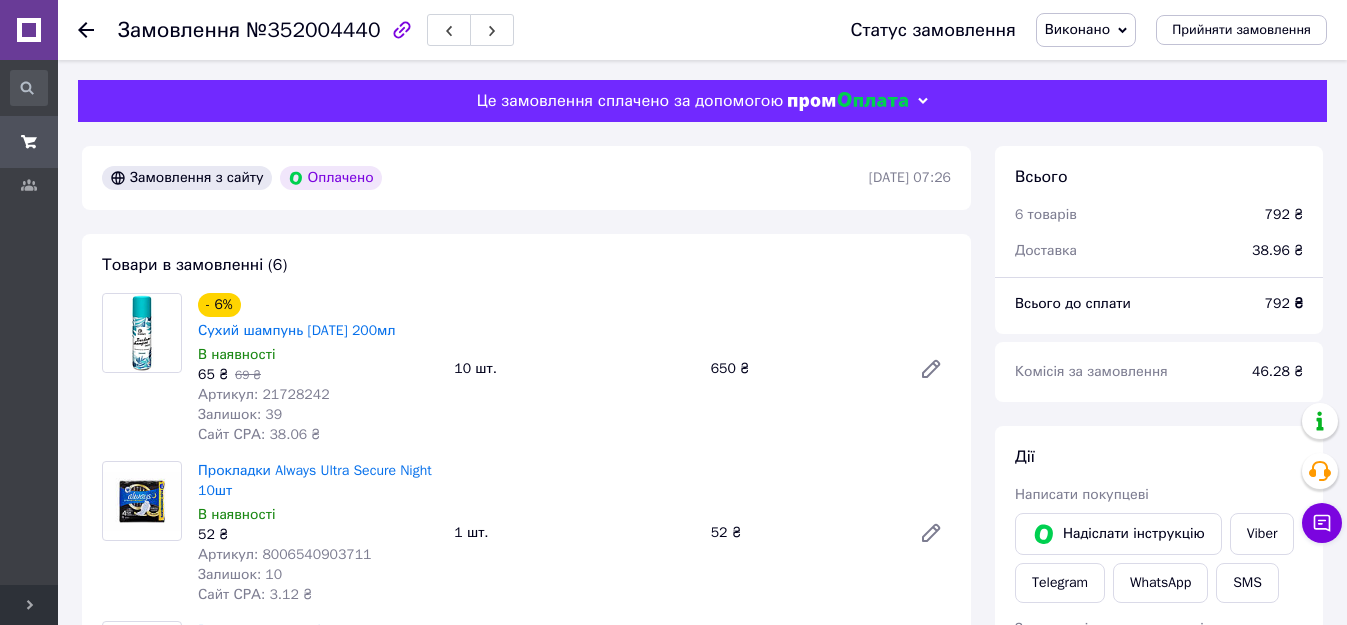 click on "Viber" at bounding box center (1262, 534) 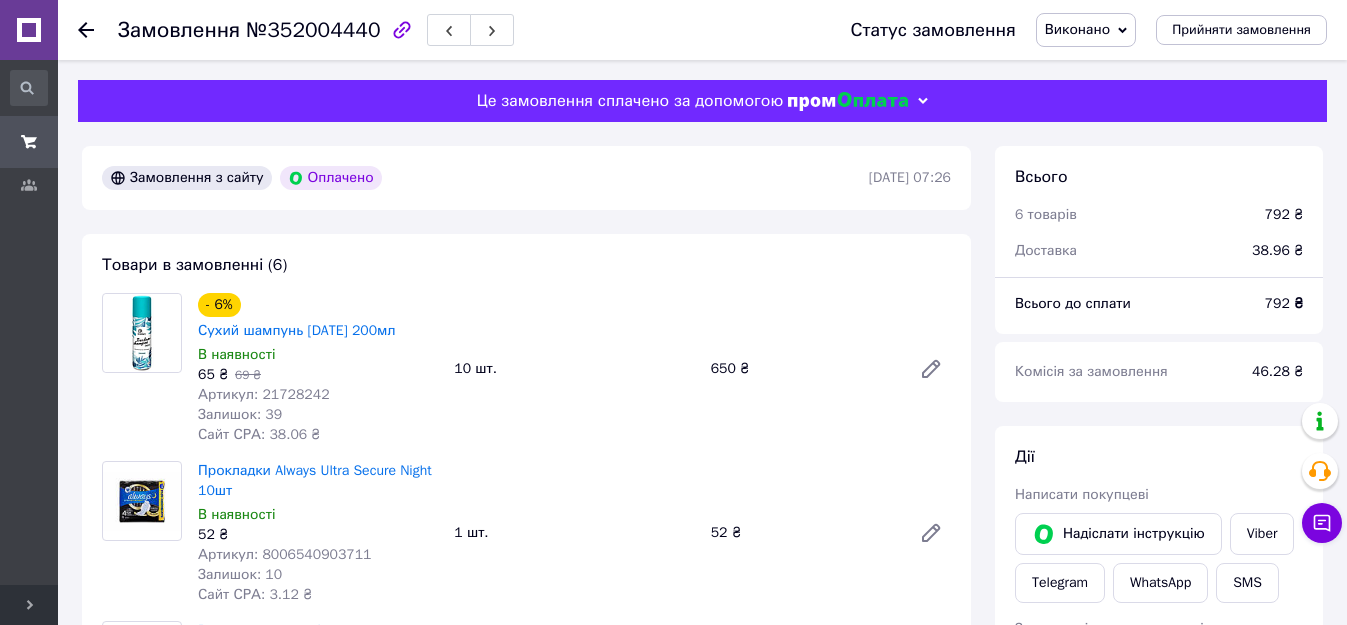 click 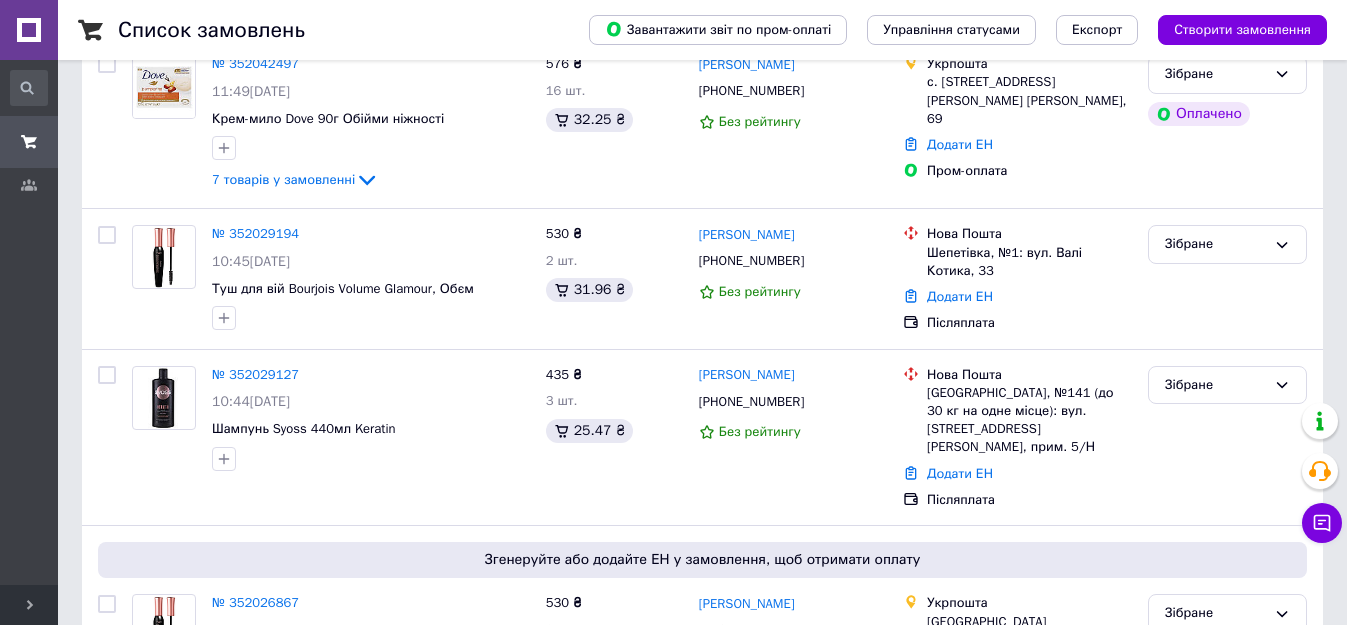 scroll, scrollTop: 500, scrollLeft: 0, axis: vertical 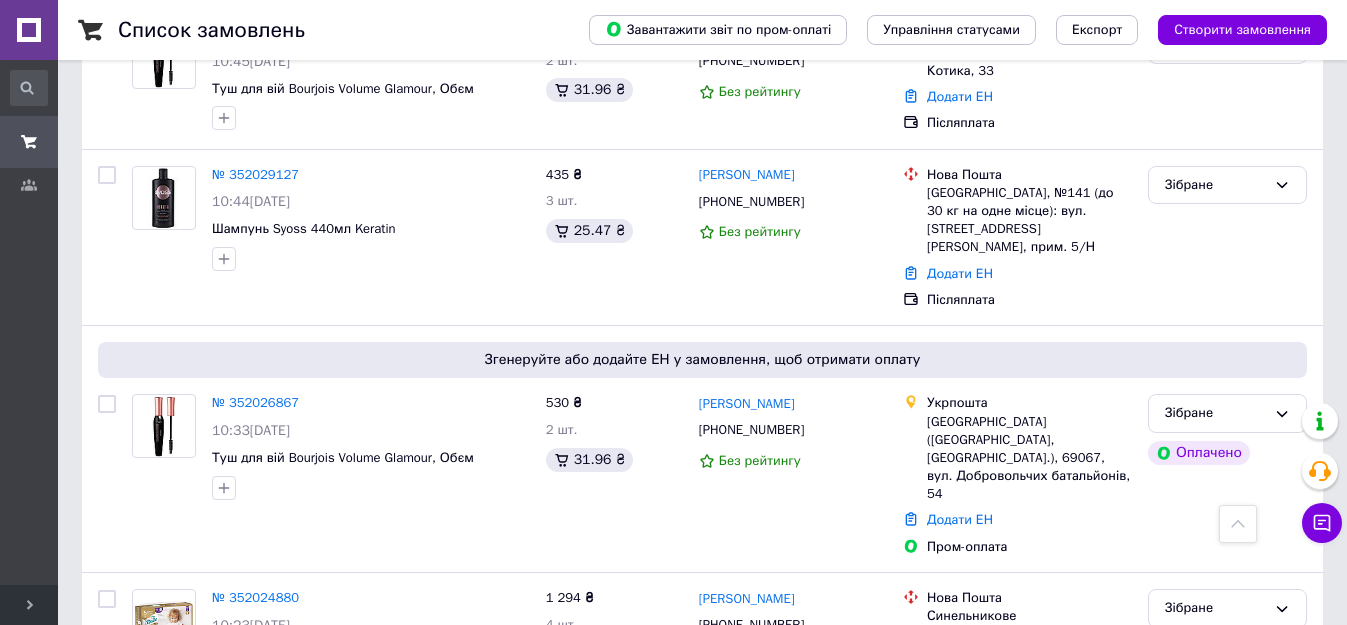 click on "№ 352026867" at bounding box center [255, 402] 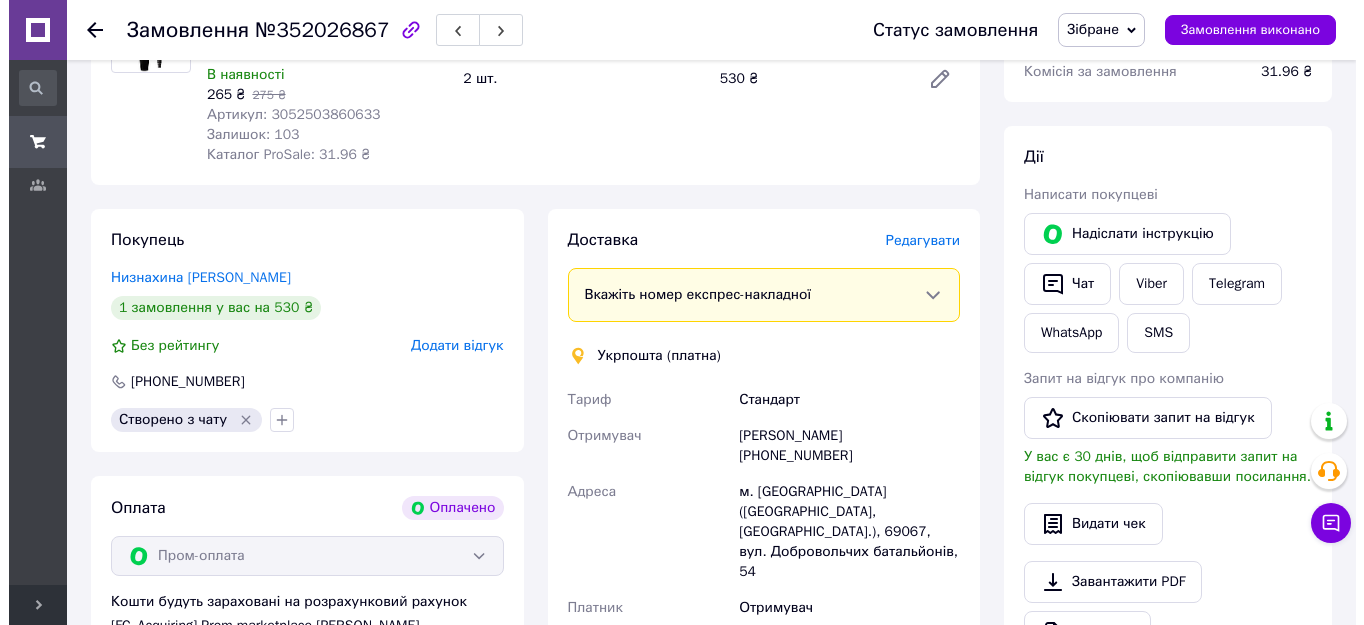 scroll, scrollTop: 400, scrollLeft: 0, axis: vertical 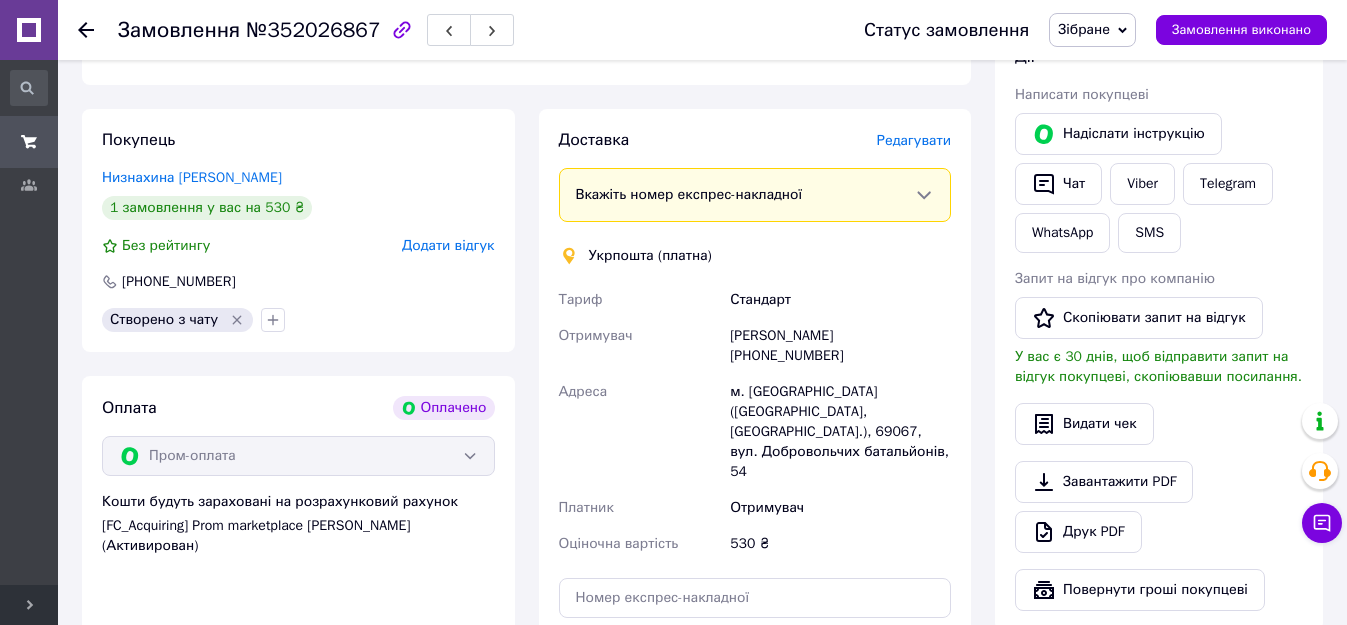 click on "Редагувати" at bounding box center [914, 140] 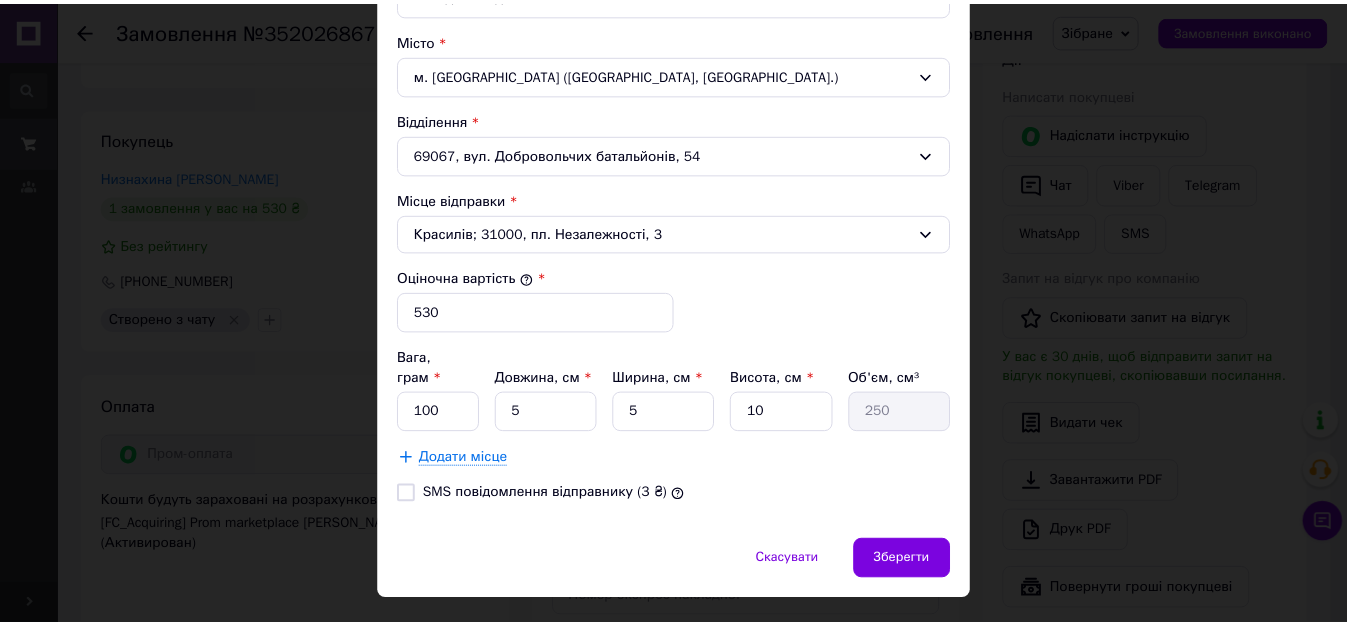 scroll, scrollTop: 626, scrollLeft: 0, axis: vertical 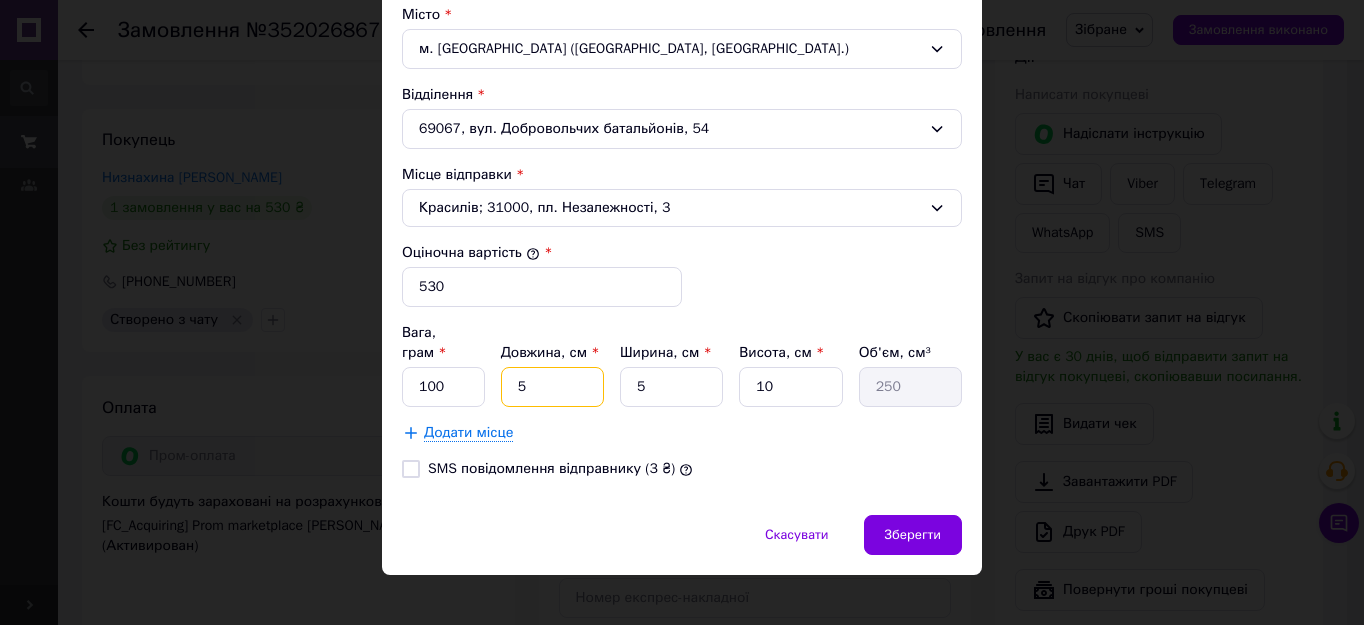 click on "5" at bounding box center (552, 387) 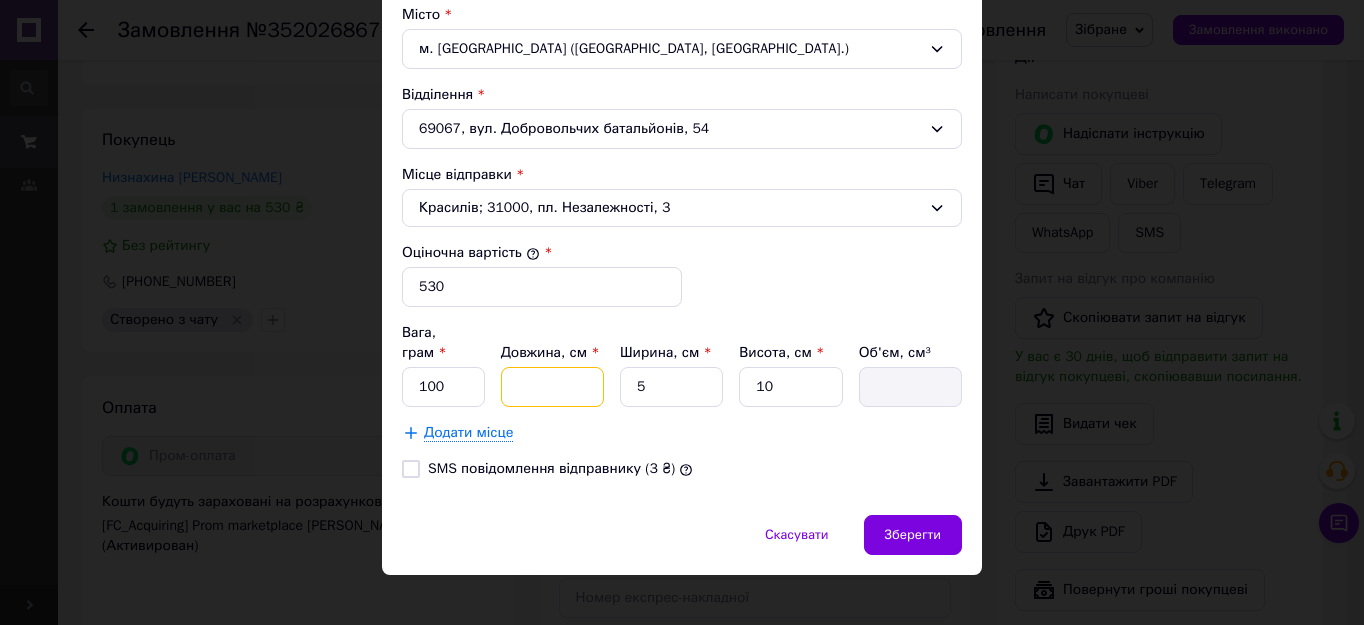 type on "1" 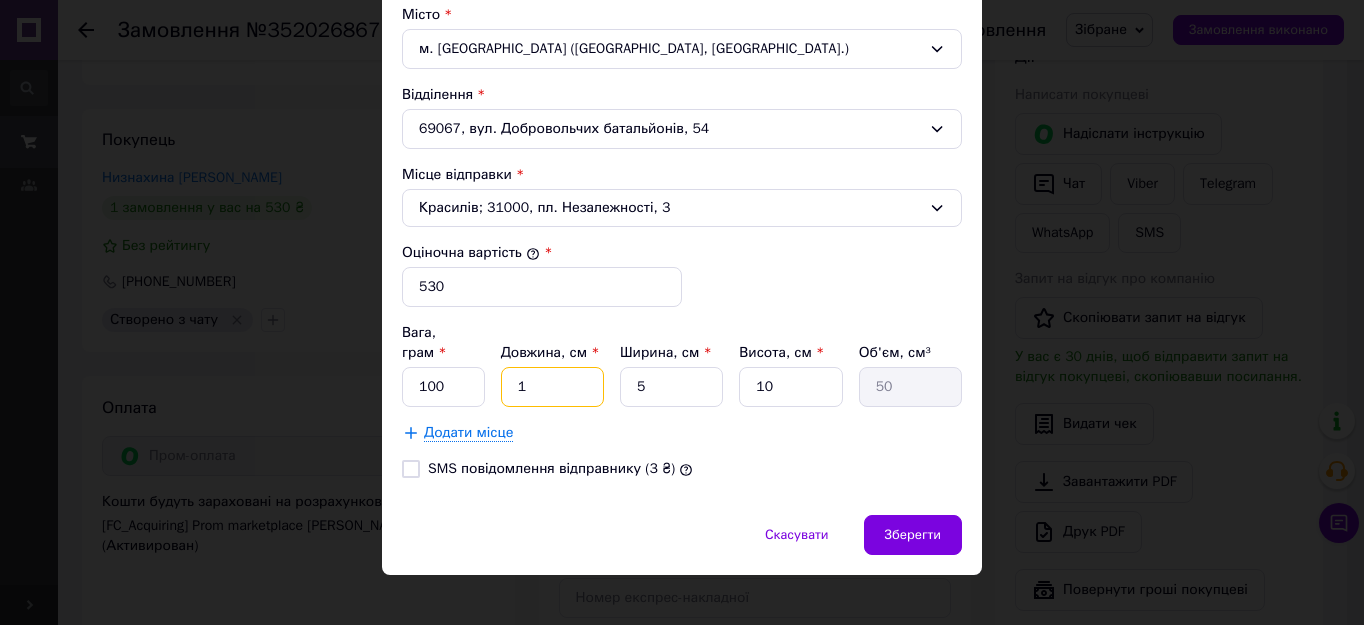 type on "15" 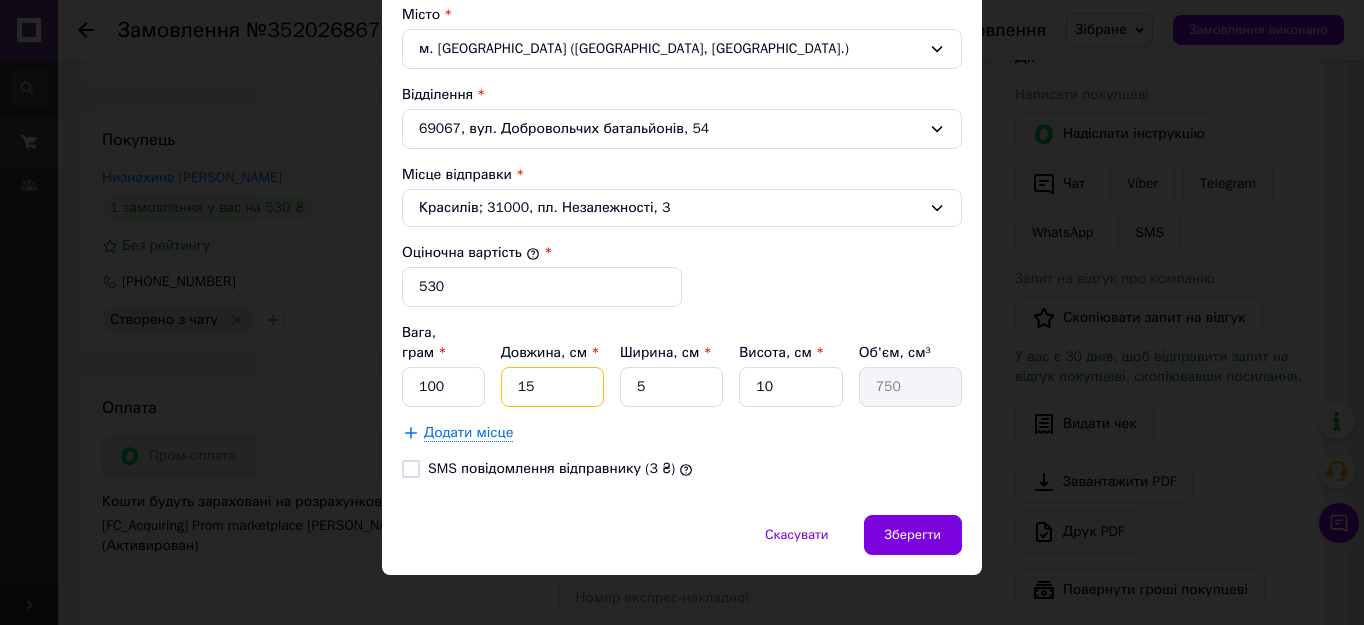 type on "15" 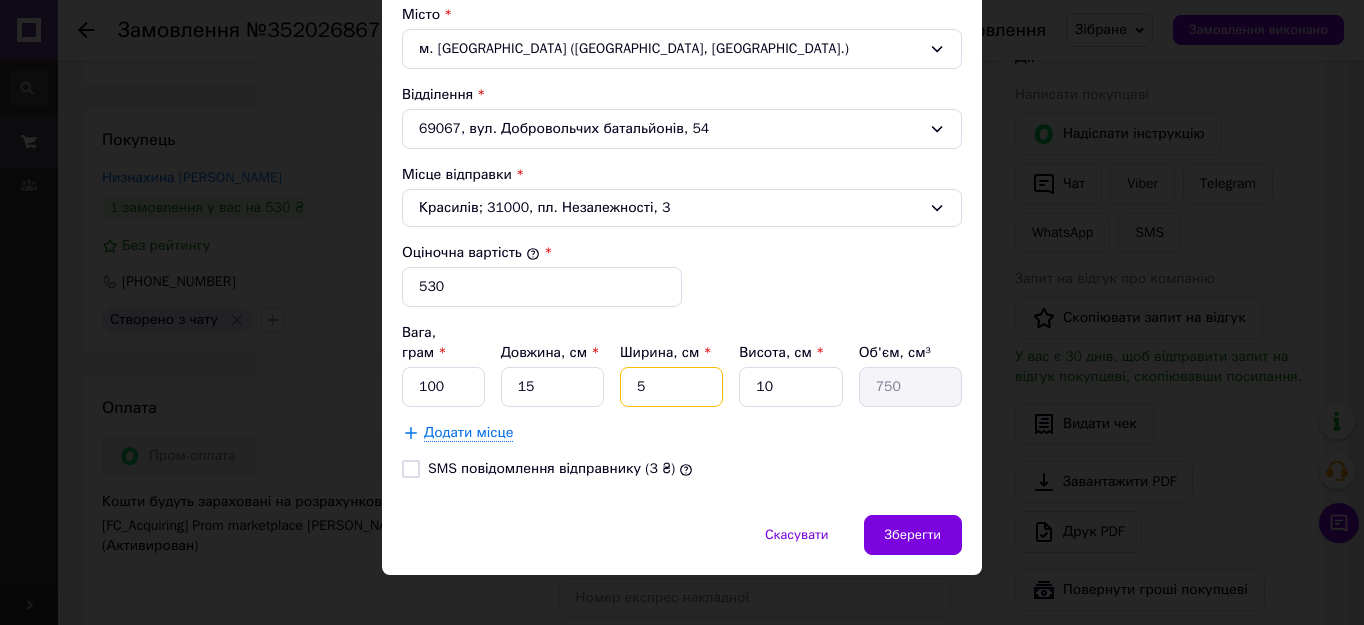 click on "5" at bounding box center (671, 387) 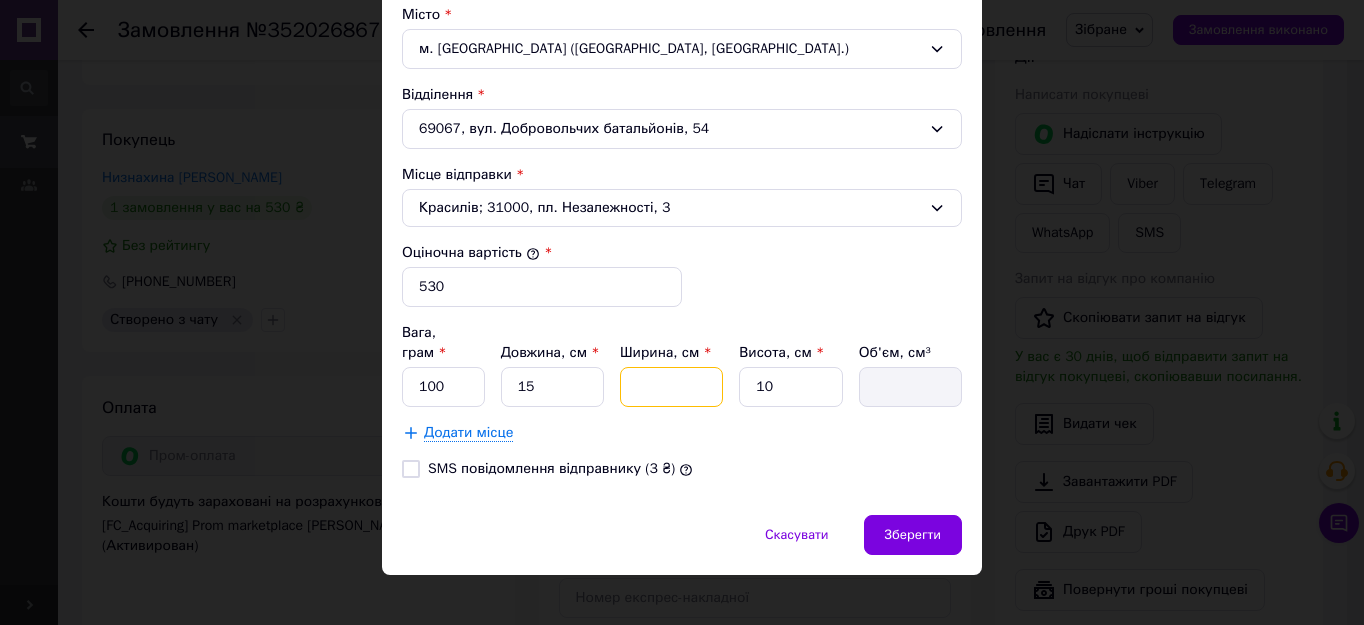 type on "1" 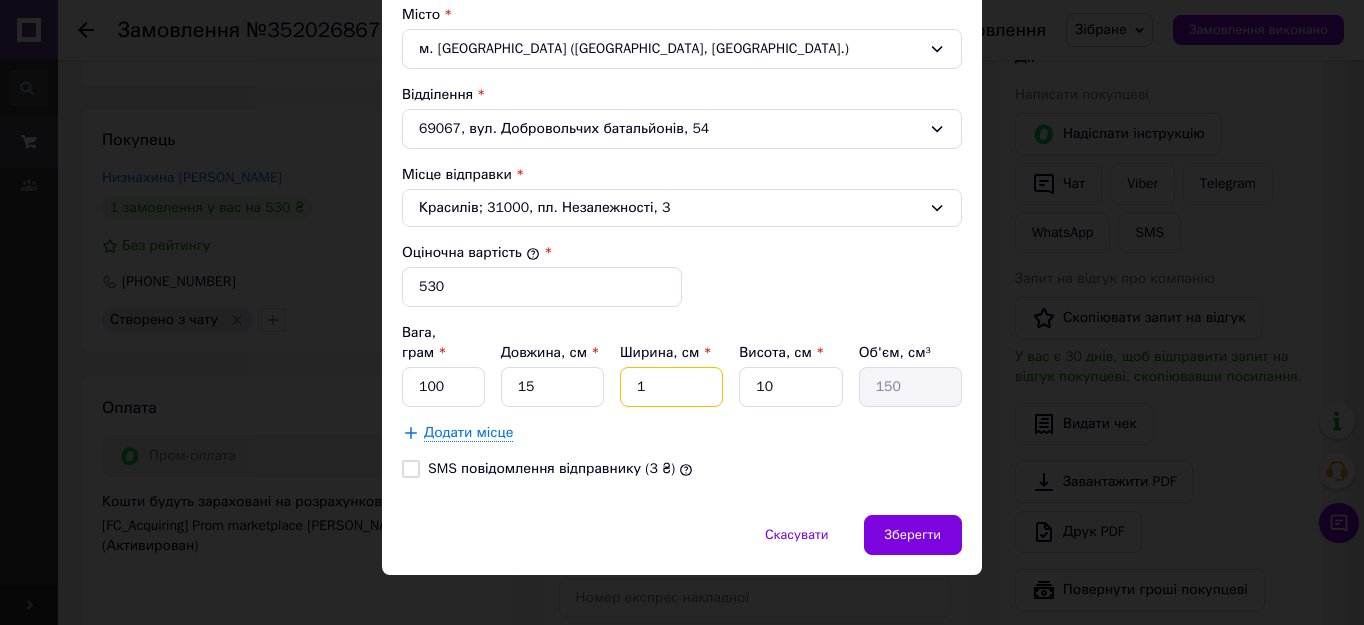 type on "10" 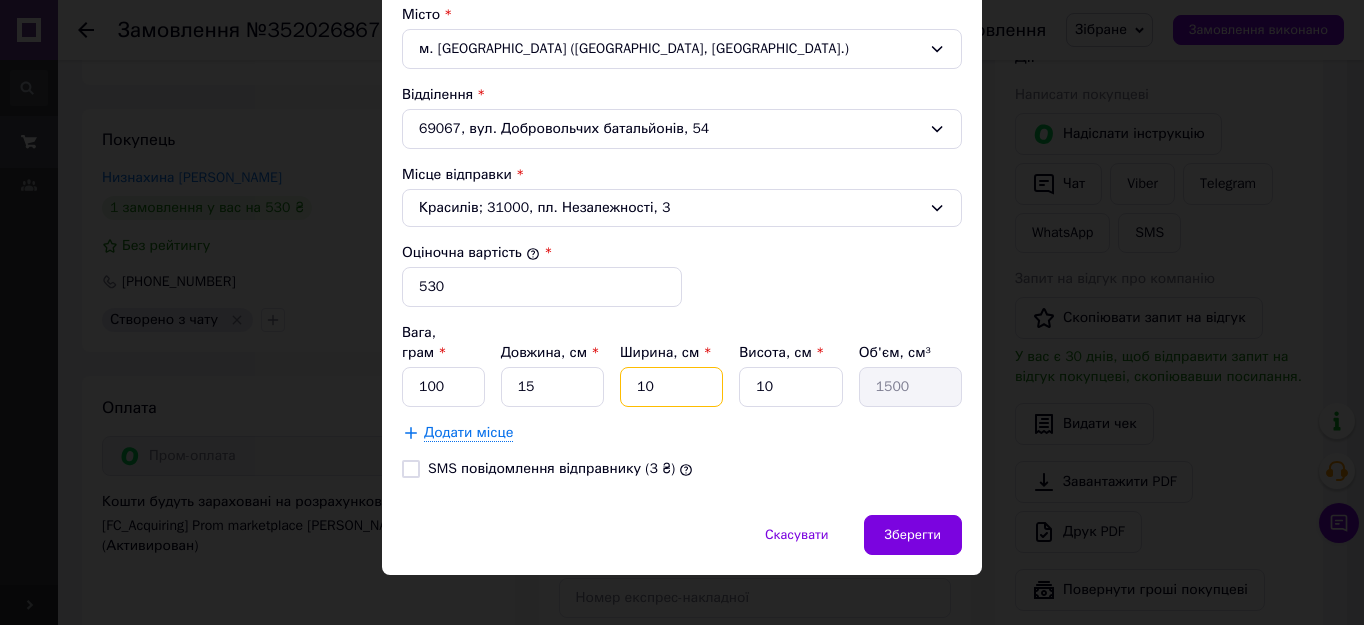 type on "10" 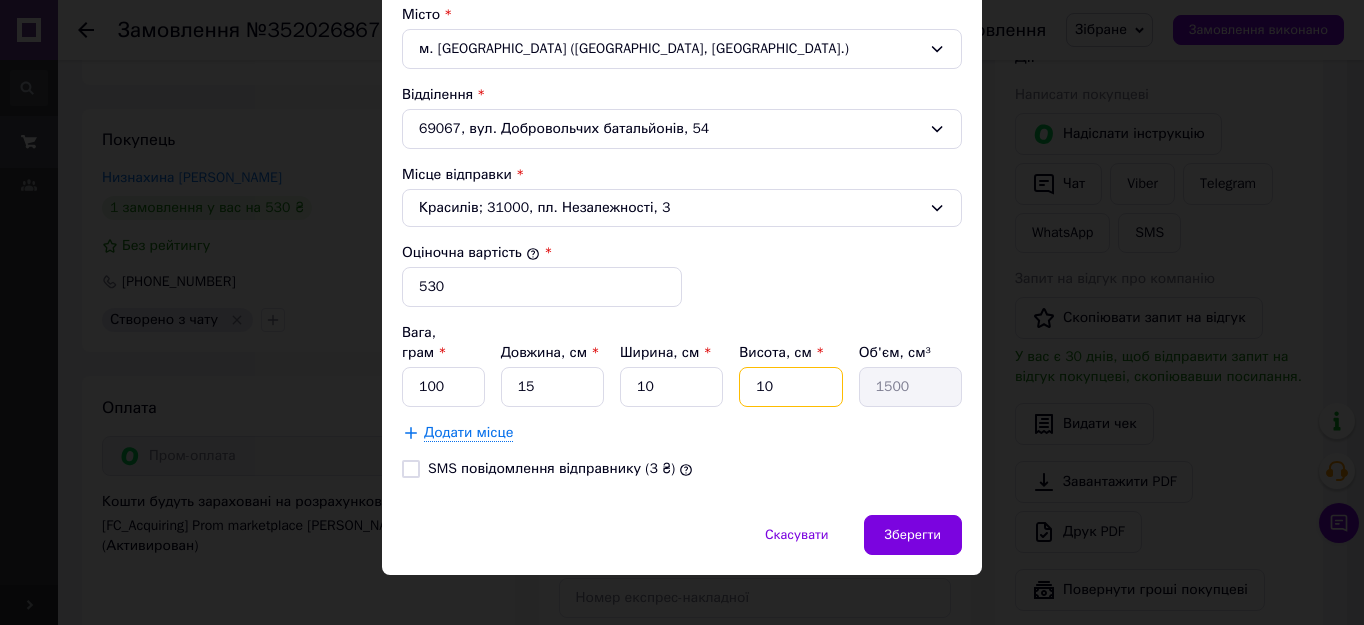 click on "10" at bounding box center [790, 387] 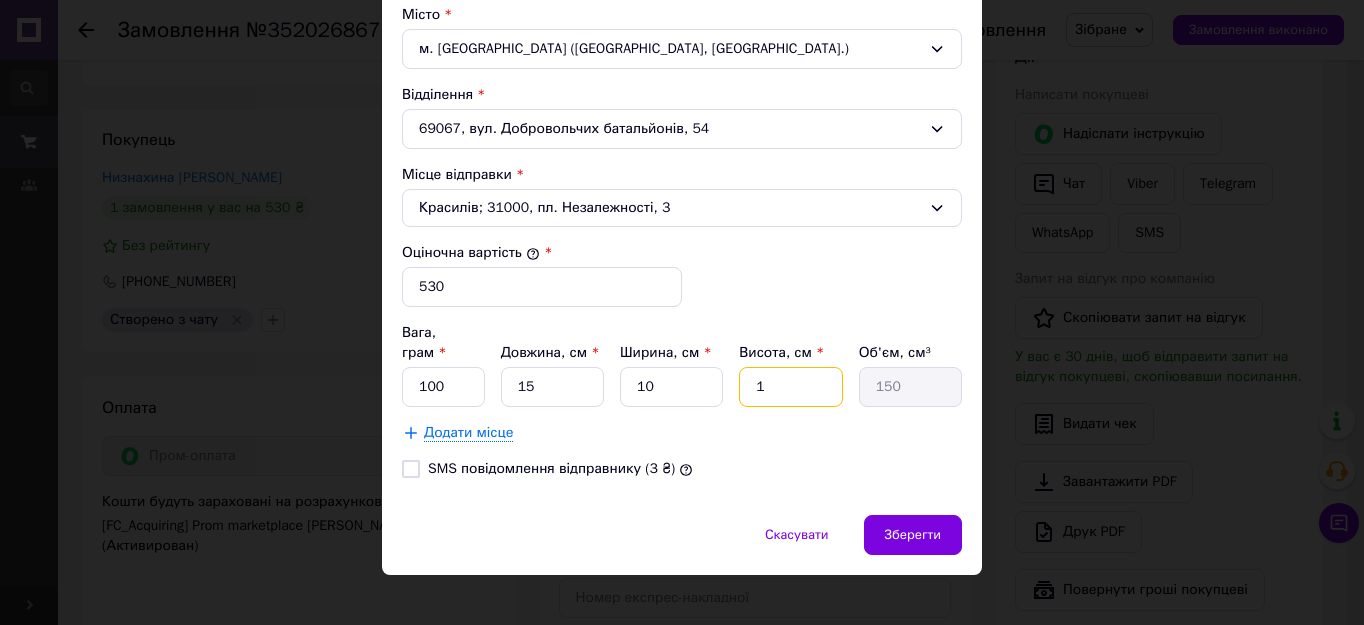 type 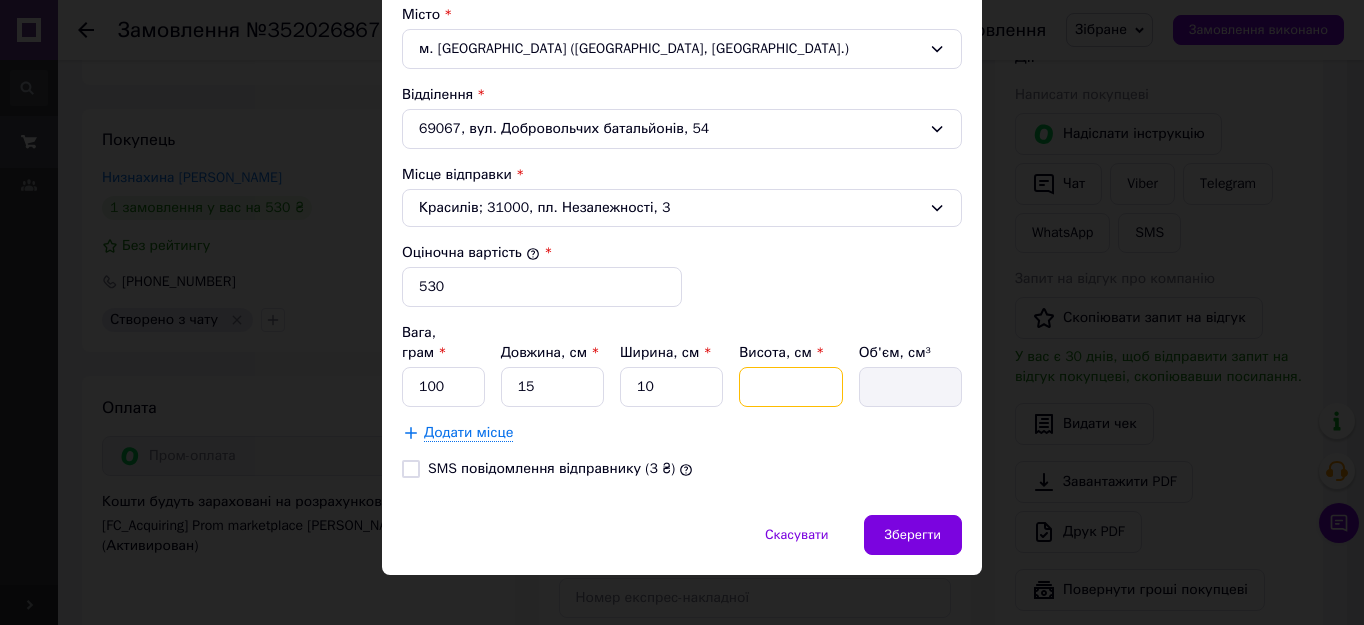 type on "5" 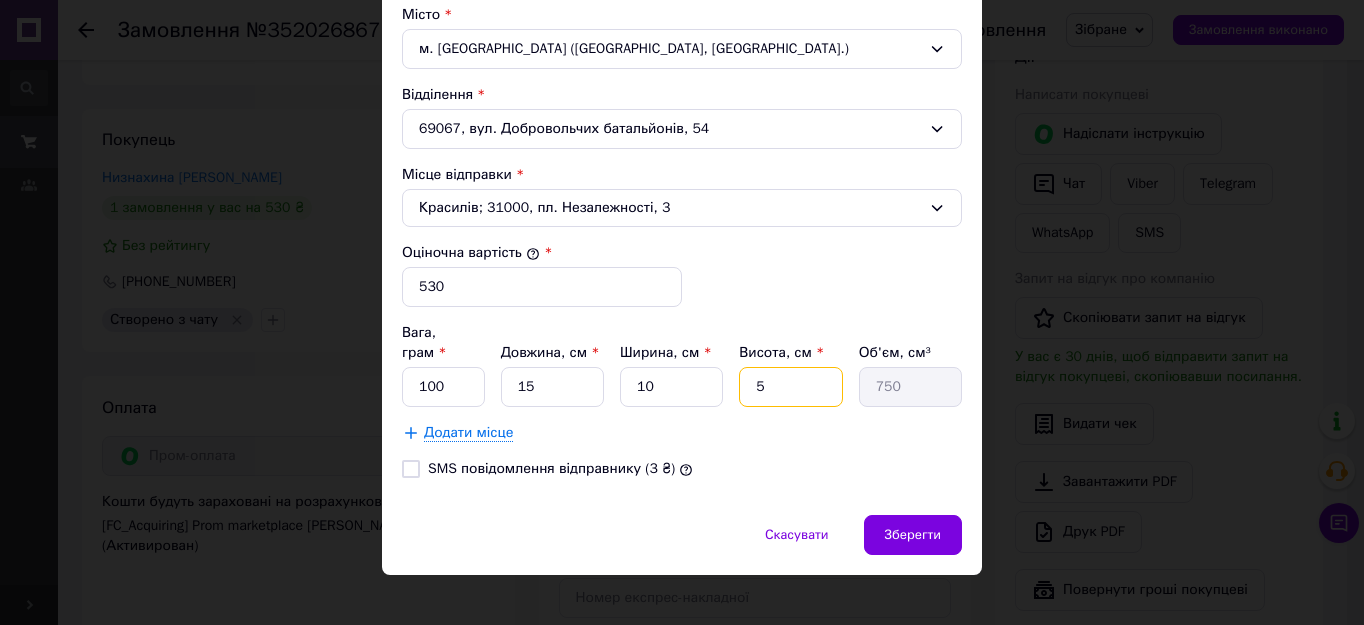 type on "5" 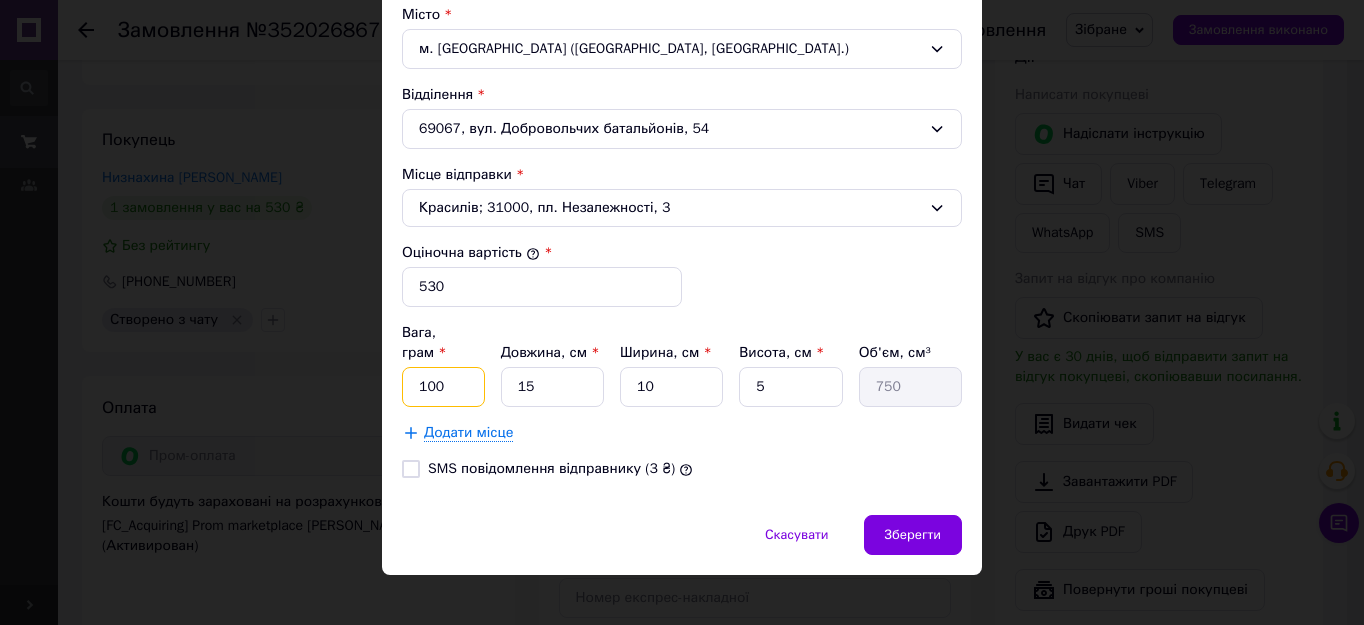 click on "100" at bounding box center (443, 387) 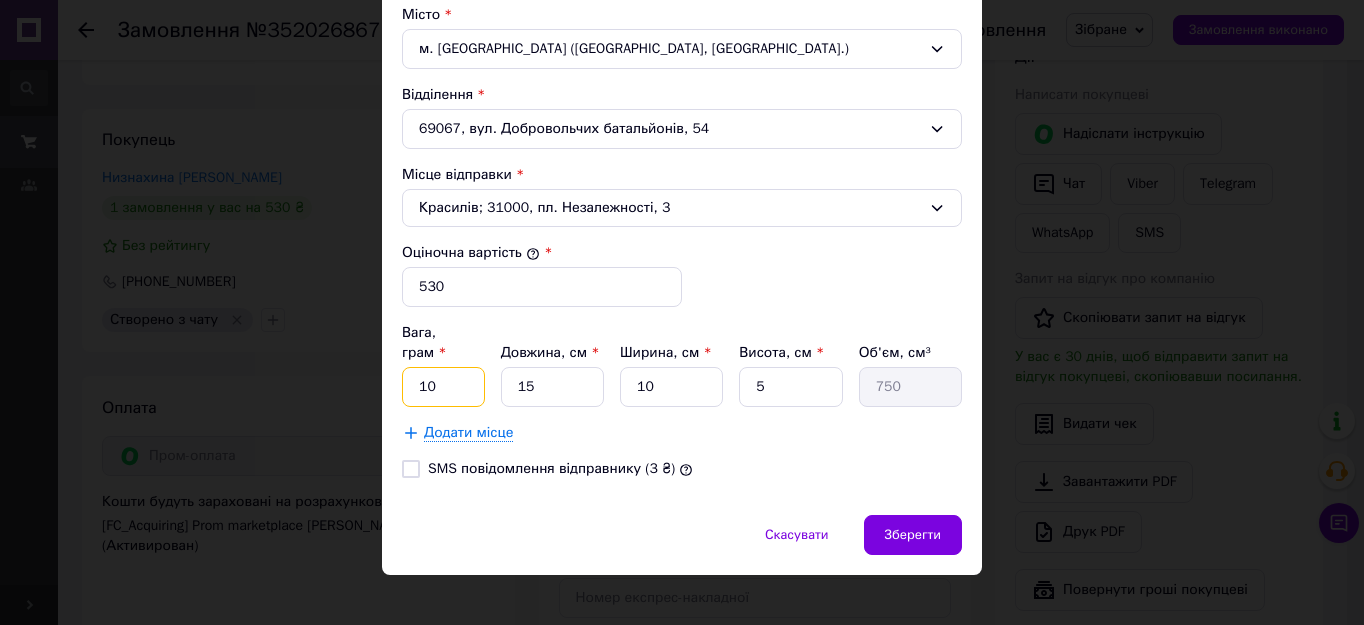 type on "1" 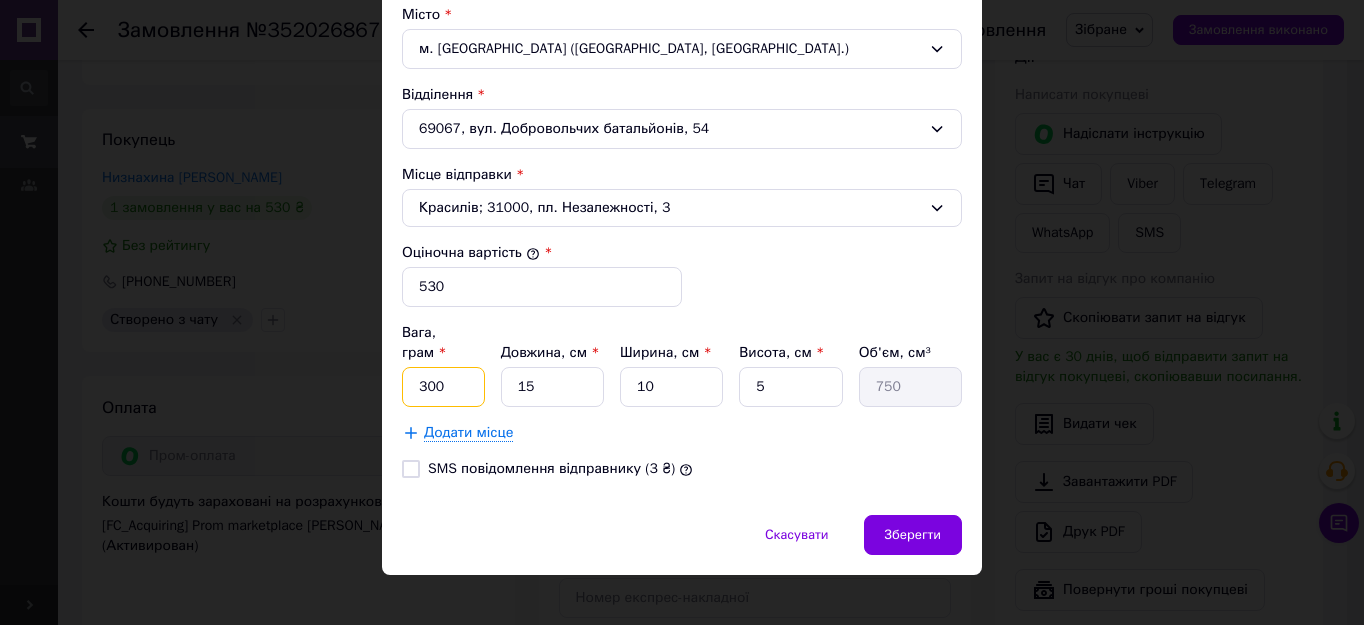 type on "300" 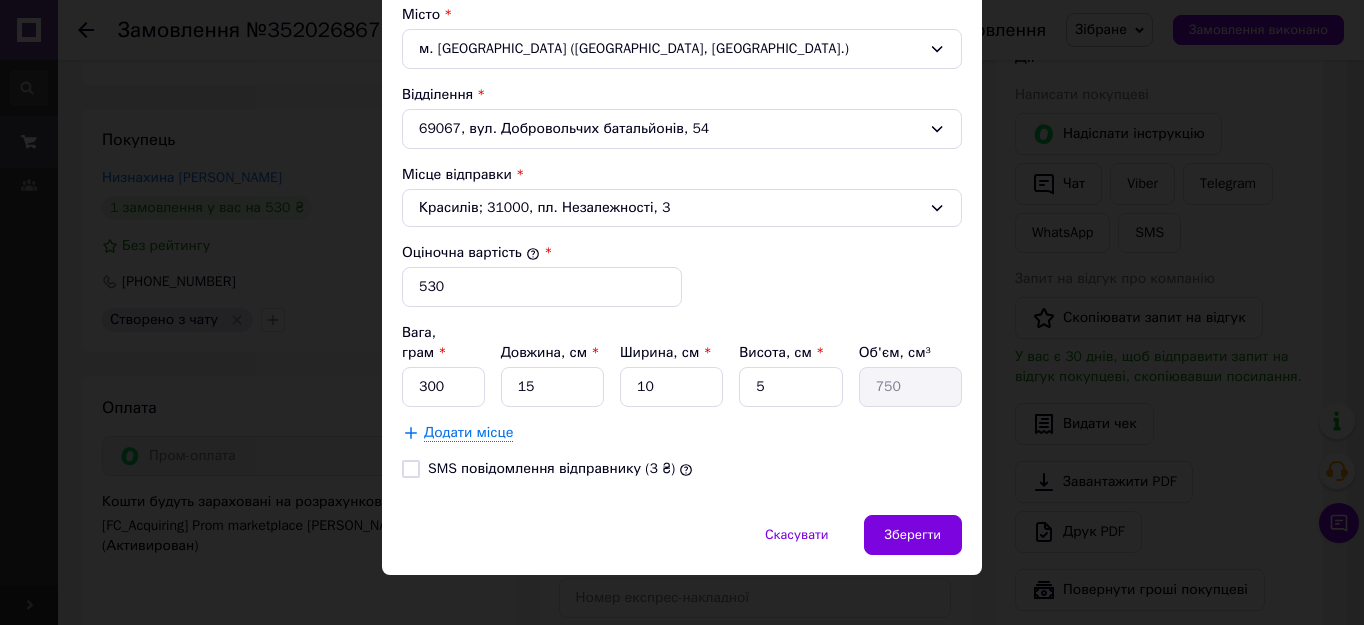 click on "Спосіб доставки Укрпошта (платна) Тариф     * Стандарт Платник   * Отримувач Прізвище отримувача   * Низнахина Ім'я отримувача   * Елена По батькові отримувача Телефон отримувача   * +380505907447 Тип доставки     * Склад - склад Місто м. Запоріжжя (Запорізька обл., Запорізький р-н.) Відділення 69067, вул. Добровольчих батальйонів, 54 Місце відправки   * Красилів; 31000, пл. Незалежності, 3 Оціночна вартість     * 530 Вага, грам   * 300 Довжина, см   * 15 Ширина, см   * 10 Висота, см   * 5 Об'єм, см³ 750 Додати місце SMS повідомлення відправнику (3 ₴)" at bounding box center (682, 10) 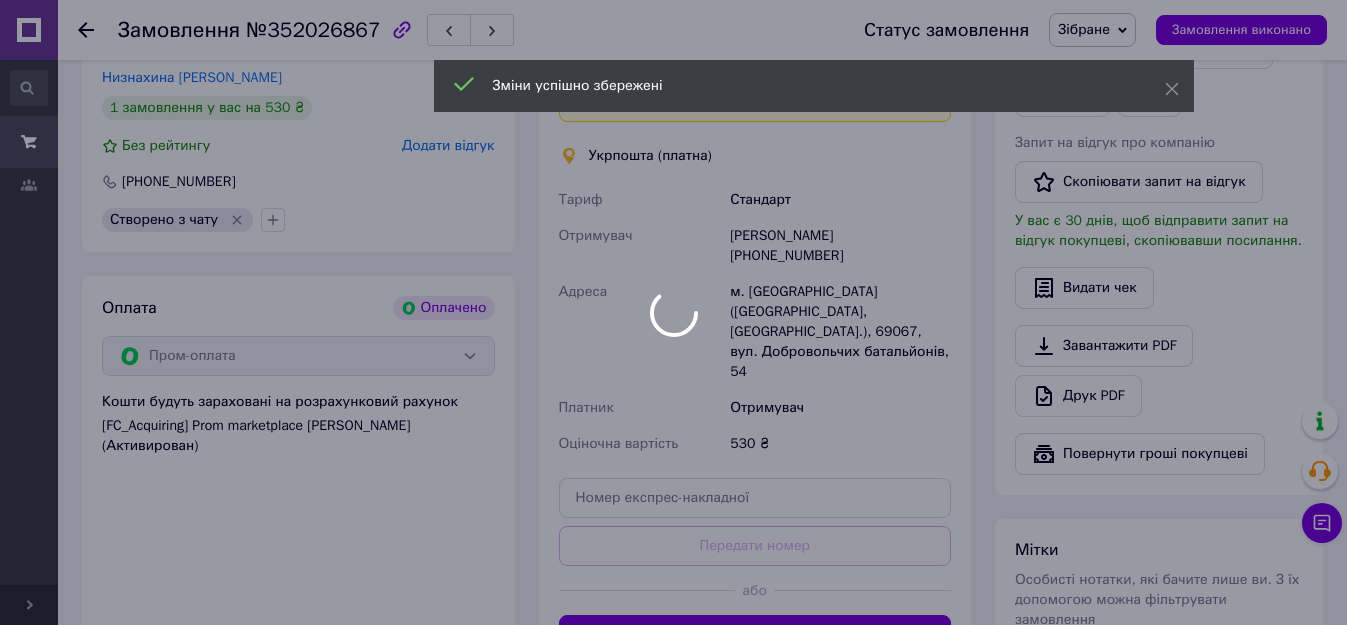 scroll, scrollTop: 600, scrollLeft: 0, axis: vertical 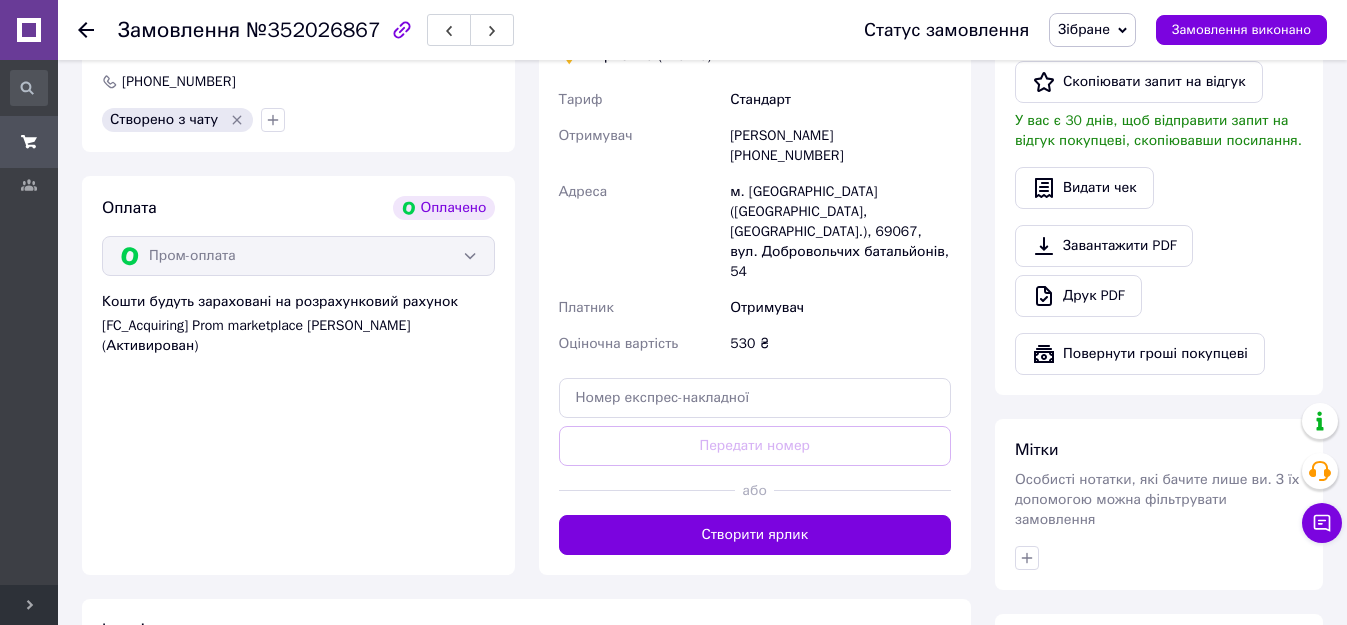 click on "Створити ярлик" at bounding box center (755, 535) 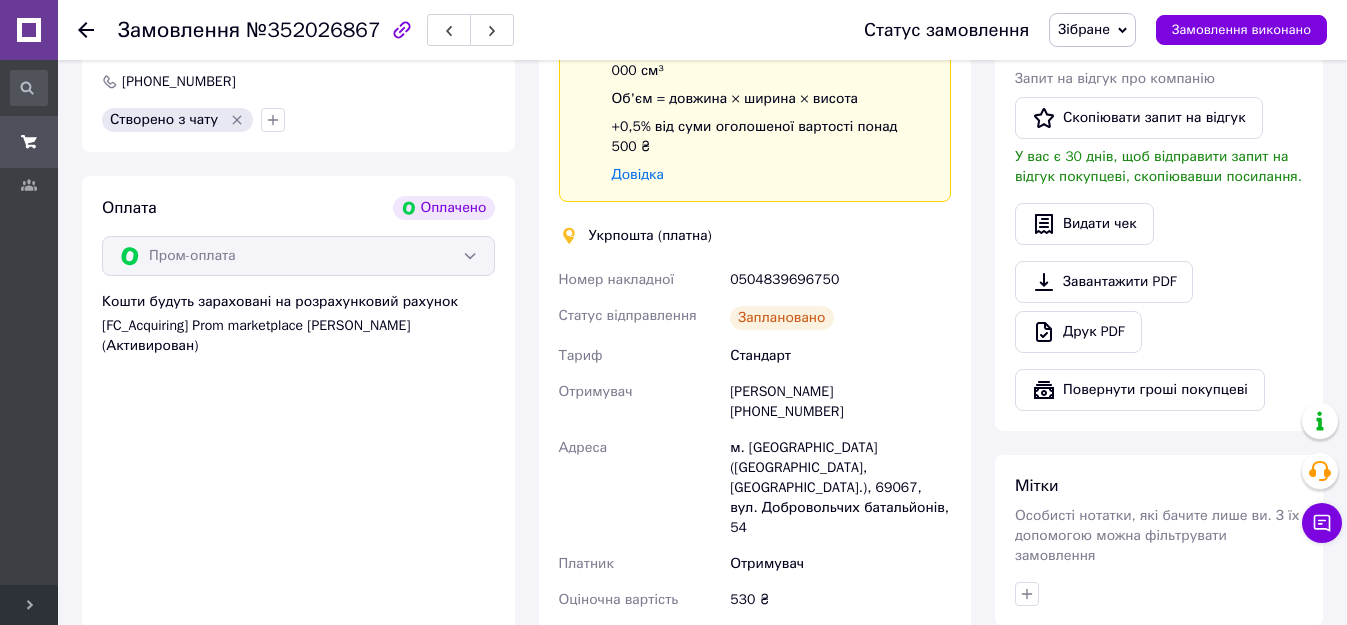 click on "Замовлення виконано" at bounding box center [1241, 30] 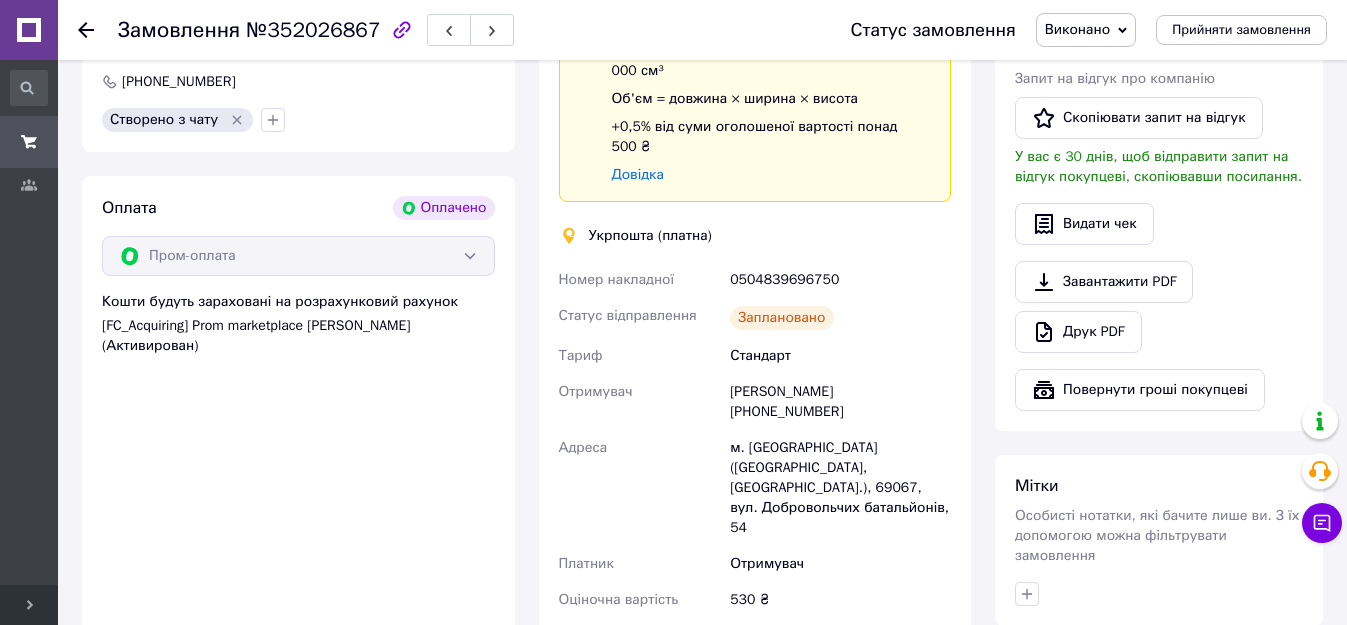 scroll, scrollTop: 900, scrollLeft: 0, axis: vertical 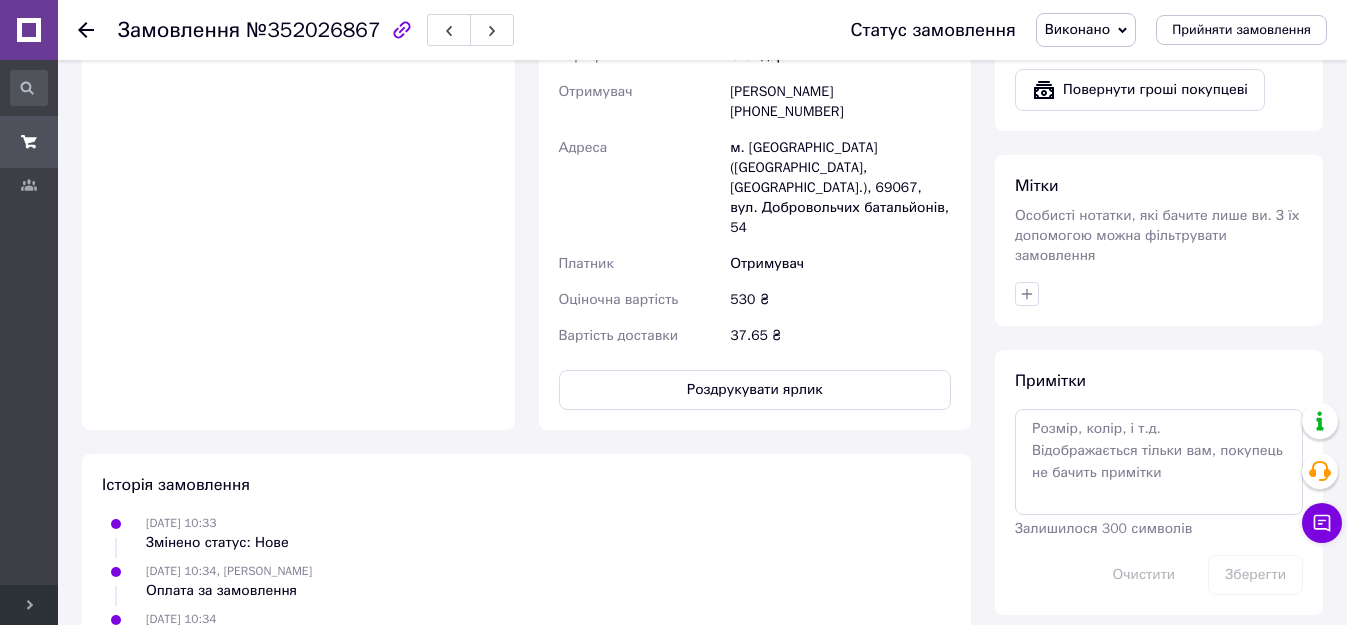 click on "Роздрукувати ярлик" at bounding box center [755, 390] 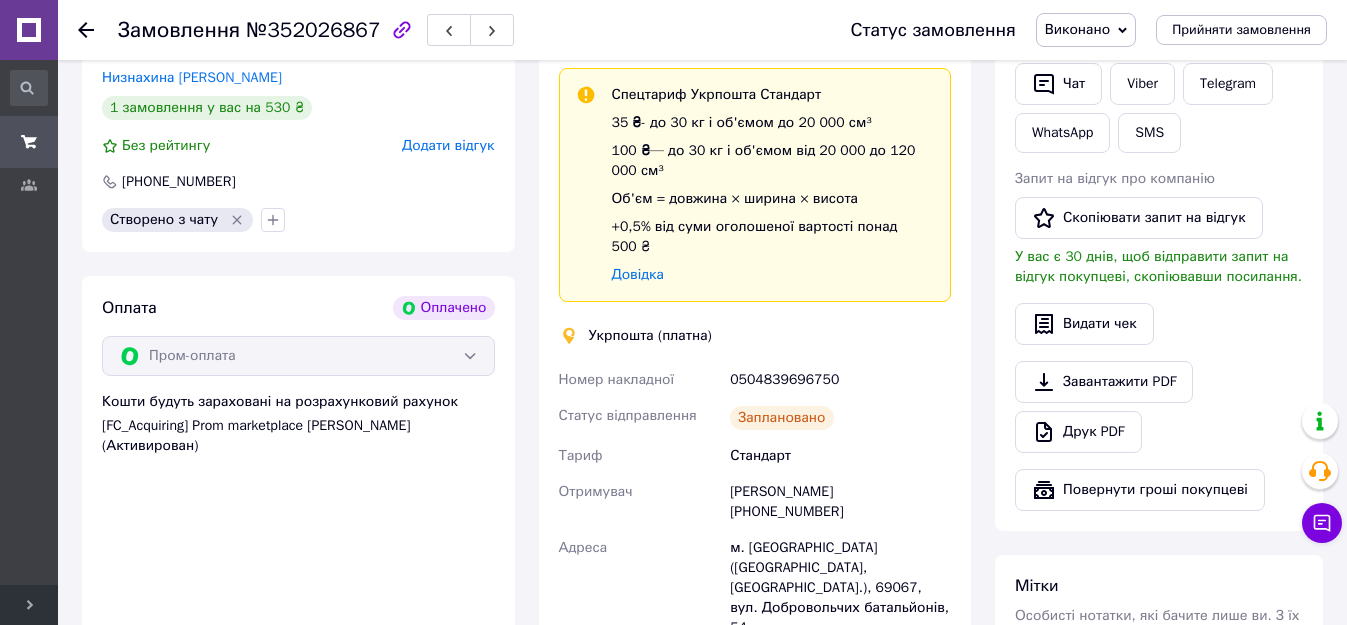 scroll, scrollTop: 300, scrollLeft: 0, axis: vertical 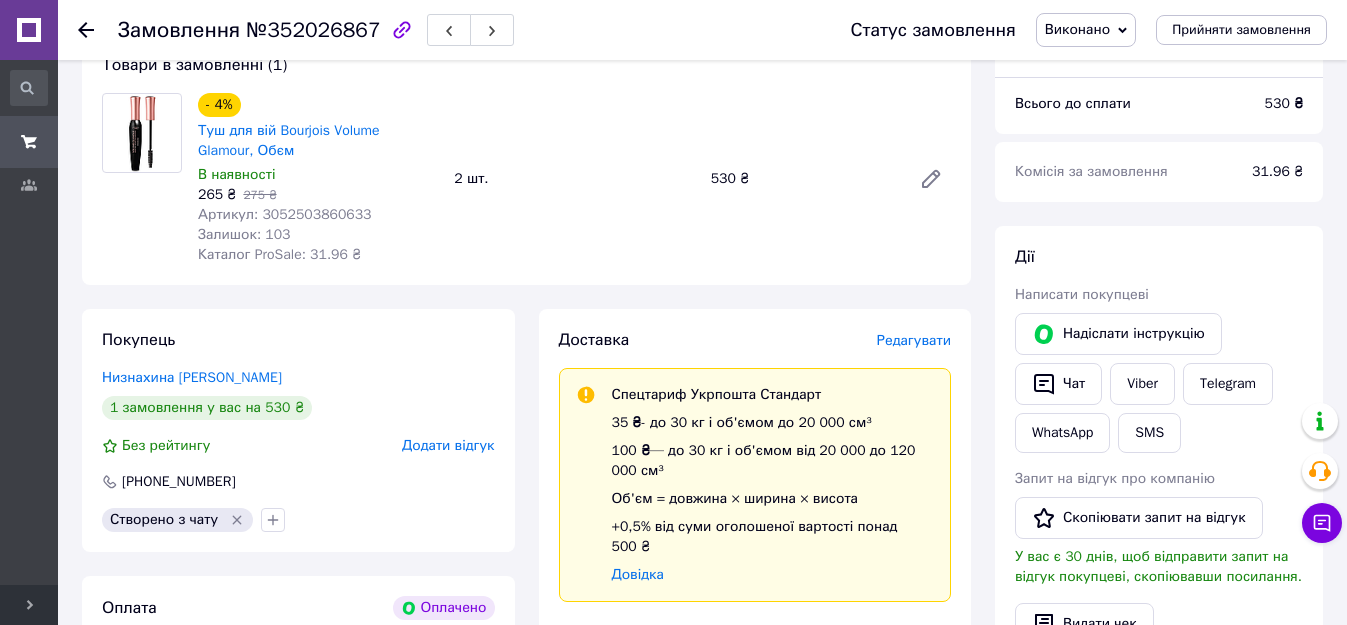 click on "Viber" at bounding box center (1142, 384) 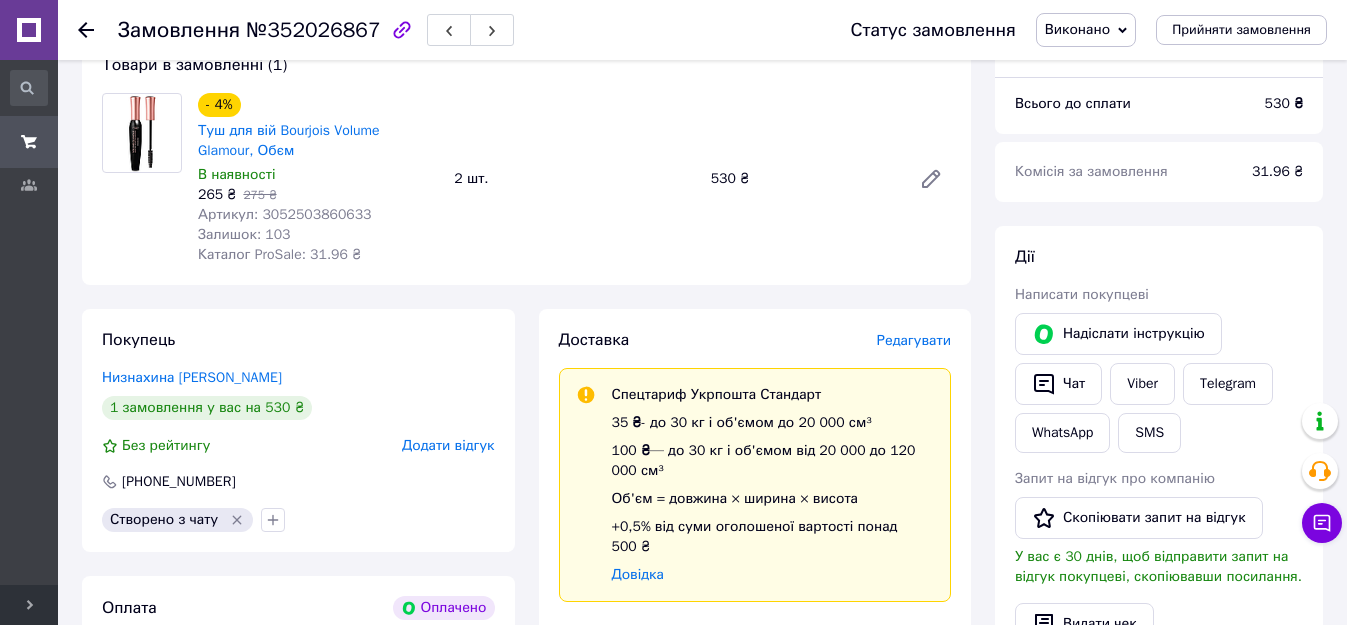 scroll, scrollTop: 500, scrollLeft: 0, axis: vertical 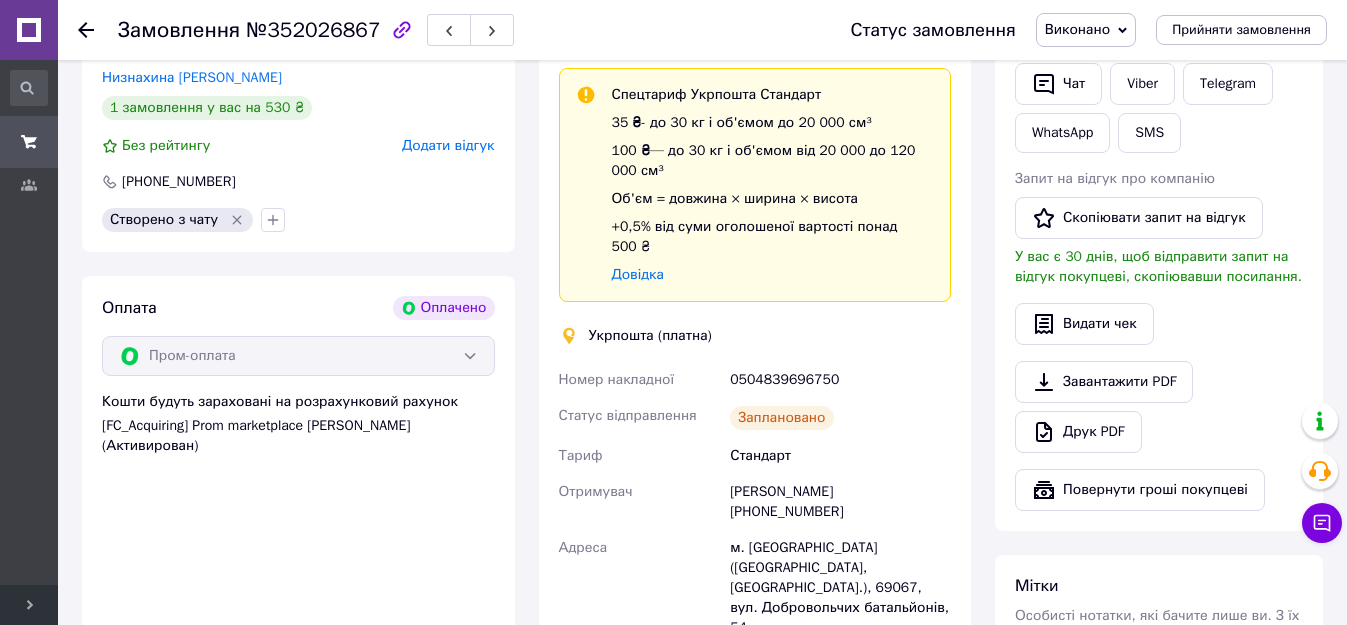 click on "0504839696750" at bounding box center (840, 380) 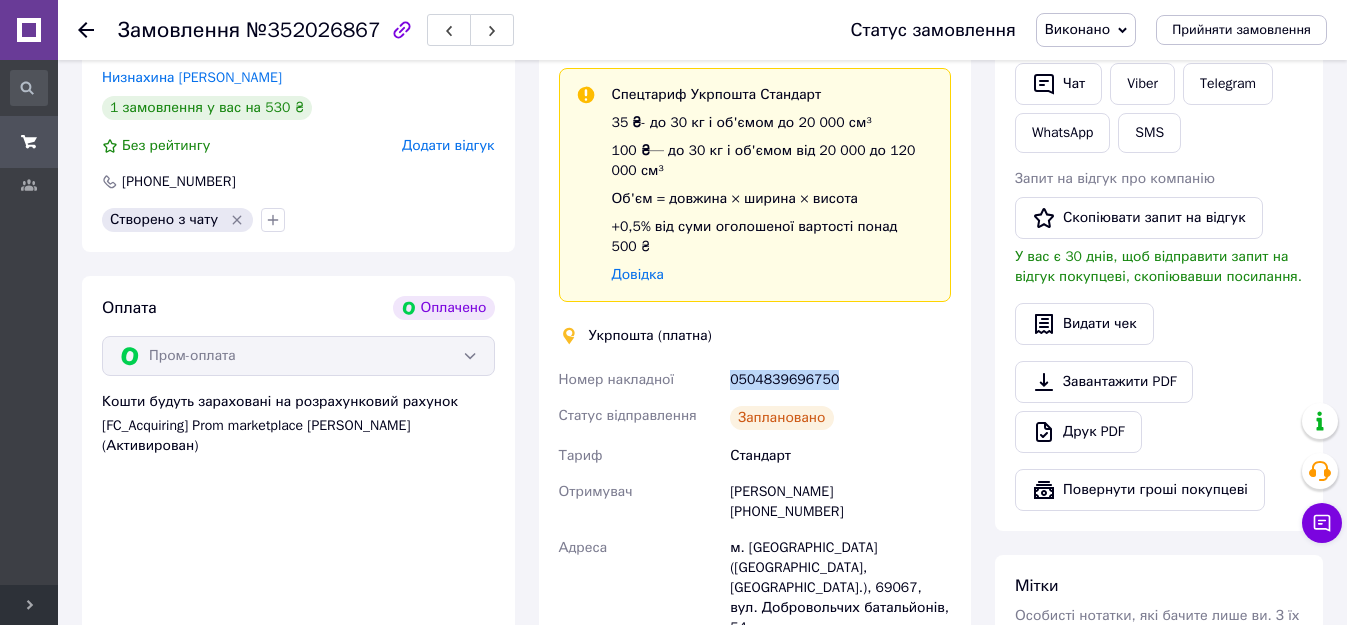 click on "0504839696750" at bounding box center [840, 380] 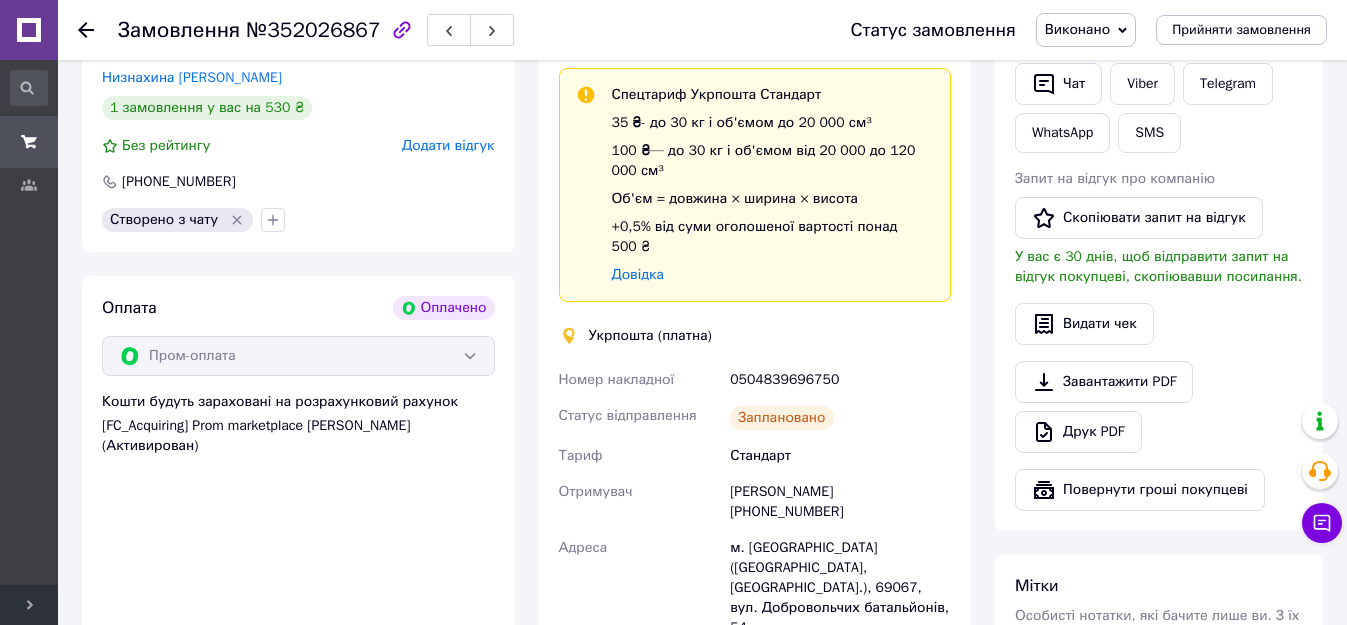 click 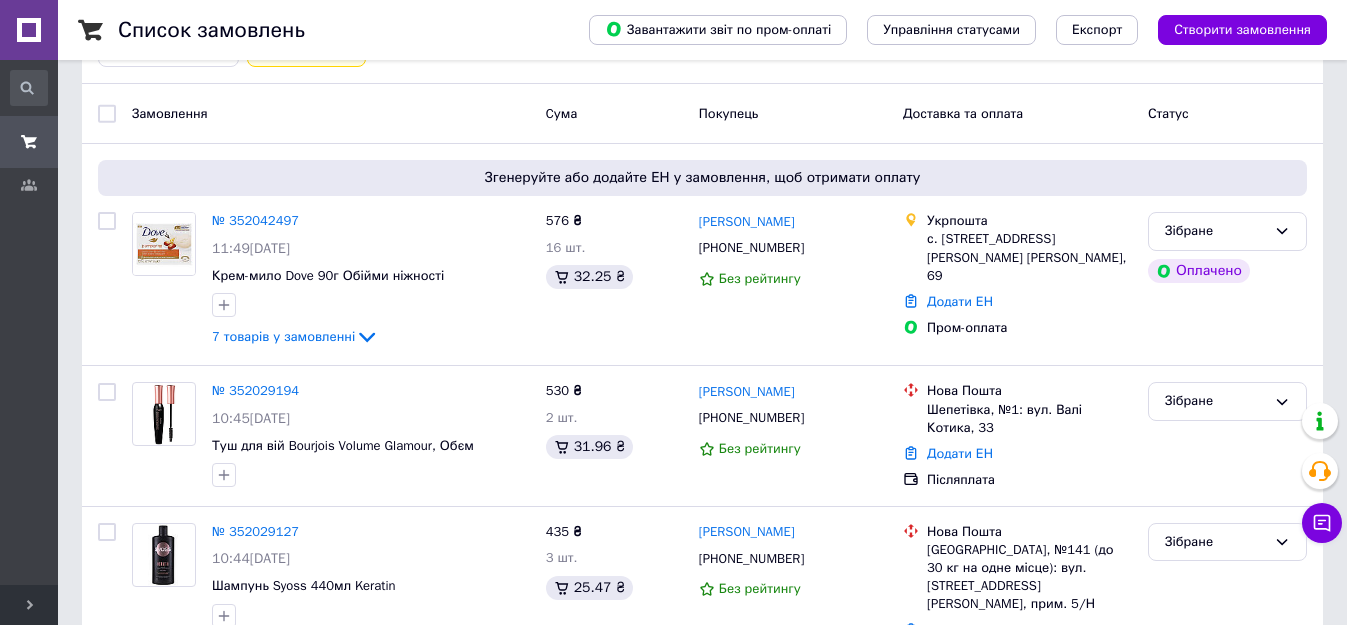 scroll, scrollTop: 43, scrollLeft: 0, axis: vertical 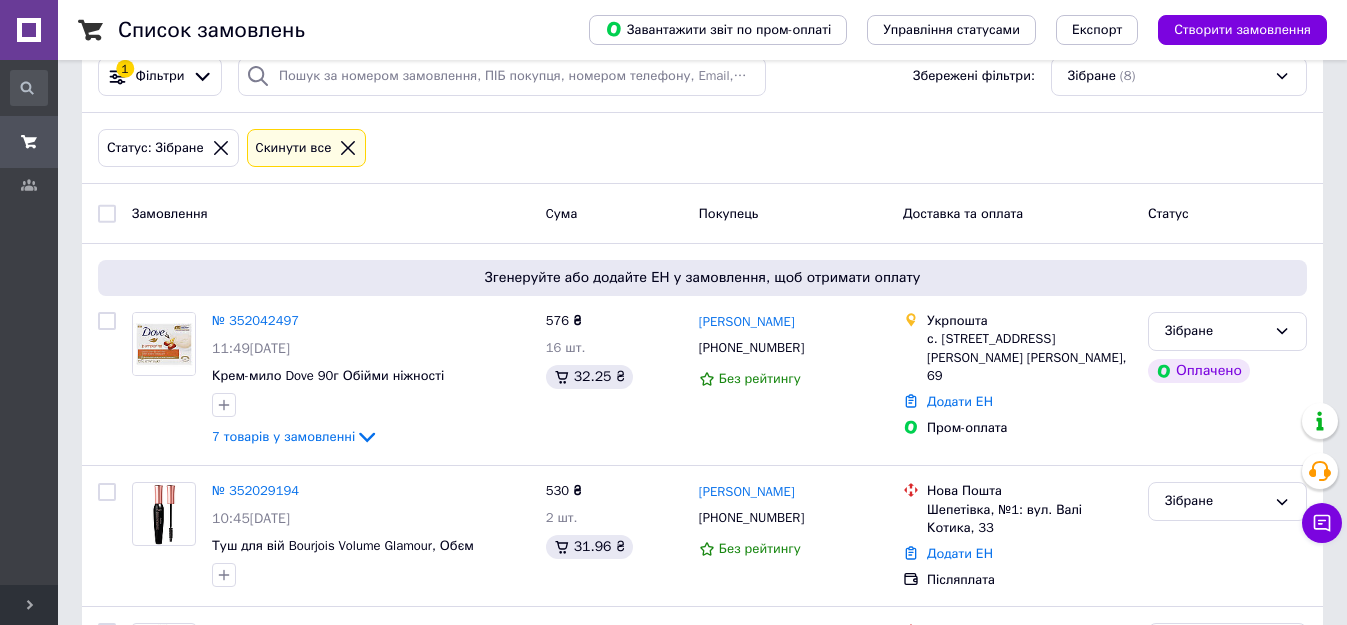 click 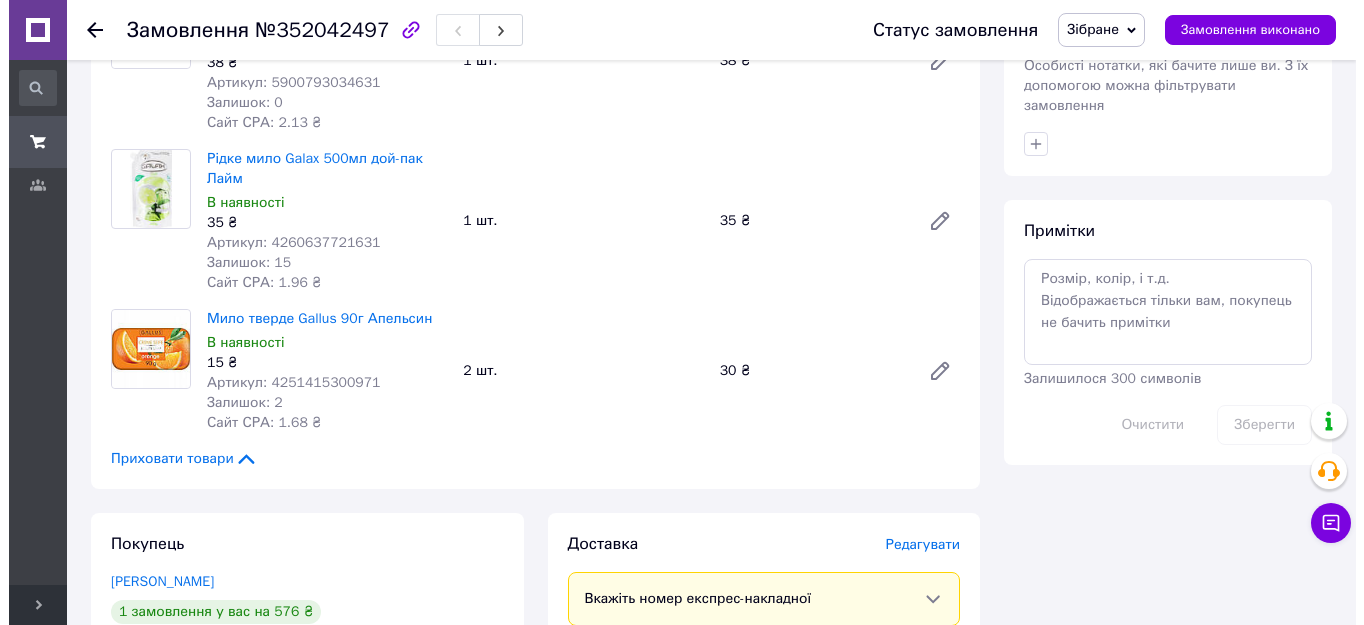 scroll, scrollTop: 1100, scrollLeft: 0, axis: vertical 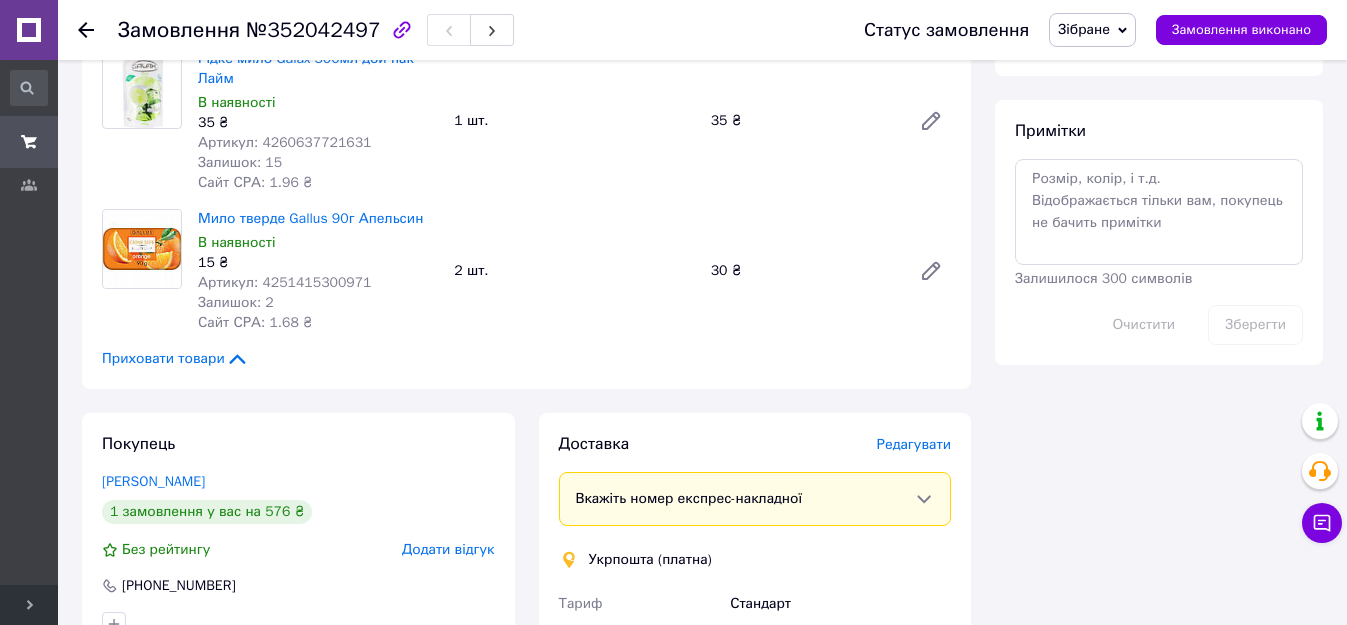 click on "Редагувати" at bounding box center (914, 444) 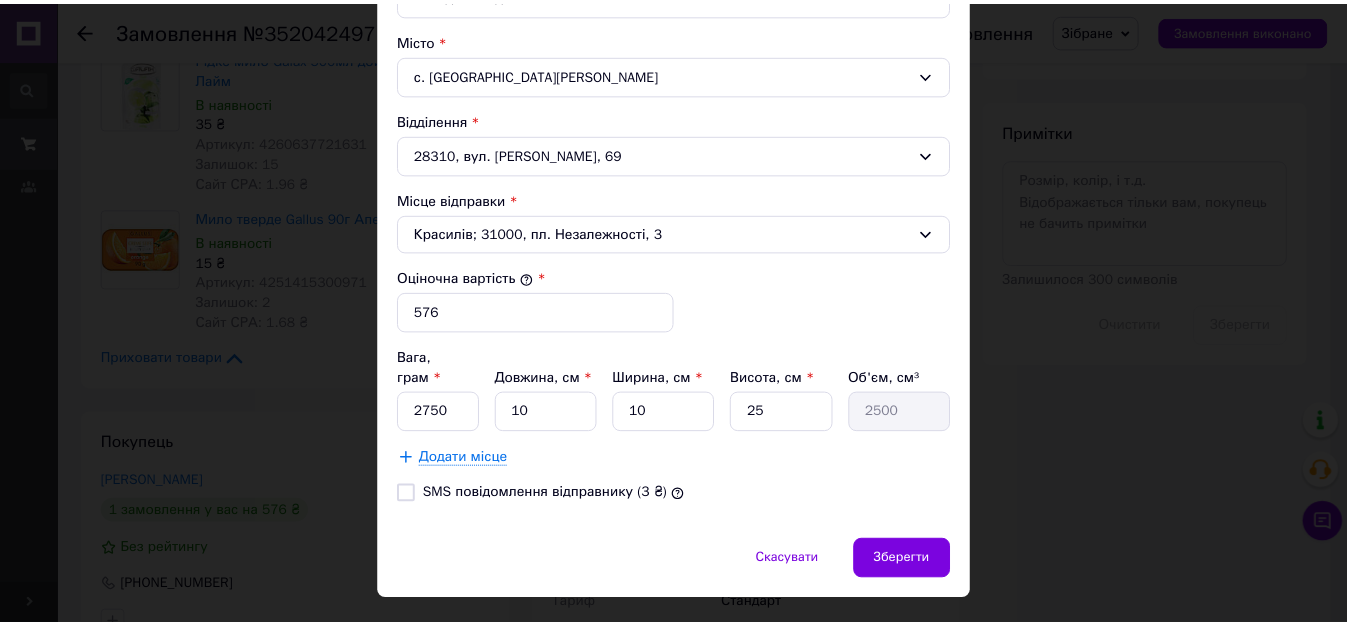 scroll, scrollTop: 626, scrollLeft: 0, axis: vertical 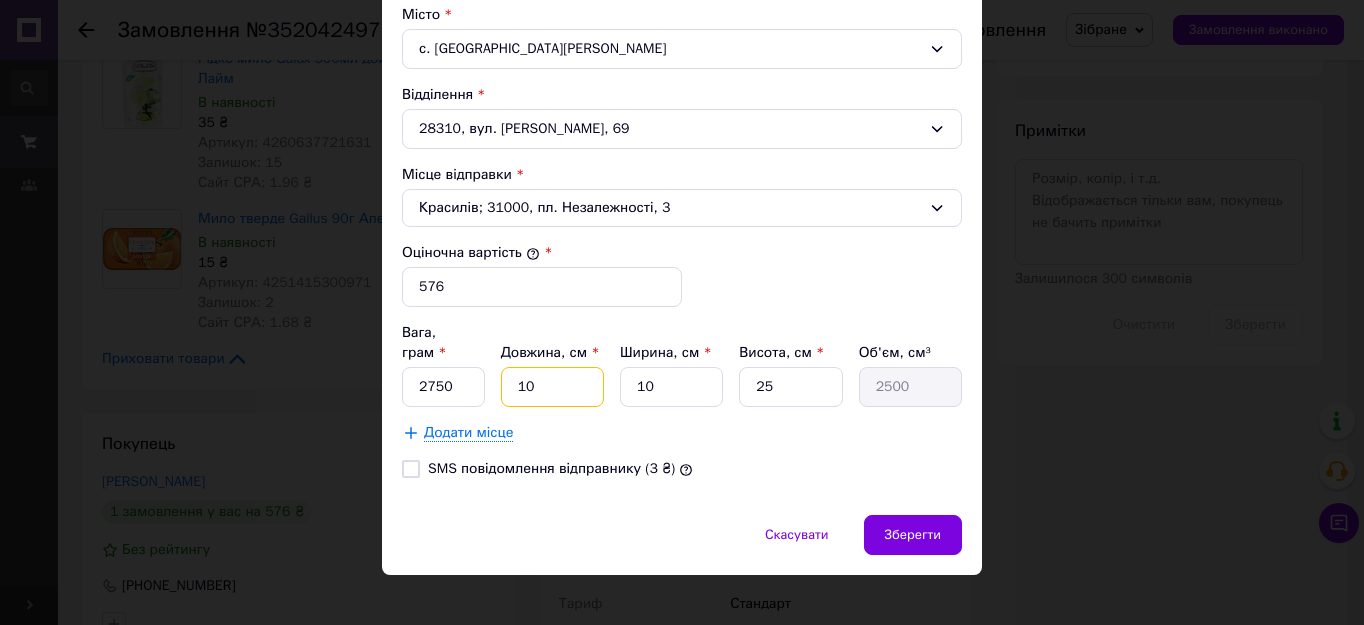 click on "10" at bounding box center (552, 387) 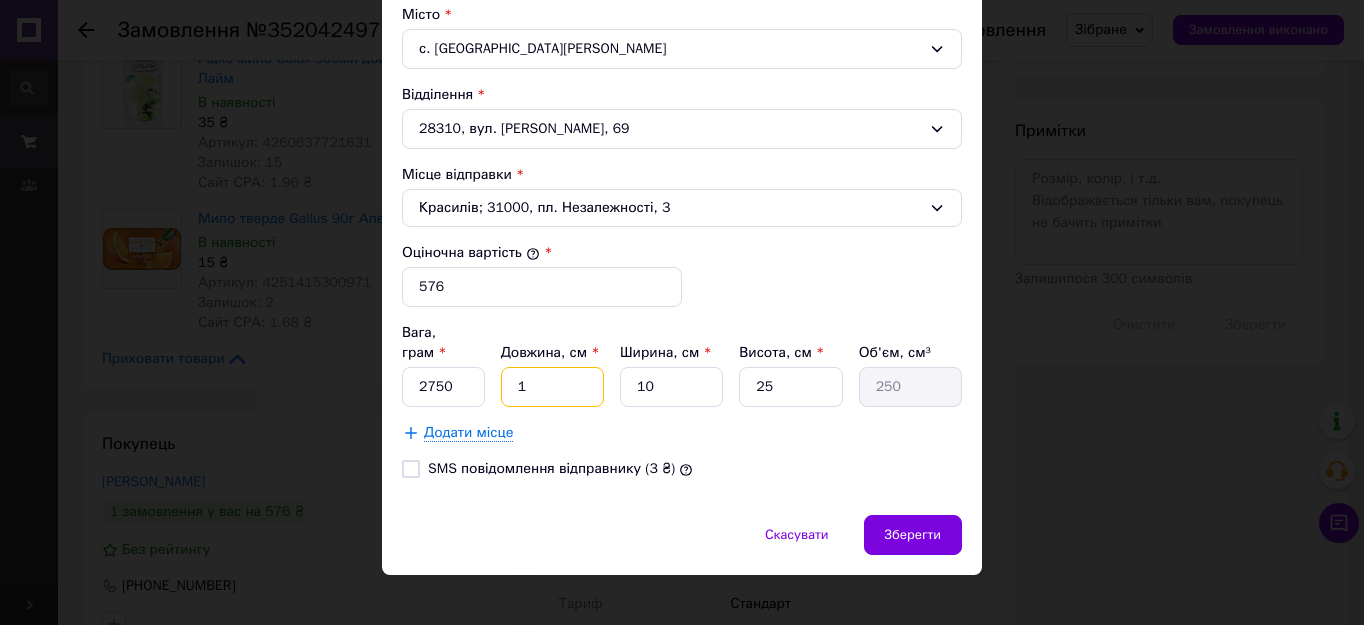 type 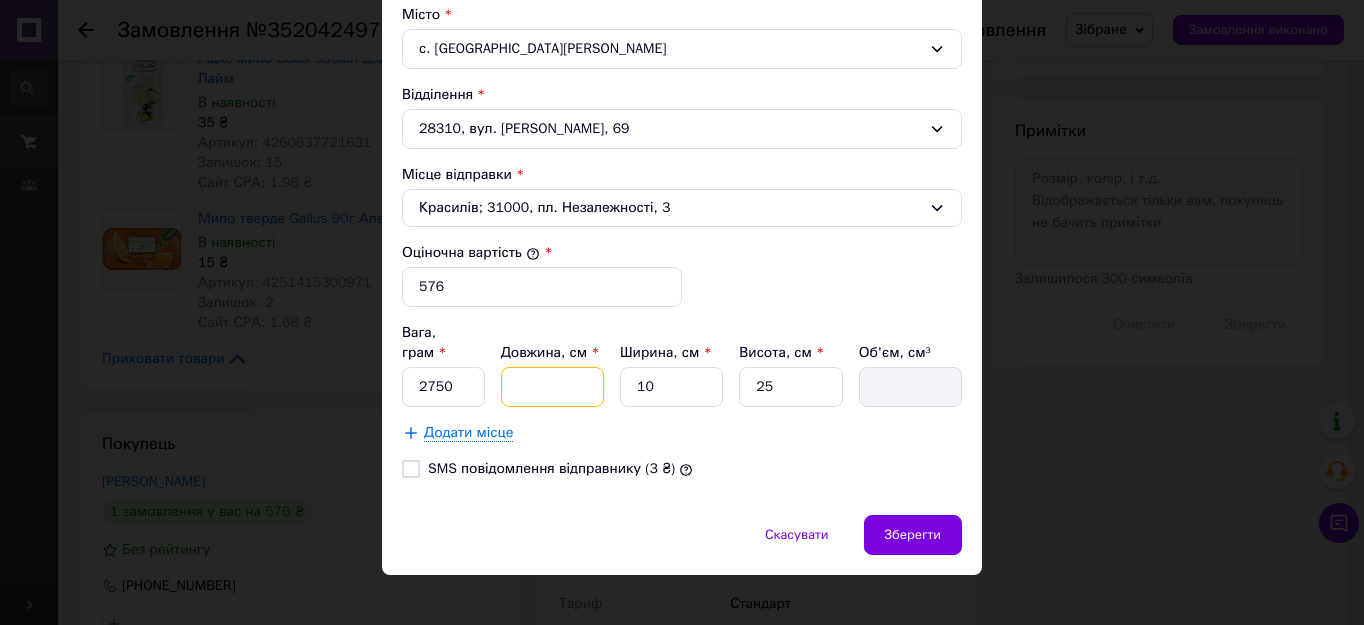 type on "2" 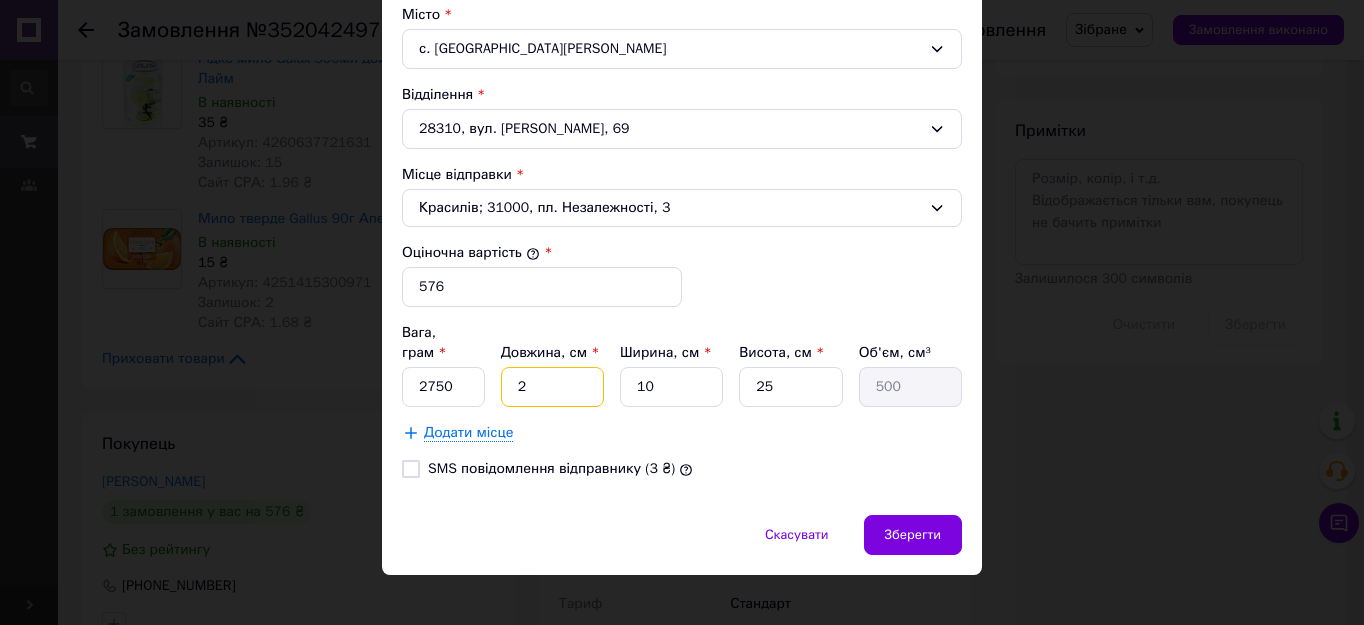 click on "2" at bounding box center (552, 387) 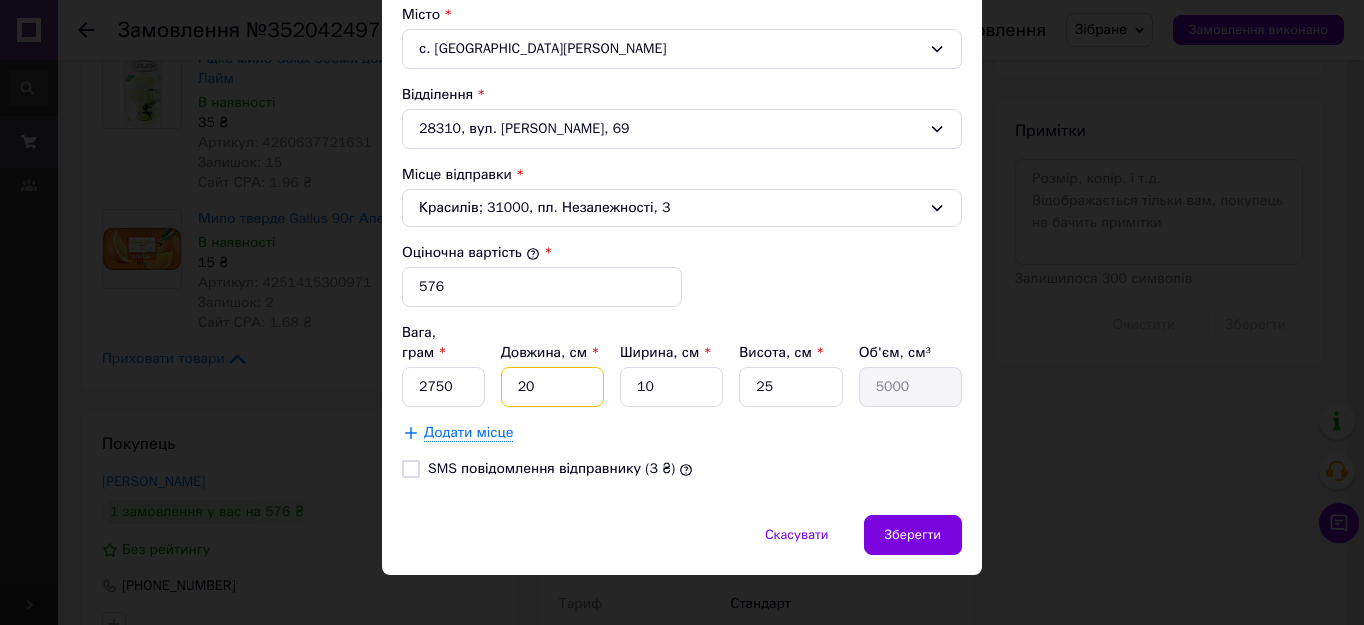 type on "20" 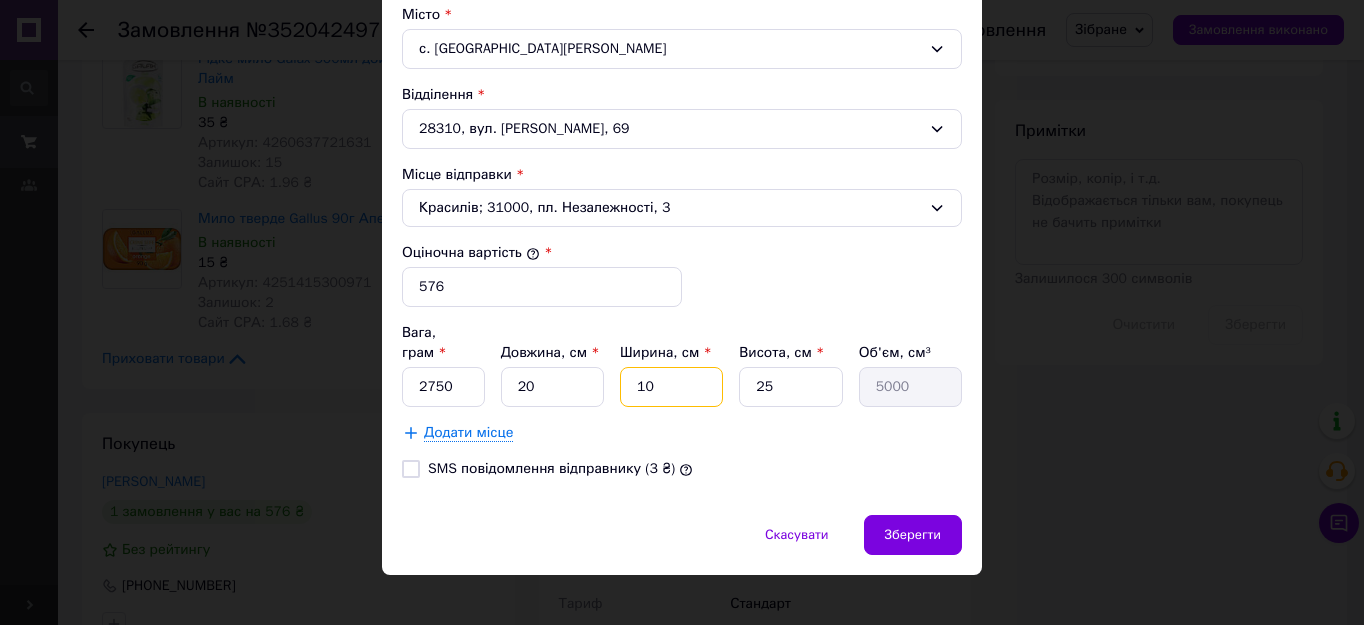 click on "10" at bounding box center (671, 387) 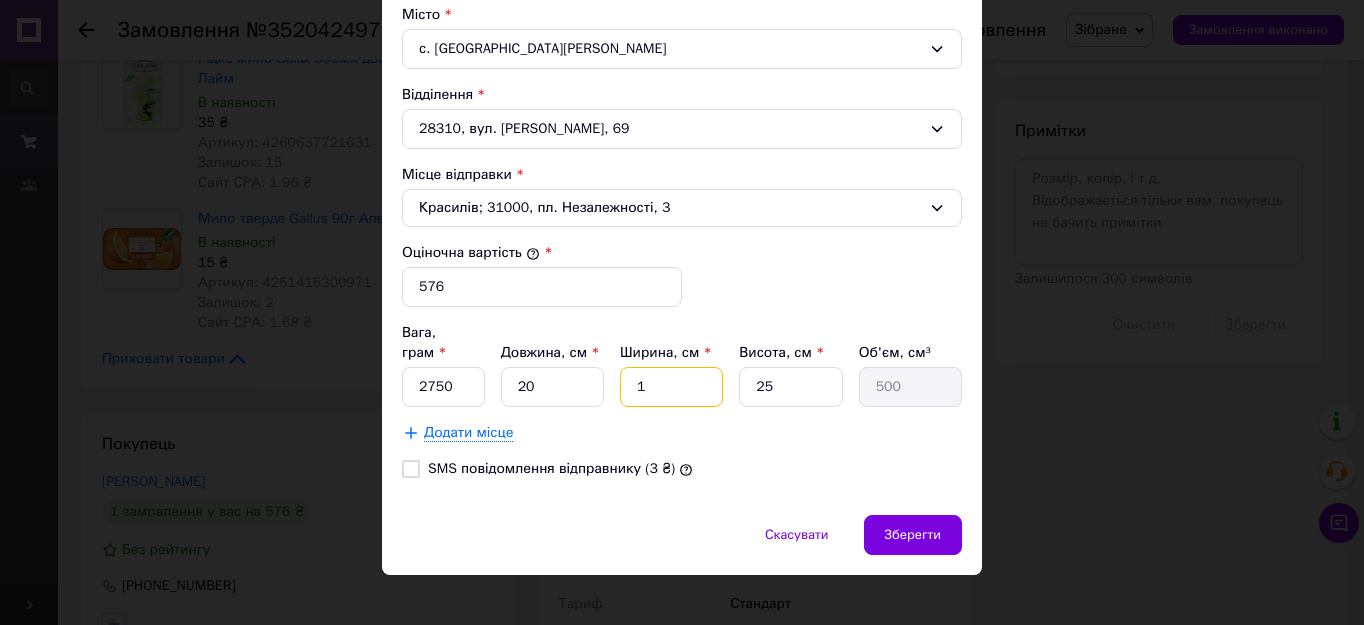 type on "16" 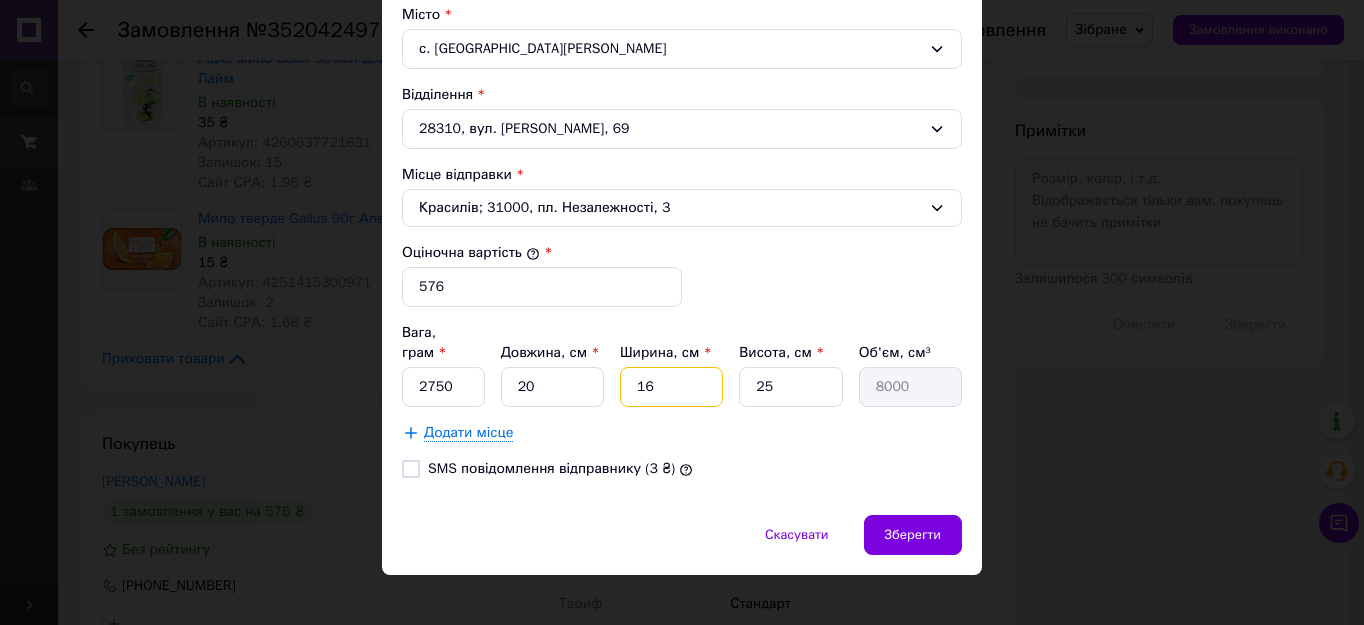 type on "16" 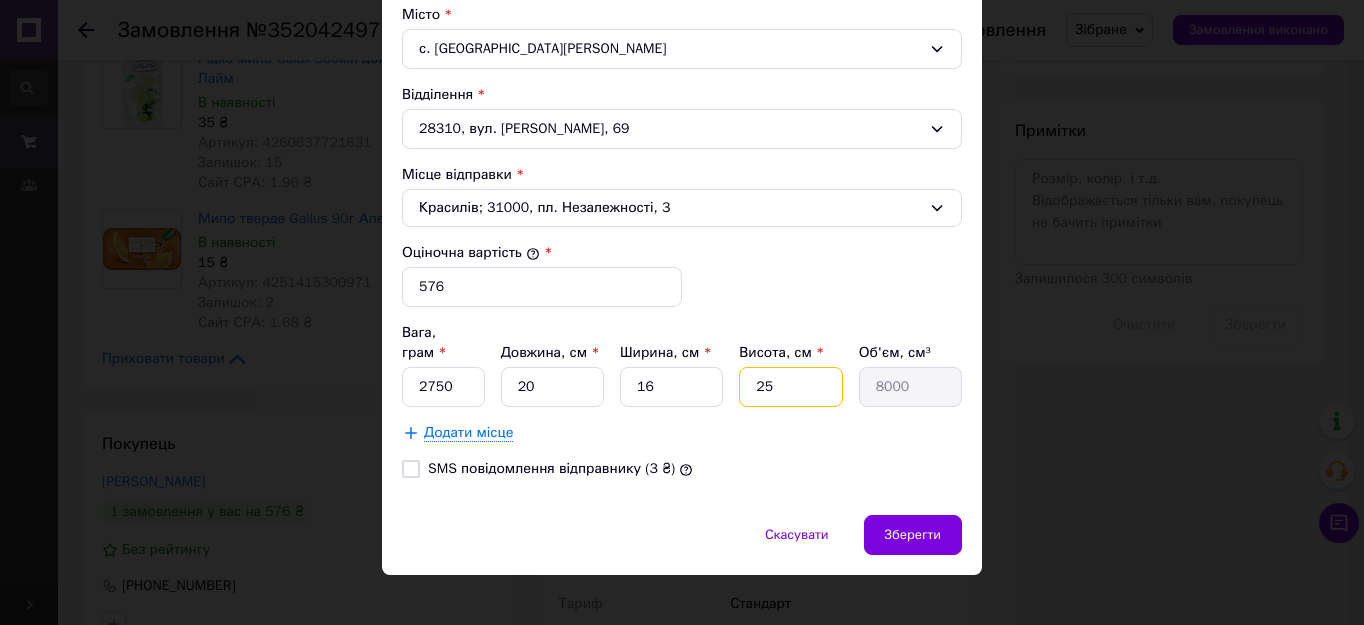click on "25" at bounding box center [790, 387] 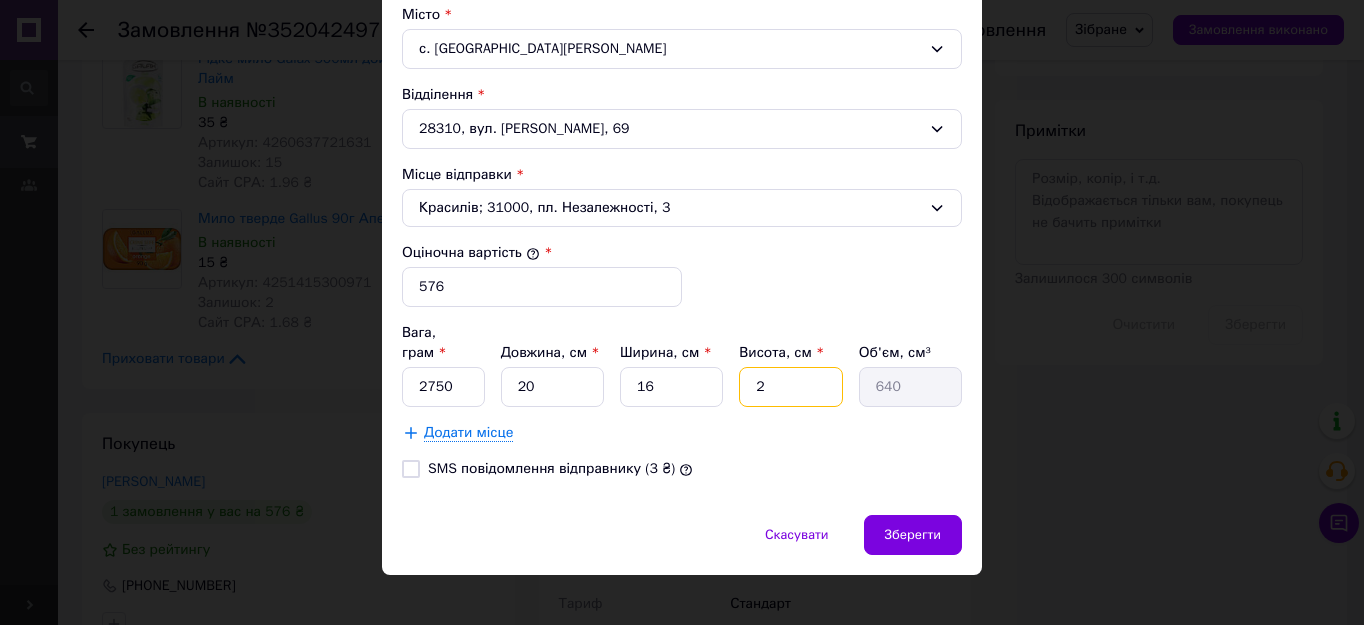 type on "23" 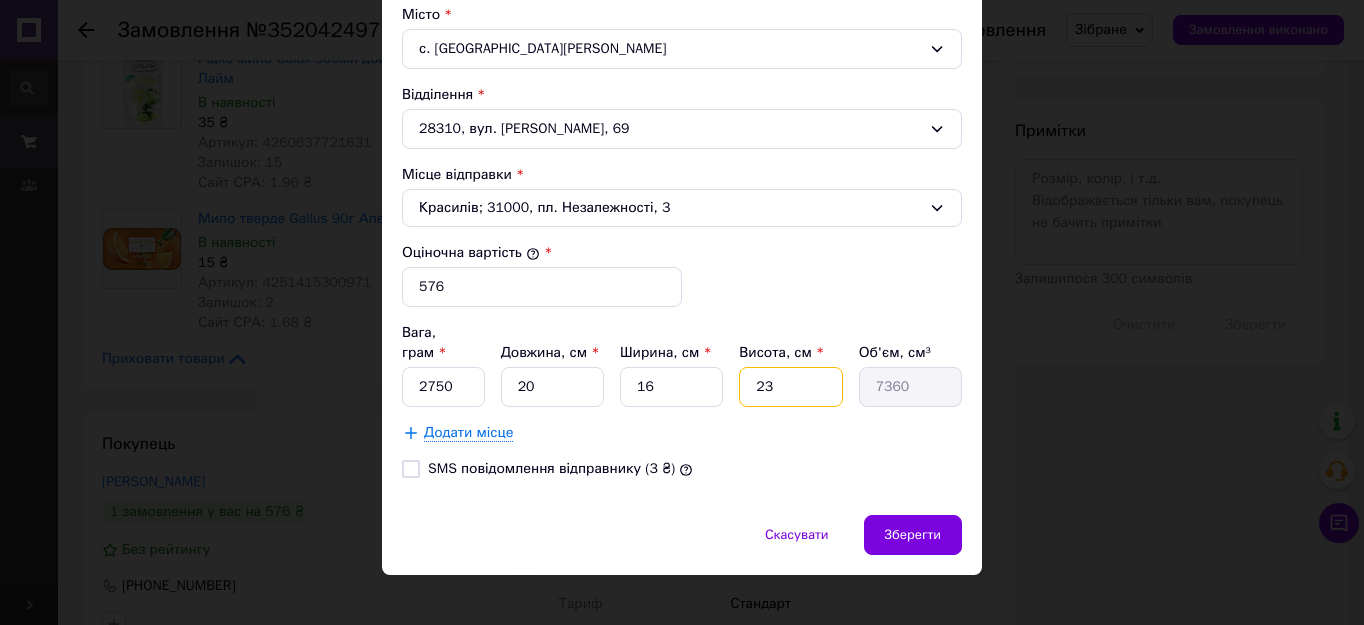 type on "23" 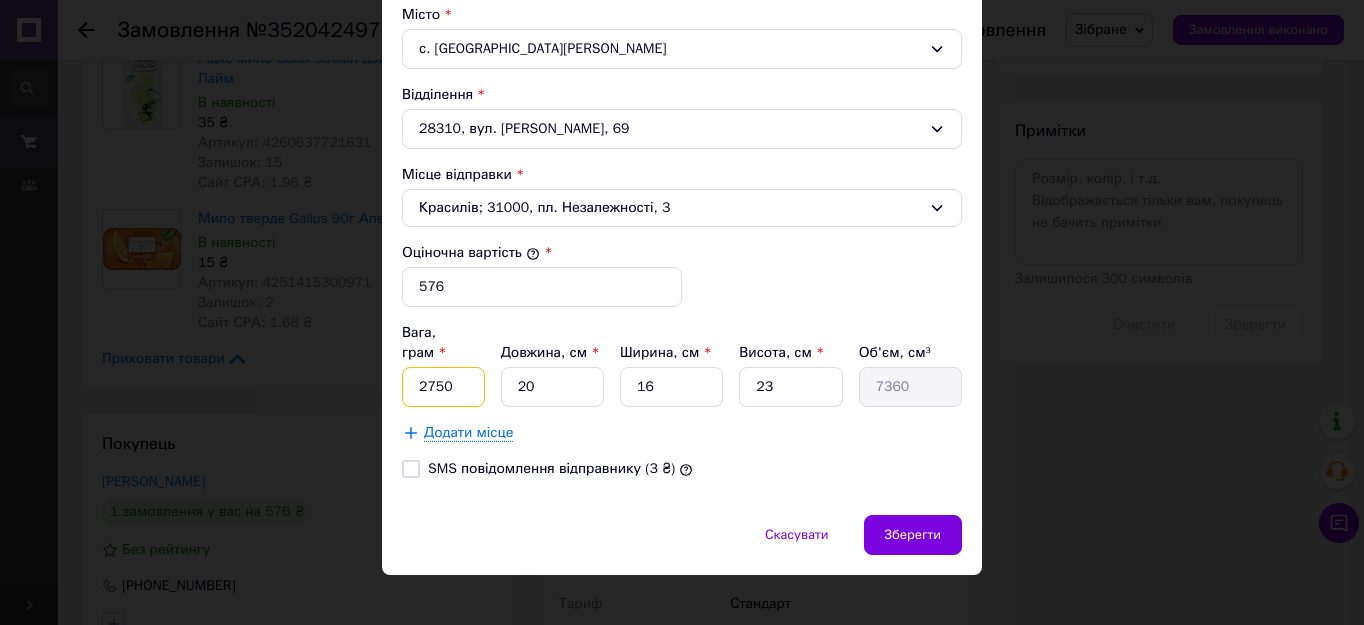 click on "2750" at bounding box center [443, 387] 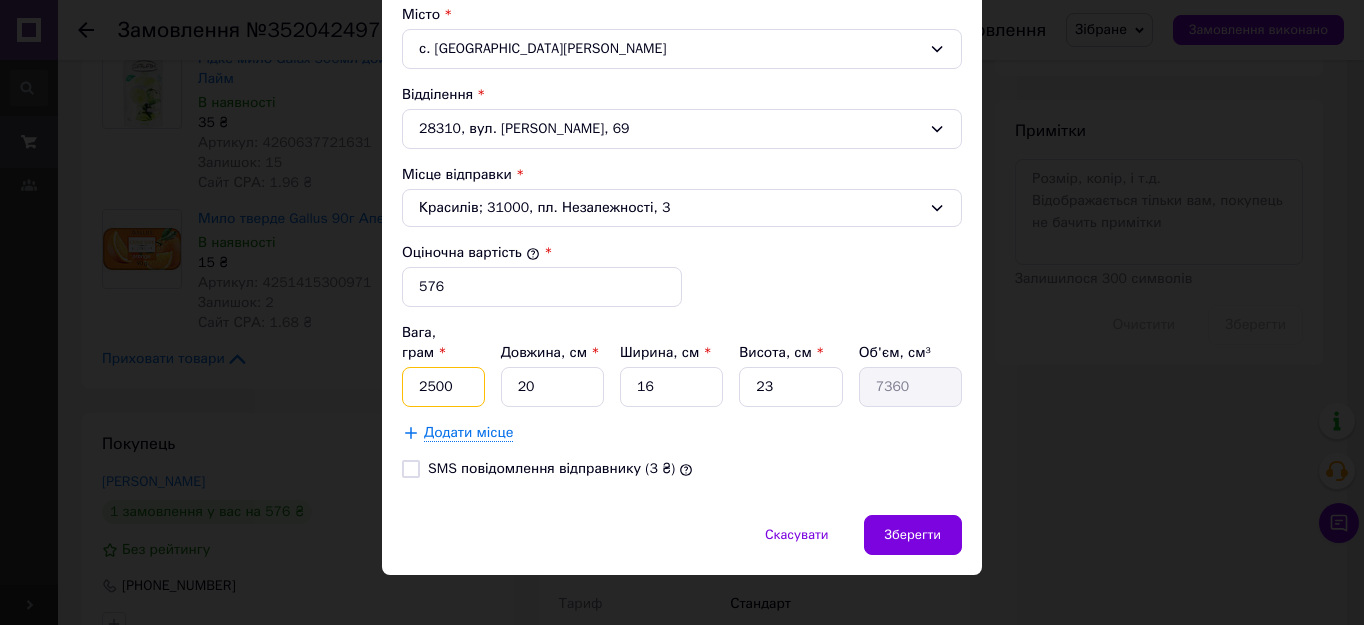 type on "2500" 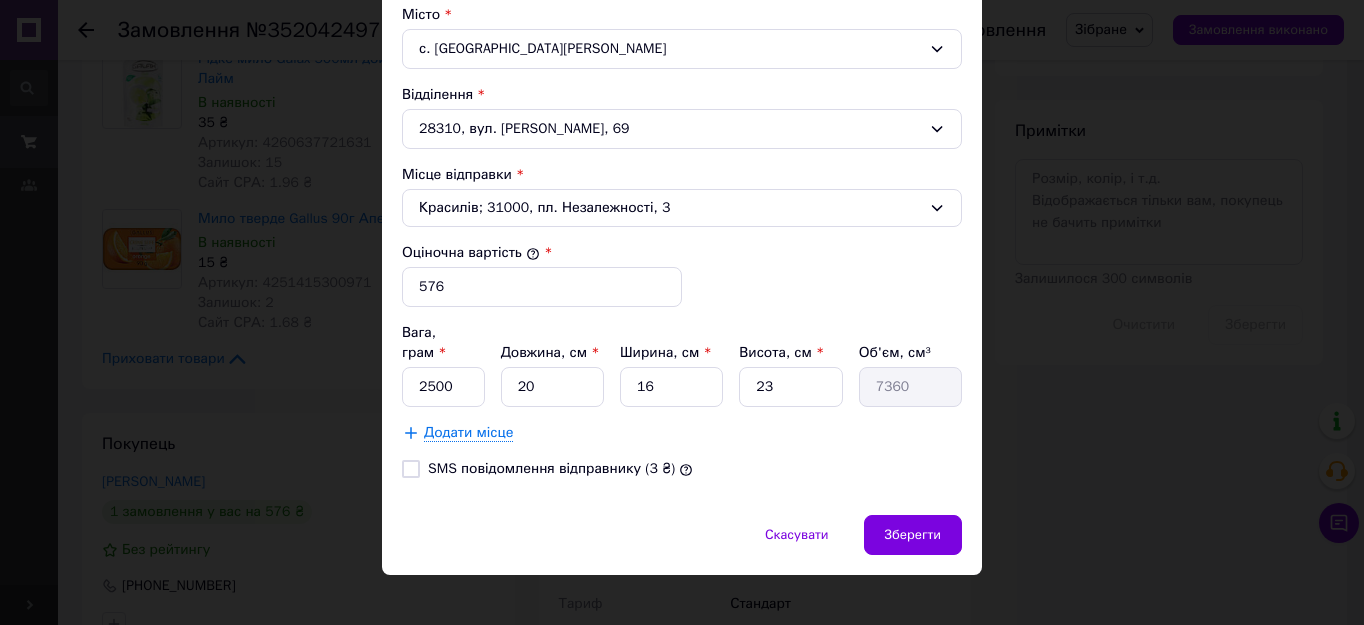 click on "Зберегти" at bounding box center (913, 535) 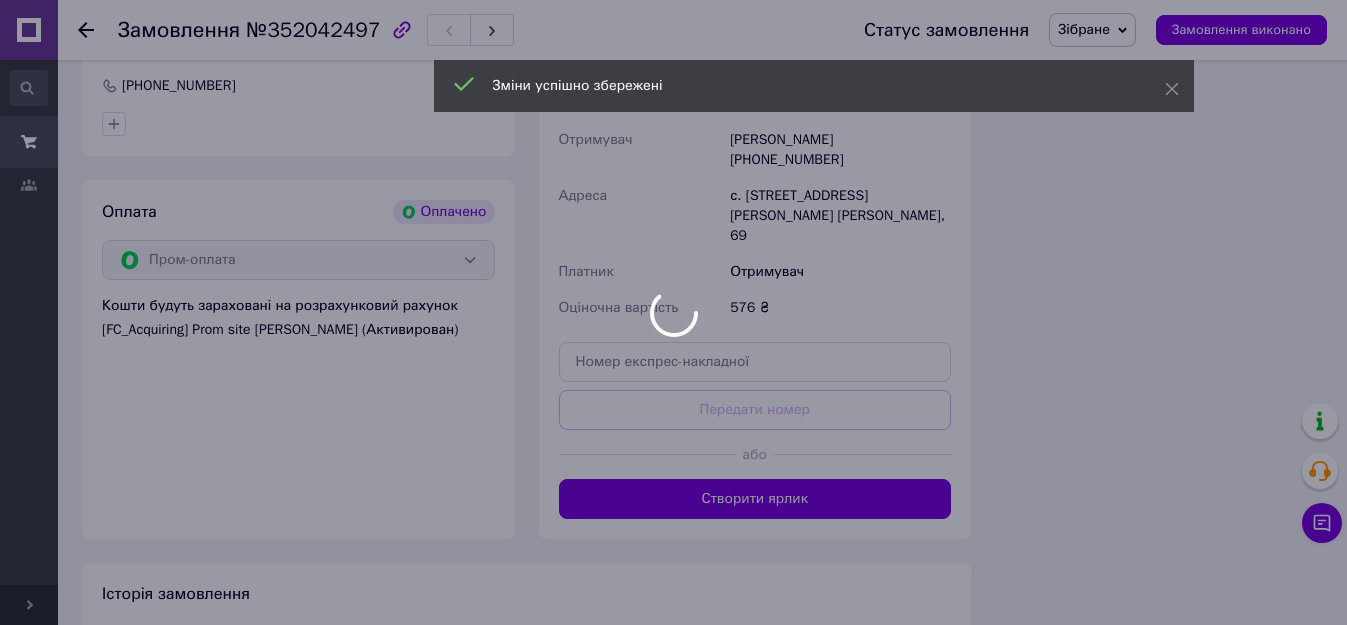 scroll, scrollTop: 1700, scrollLeft: 0, axis: vertical 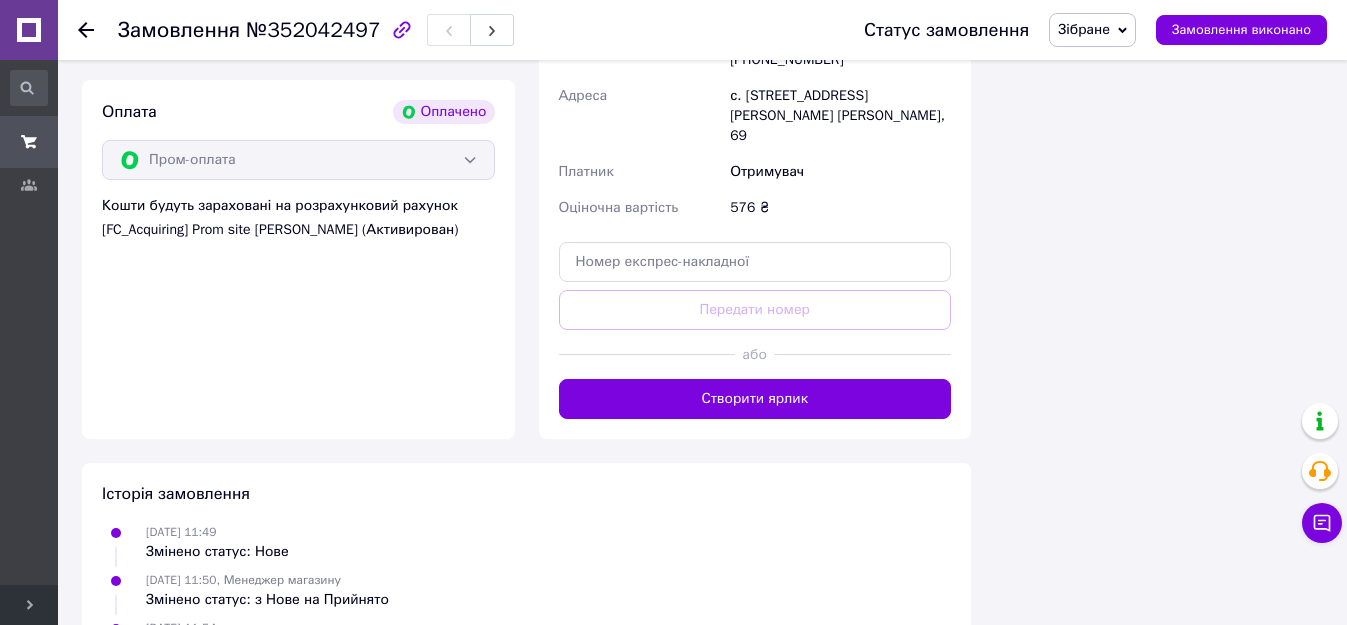 click on "Створити ярлик" at bounding box center (755, 399) 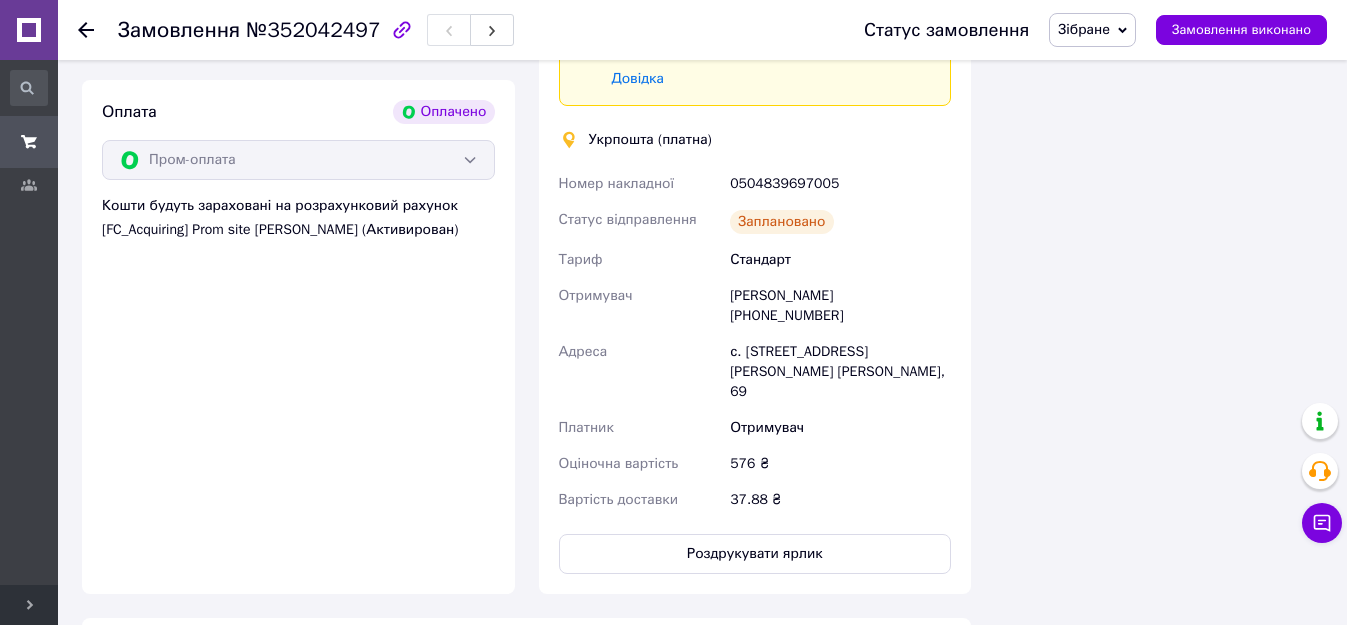 click on "Роздрукувати ярлик" at bounding box center [755, 554] 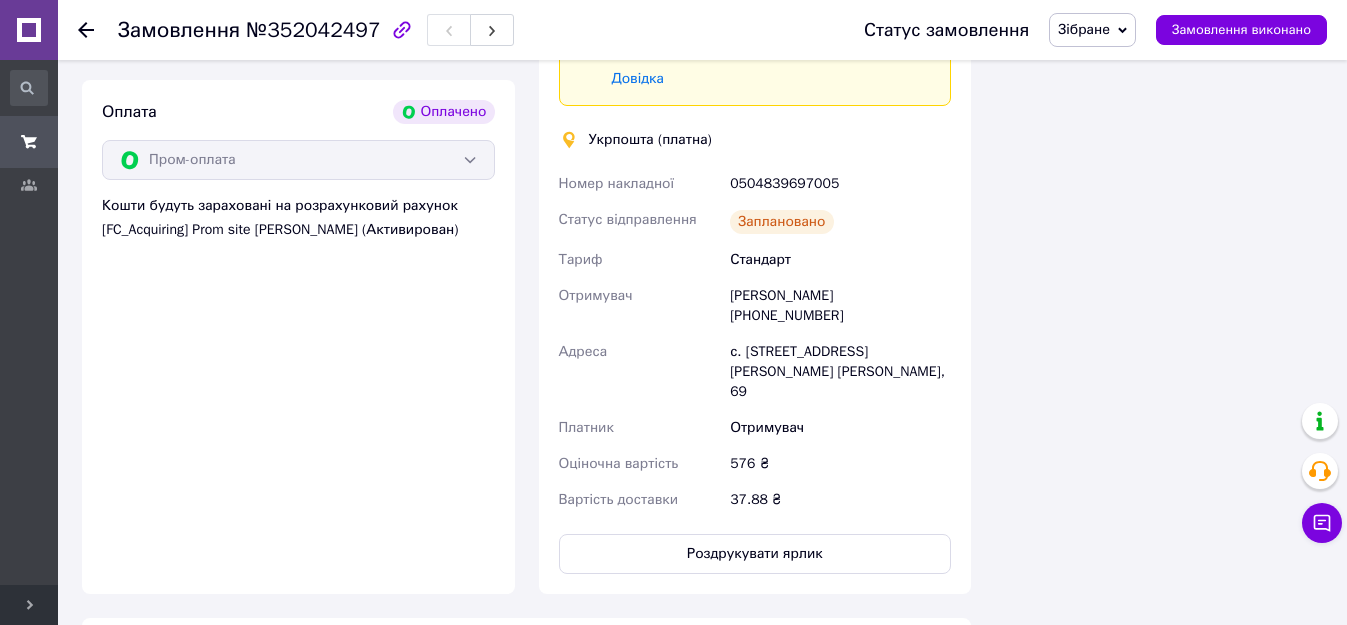 click on "Замовлення виконано" at bounding box center (1241, 30) 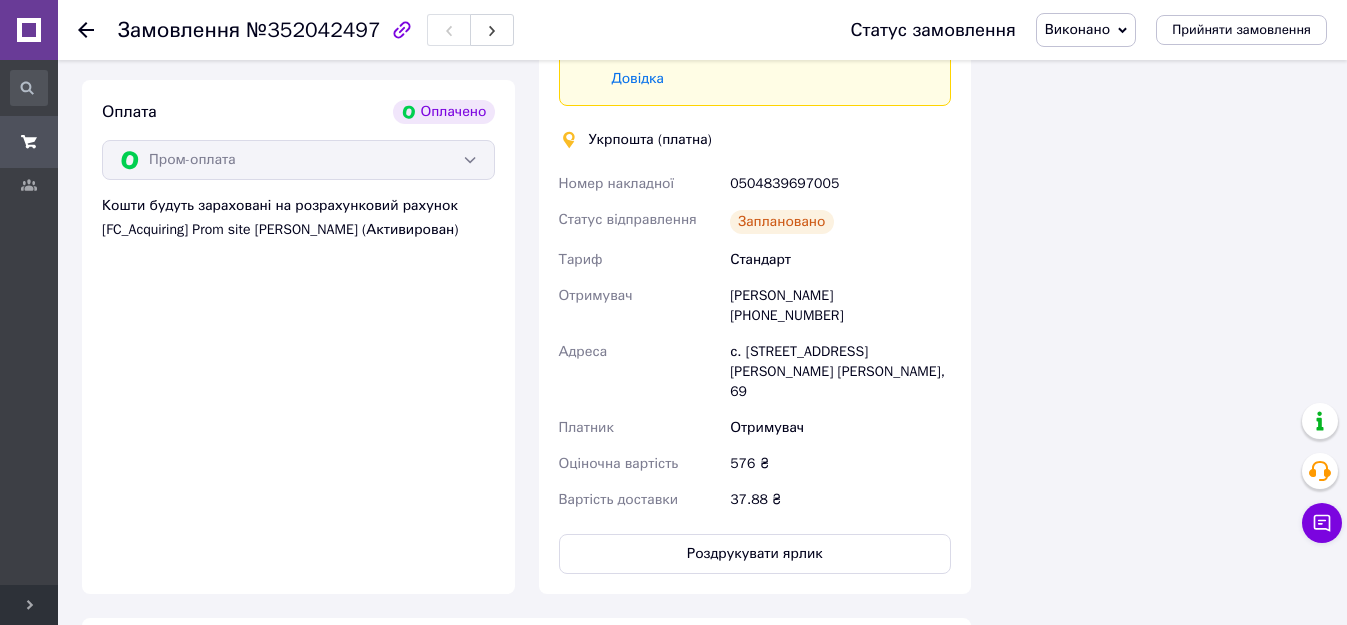 type 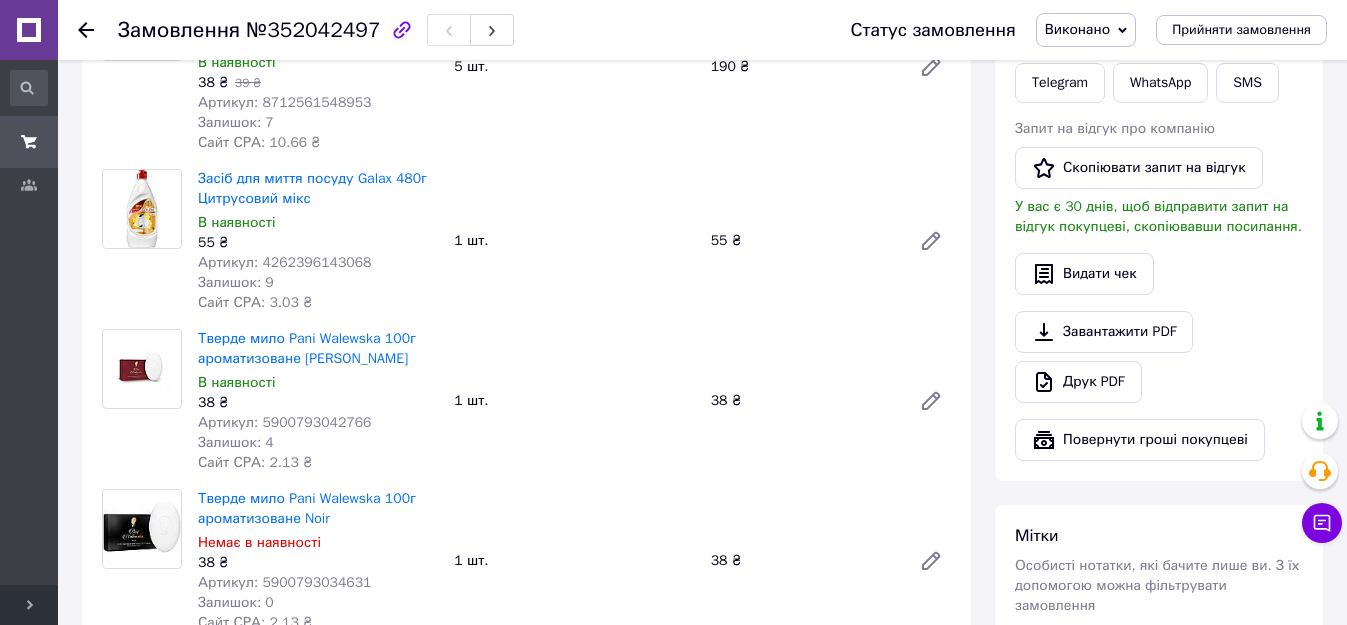scroll, scrollTop: 300, scrollLeft: 0, axis: vertical 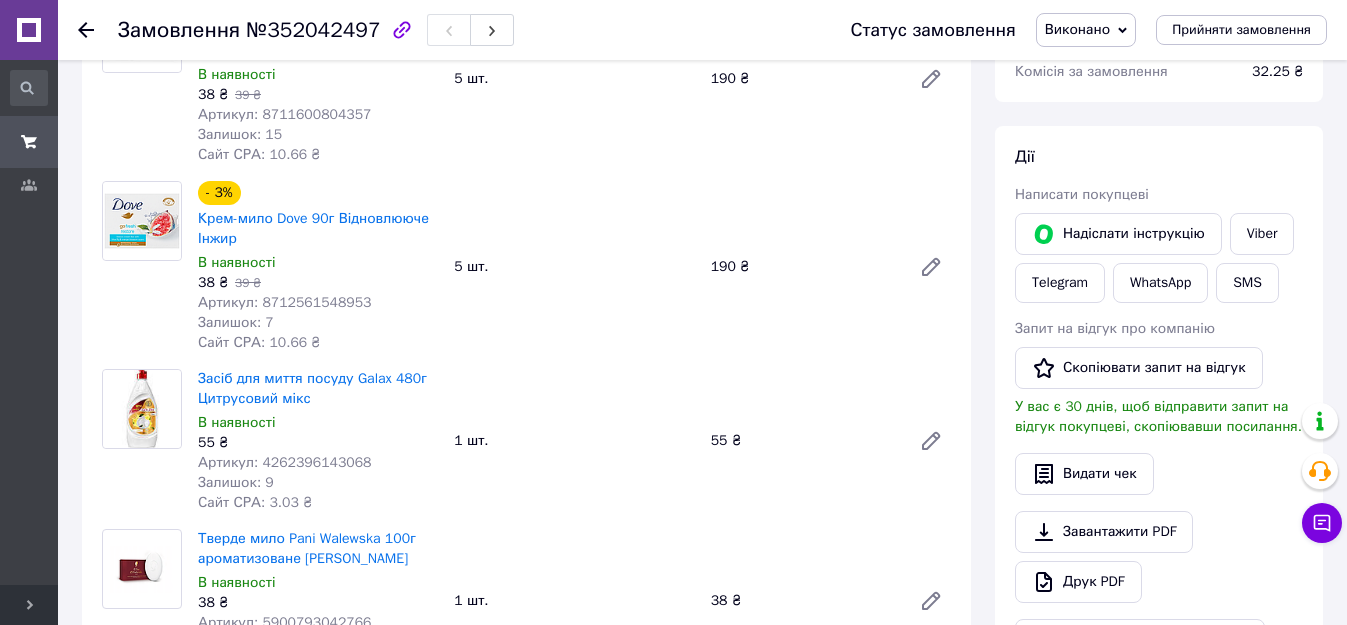 click on "Viber" at bounding box center [1262, 234] 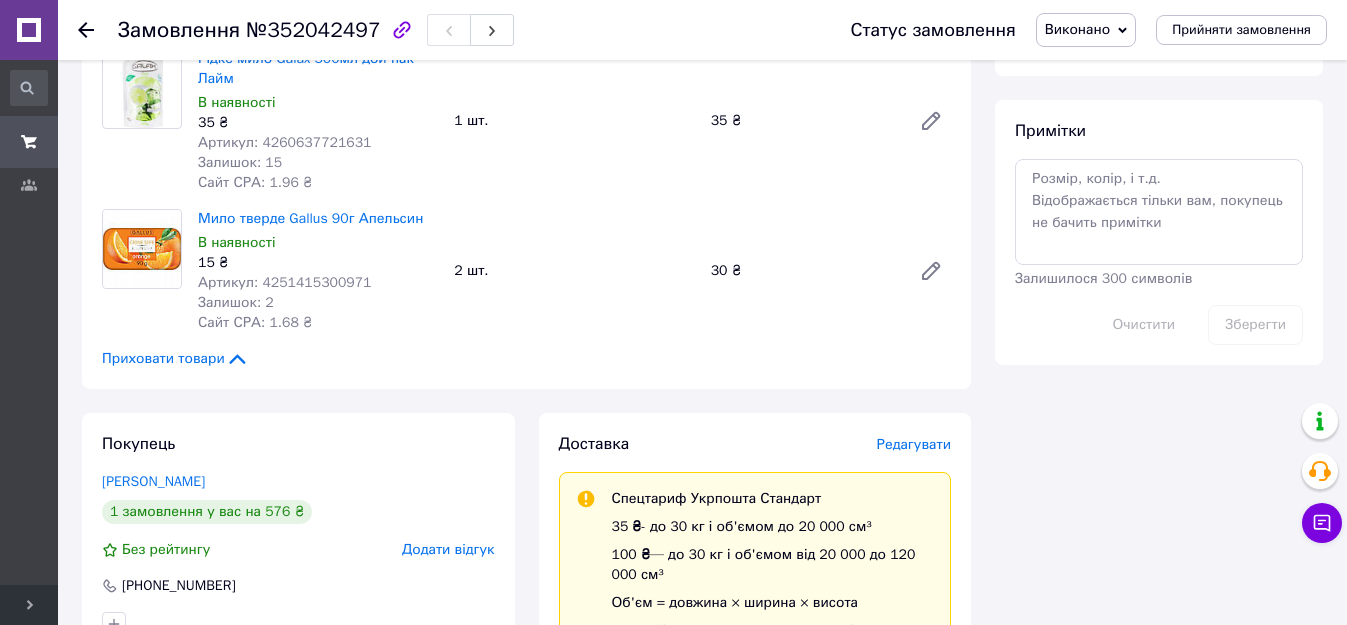 scroll, scrollTop: 1300, scrollLeft: 0, axis: vertical 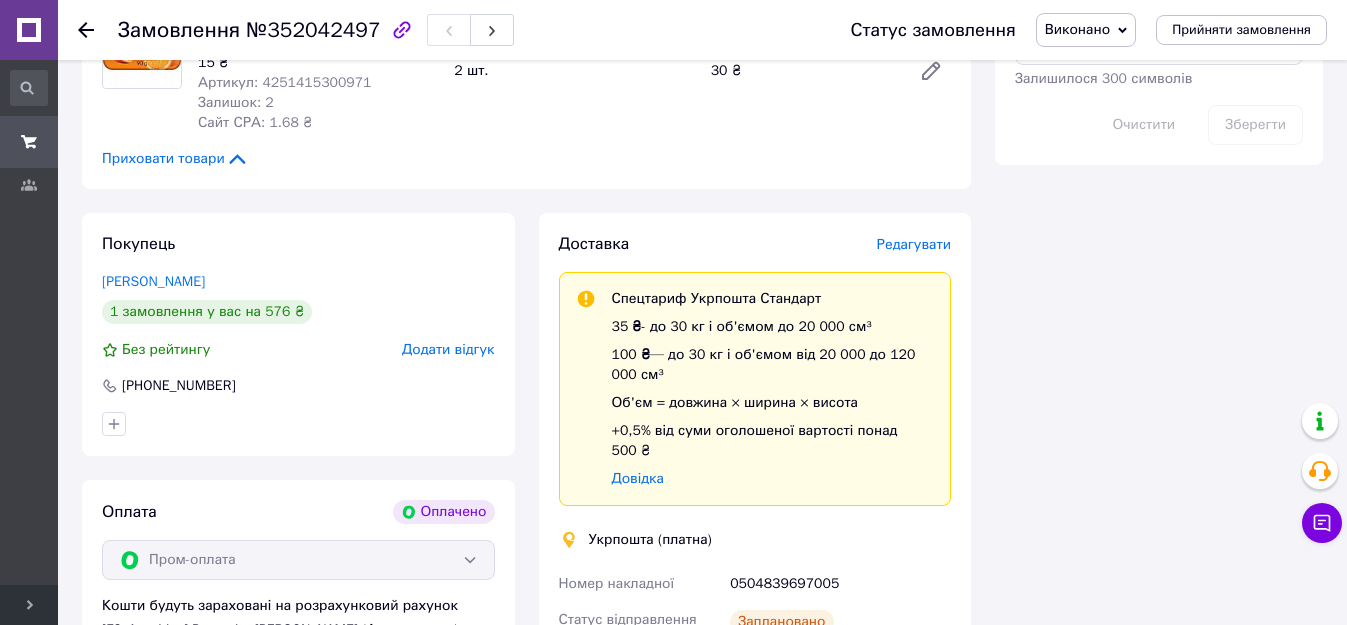 click on "0504839697005" at bounding box center [840, 584] 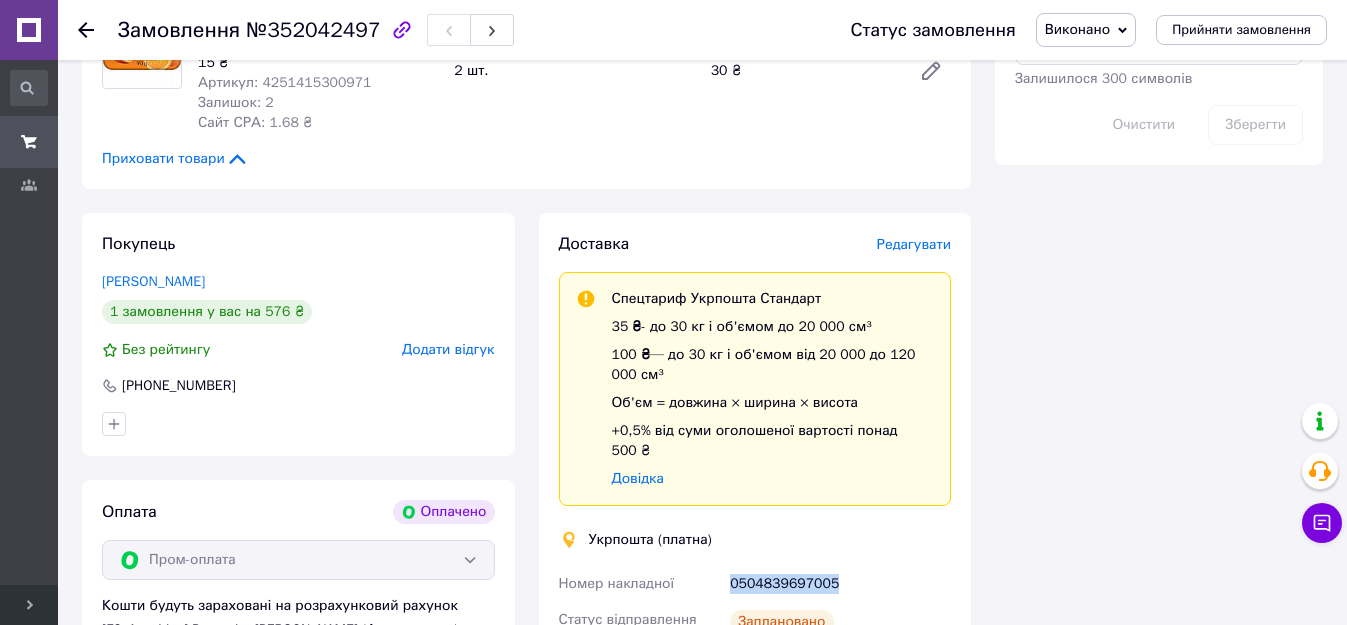 click on "0504839697005" at bounding box center [840, 584] 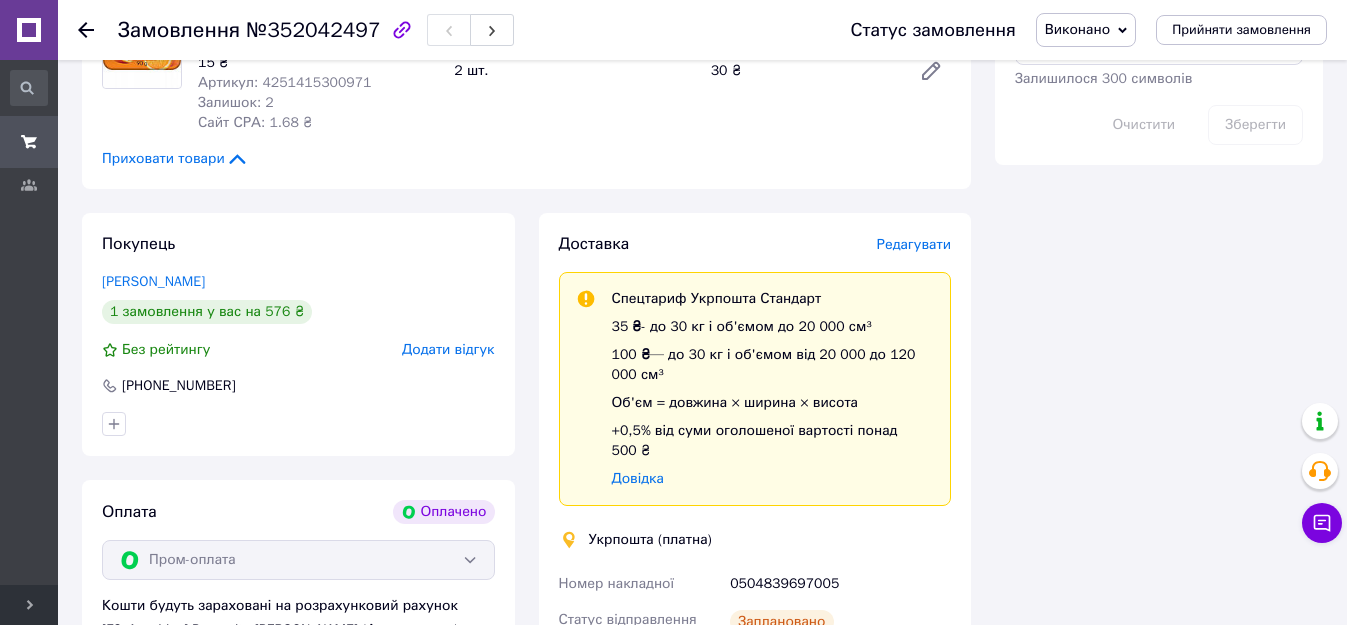 click 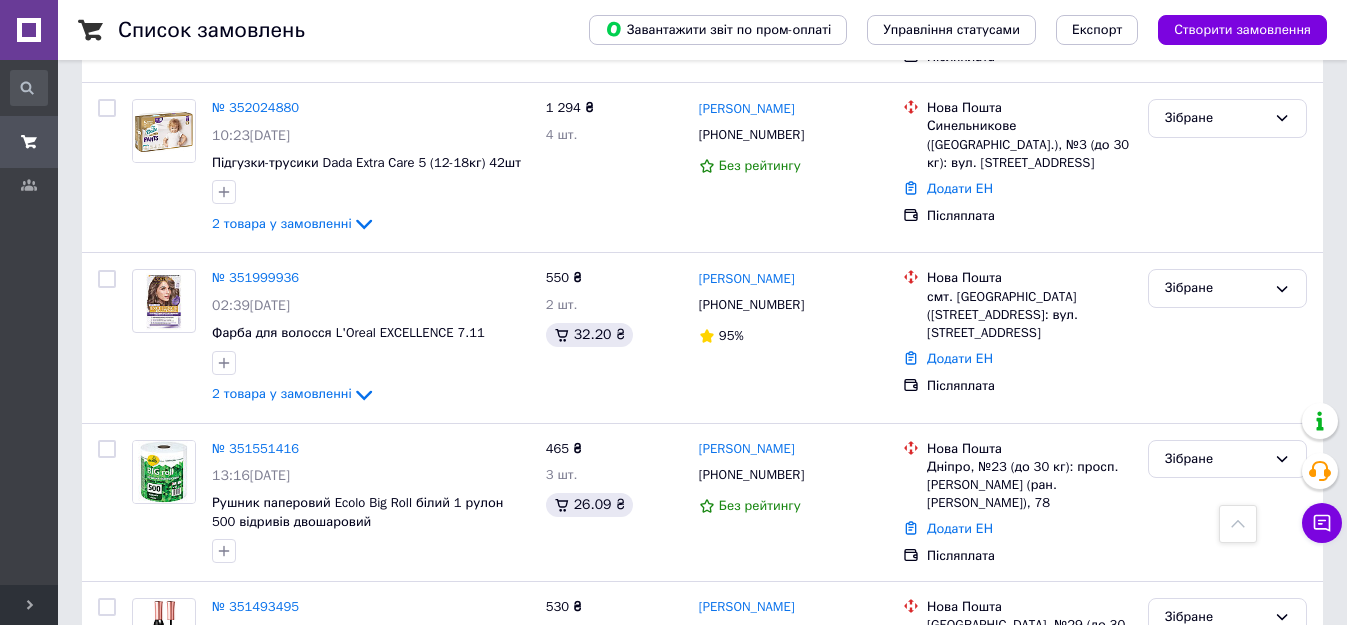 scroll, scrollTop: 321, scrollLeft: 0, axis: vertical 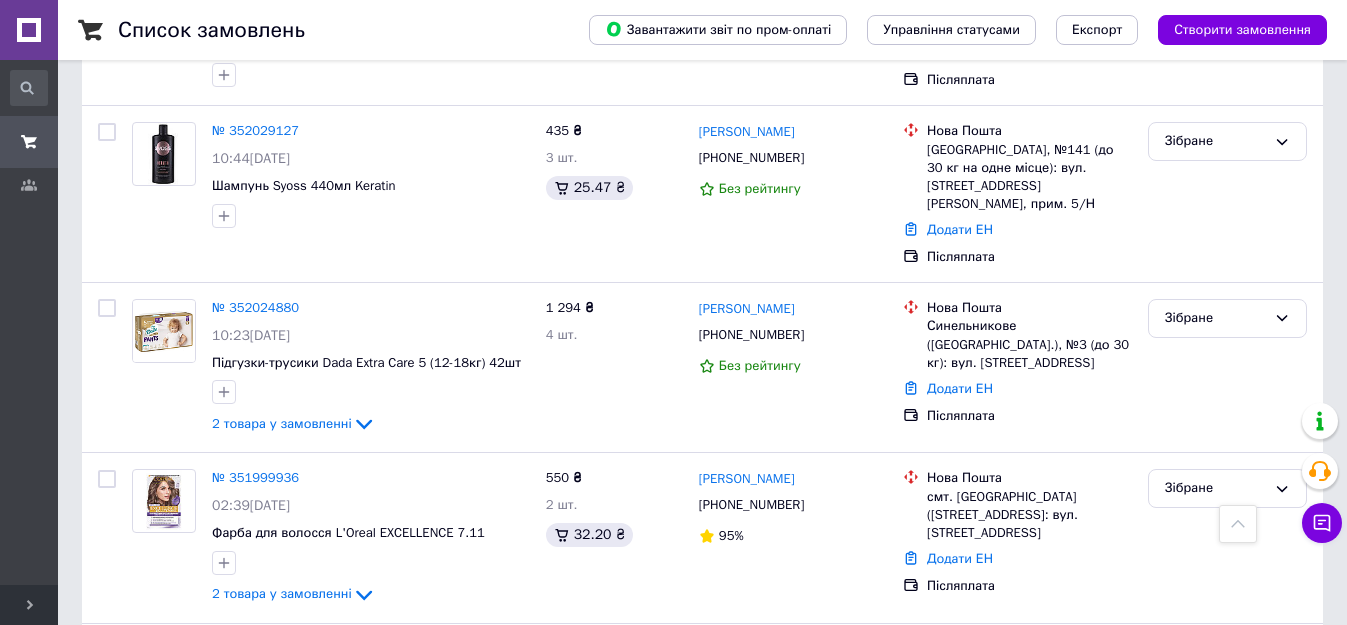 click on "№ 351999936" at bounding box center (255, 477) 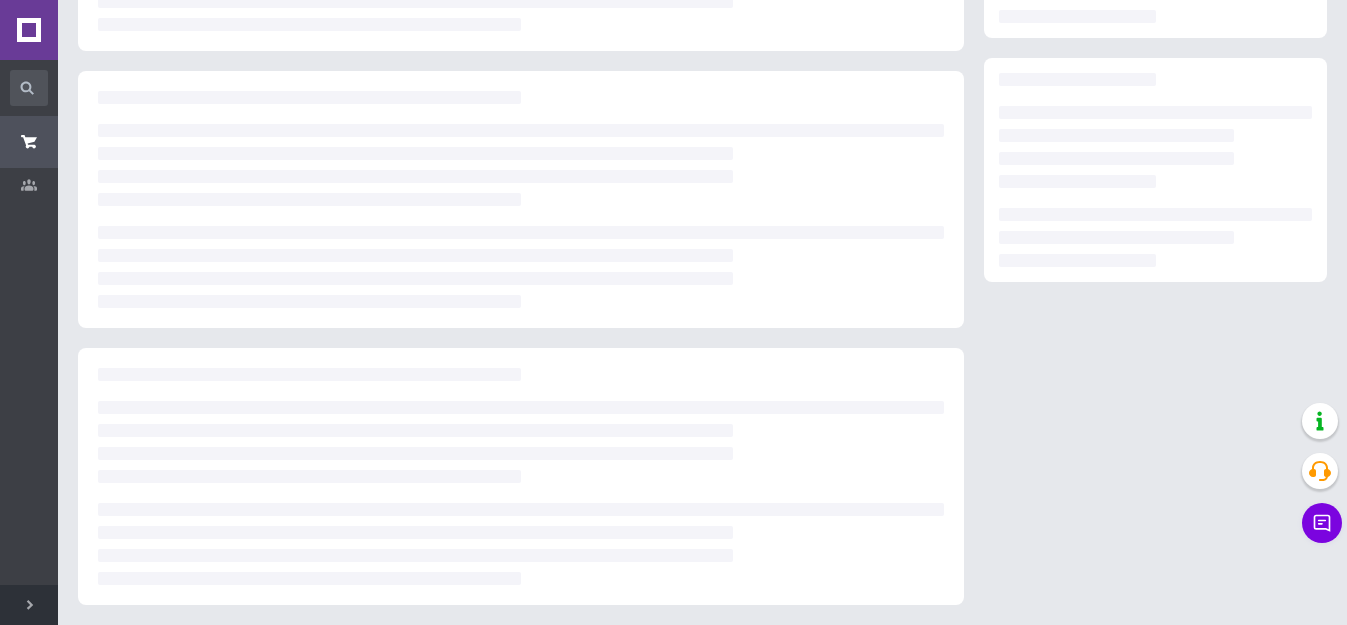 scroll, scrollTop: 321, scrollLeft: 0, axis: vertical 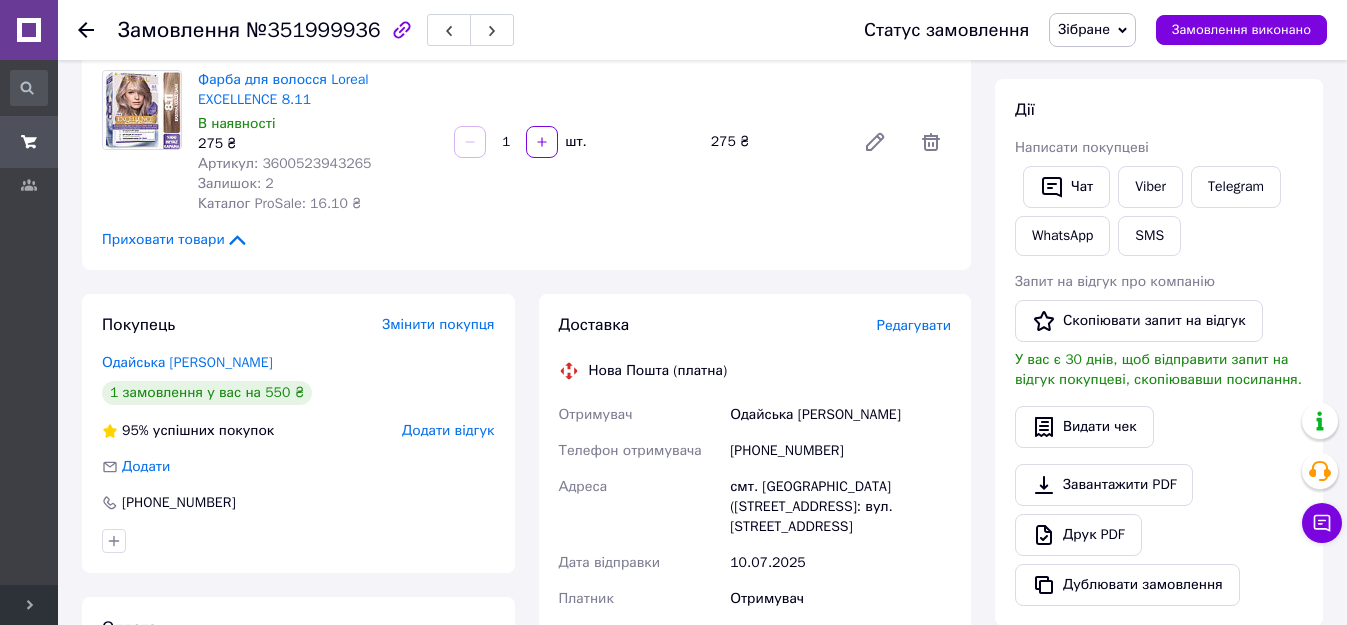 click on "Viber" at bounding box center [1150, 187] 